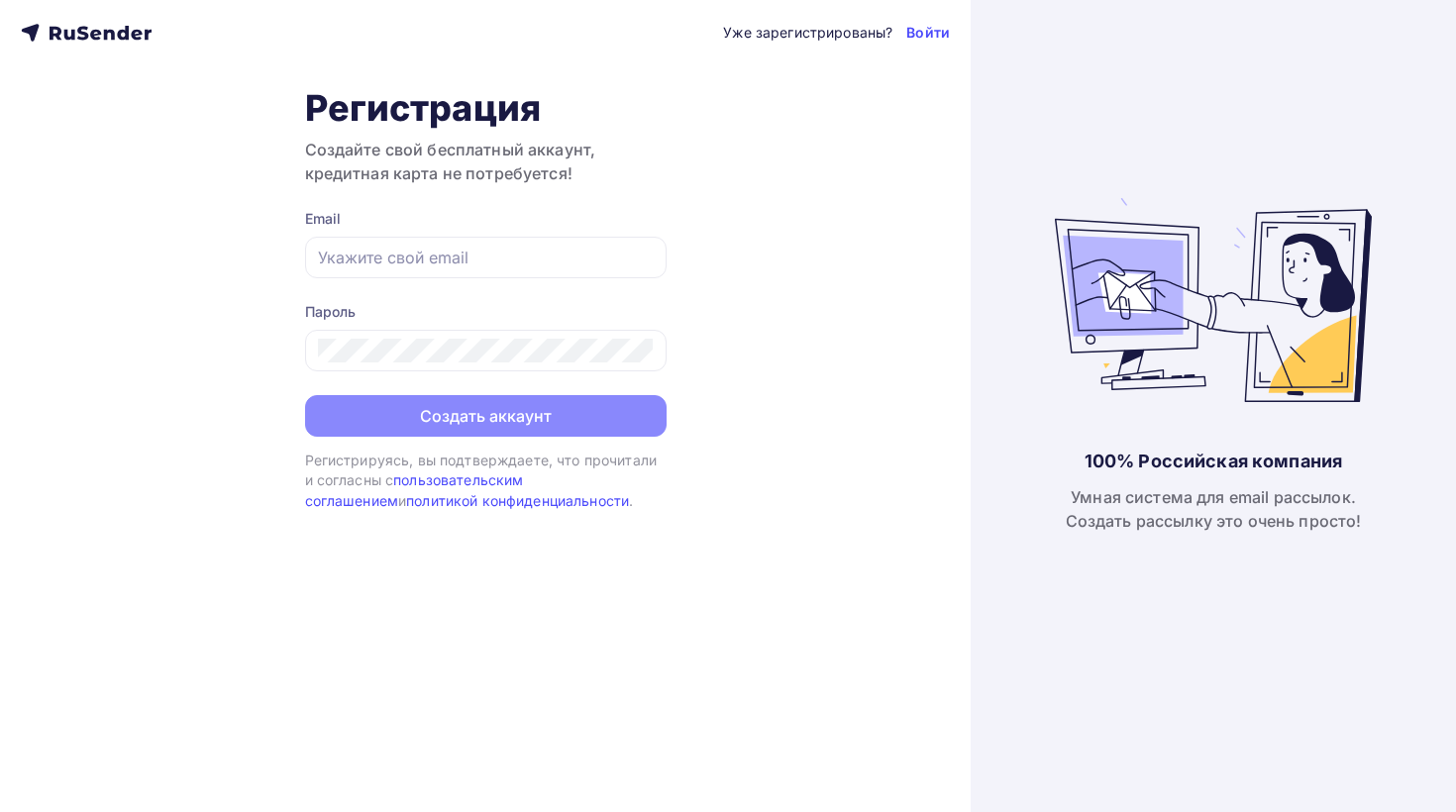 scroll, scrollTop: 0, scrollLeft: 0, axis: both 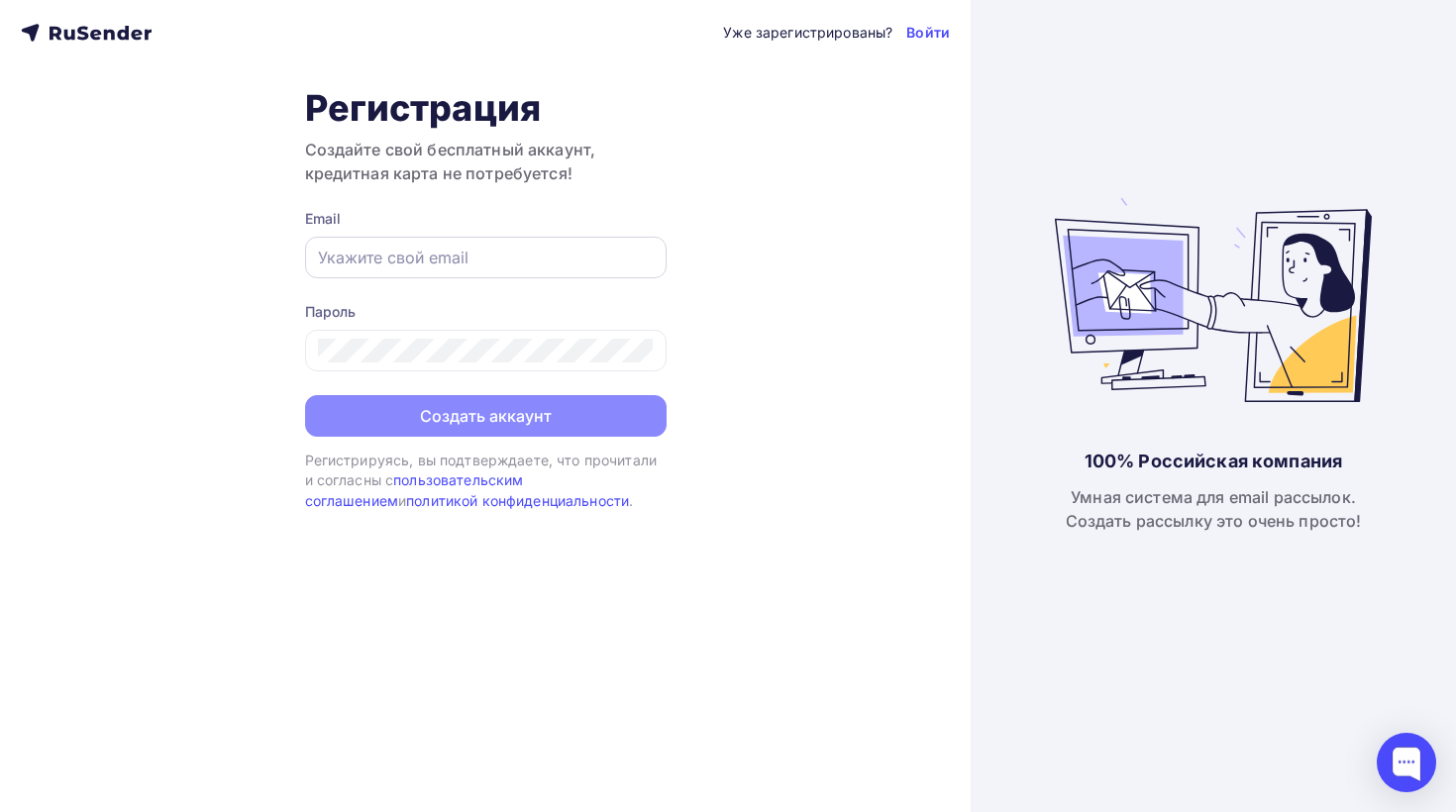 click at bounding box center (485, 257) 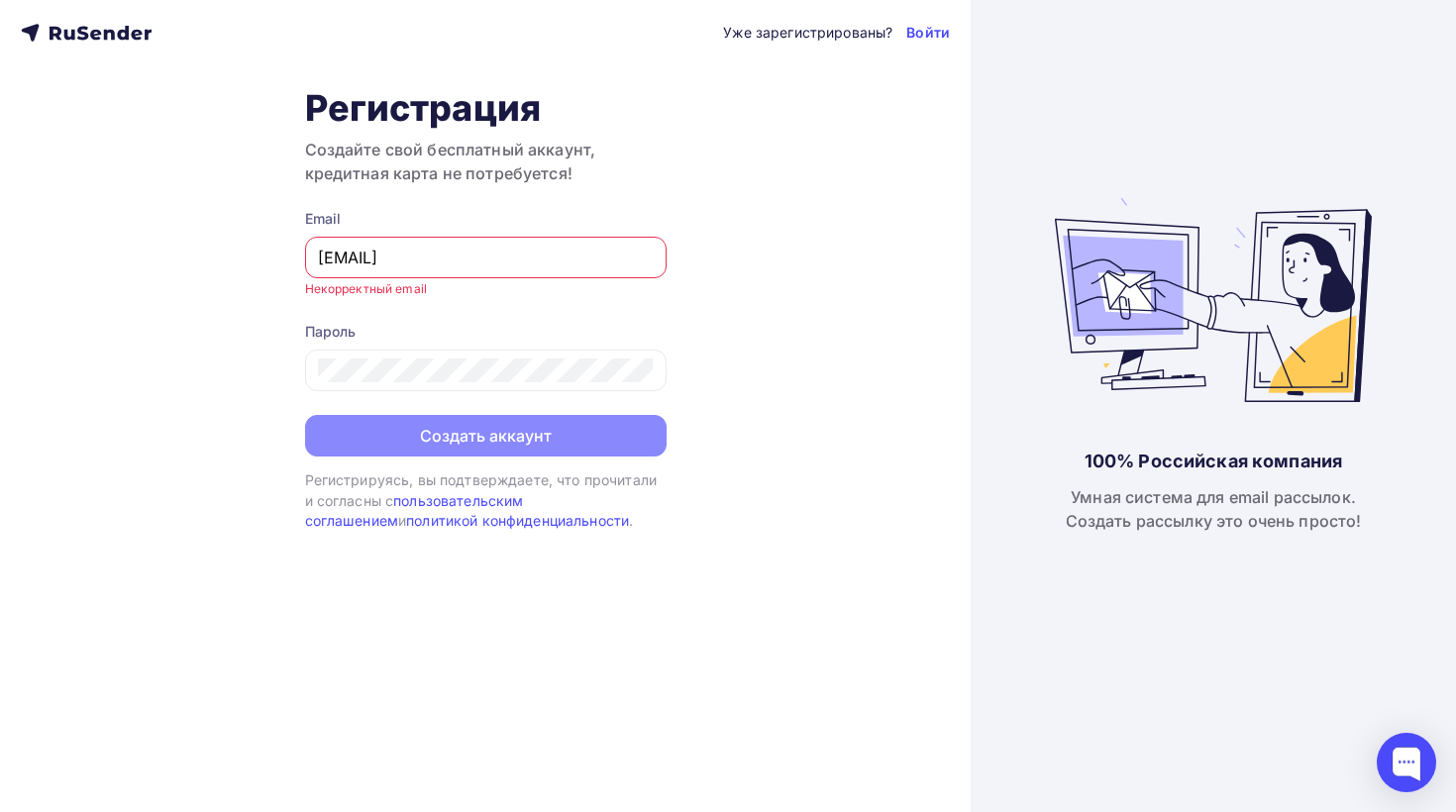 type on "ceal@school-cpm.ru" 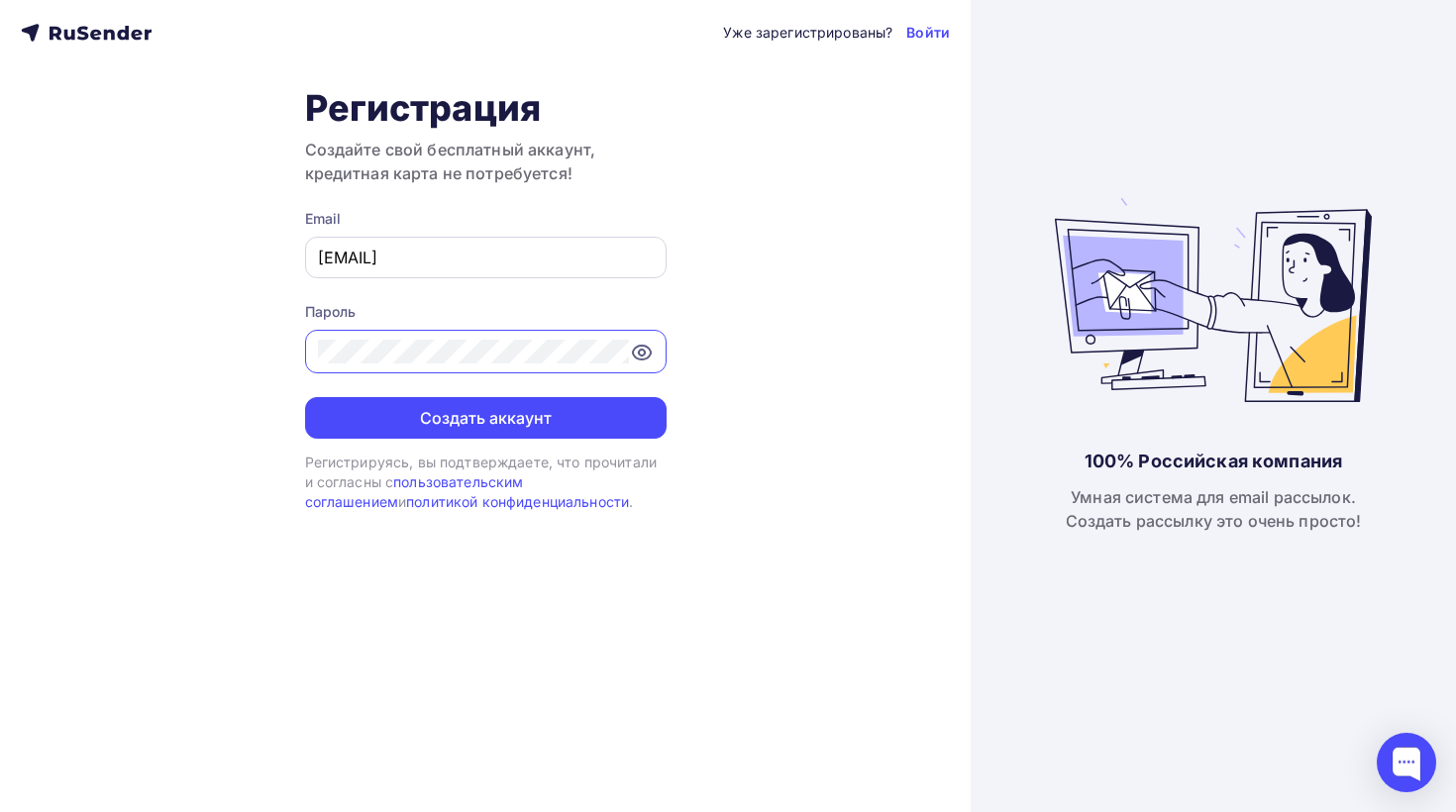 click on "Создать аккаунт" at bounding box center [485, 418] 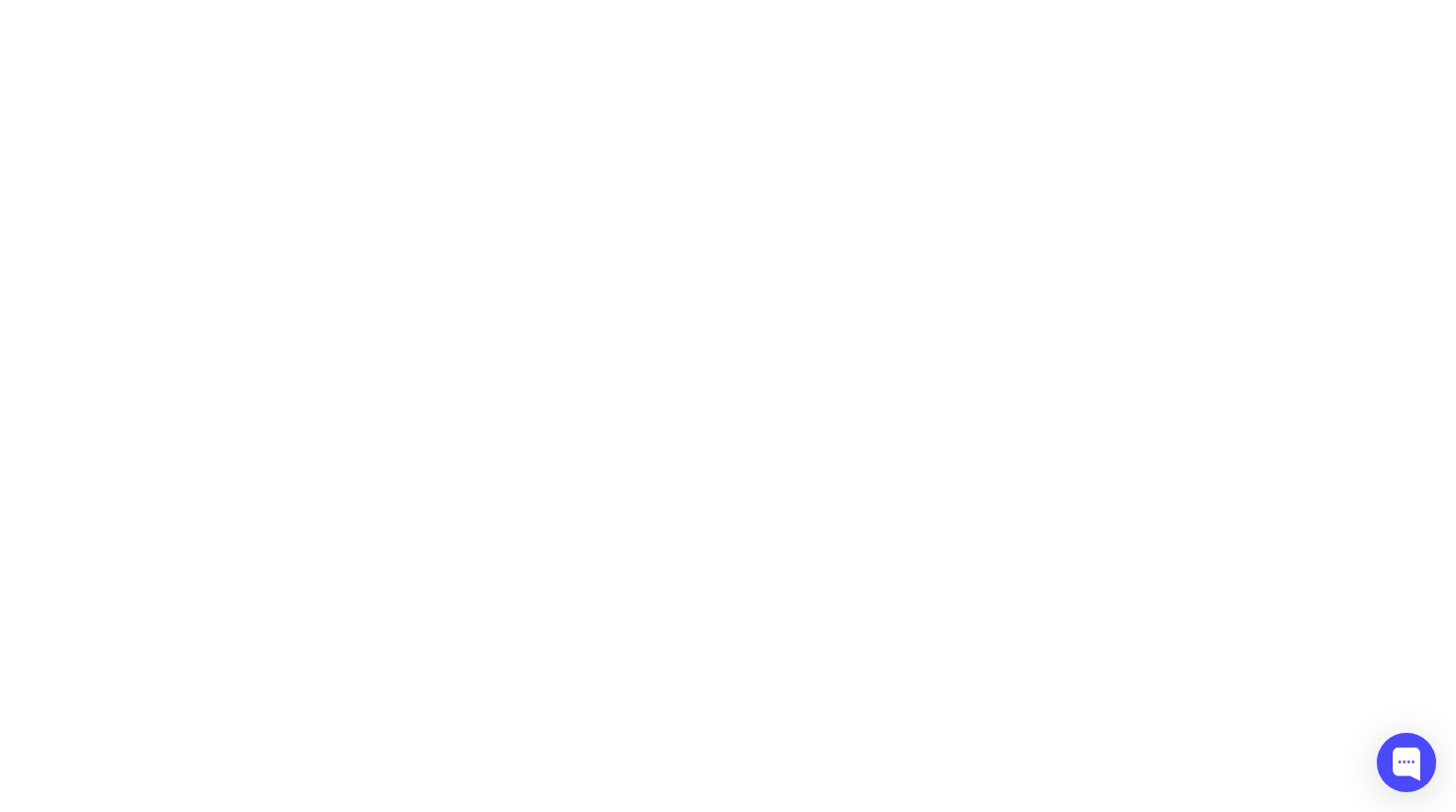 click on "Создать аккаунт" at bounding box center (485, 418) 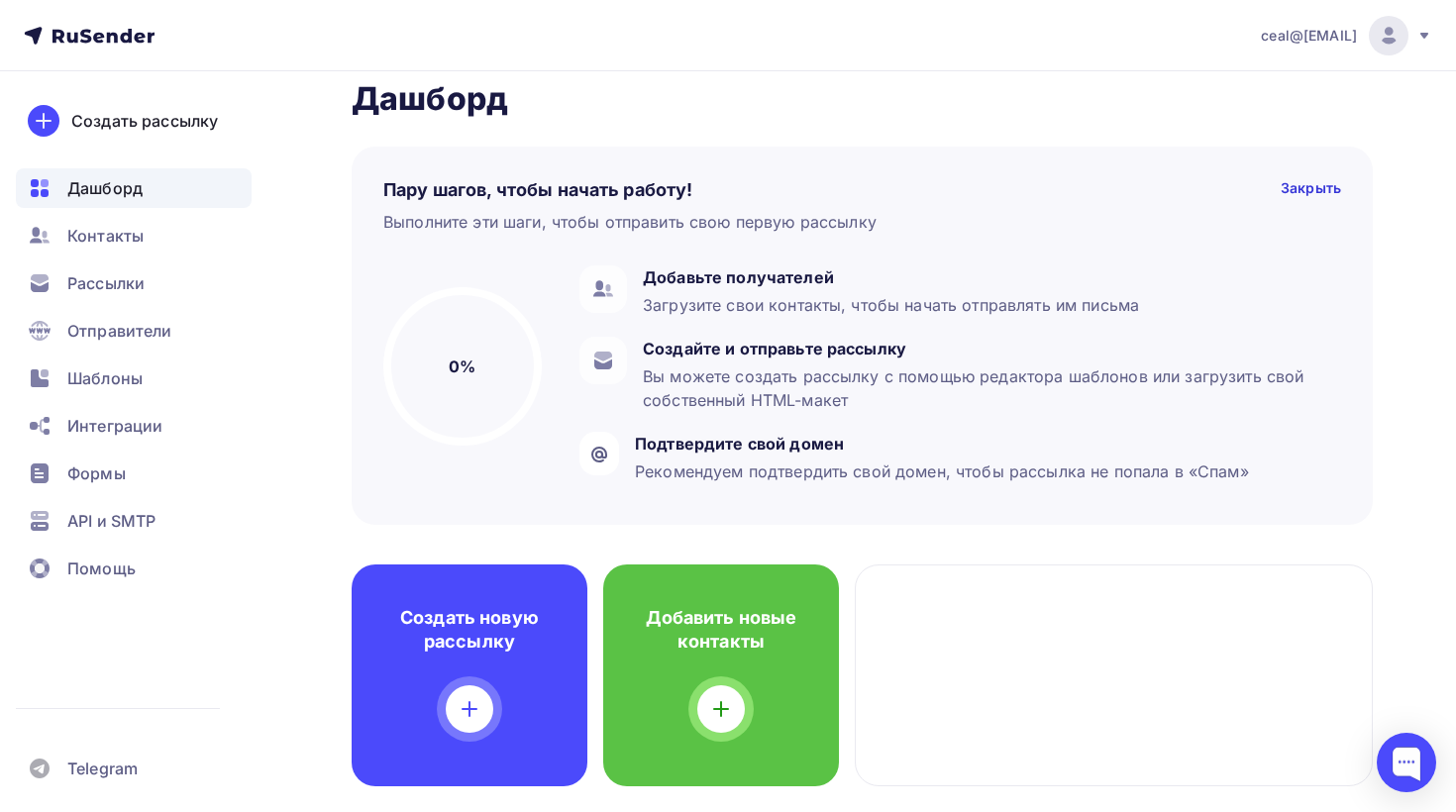 scroll, scrollTop: 36, scrollLeft: 0, axis: vertical 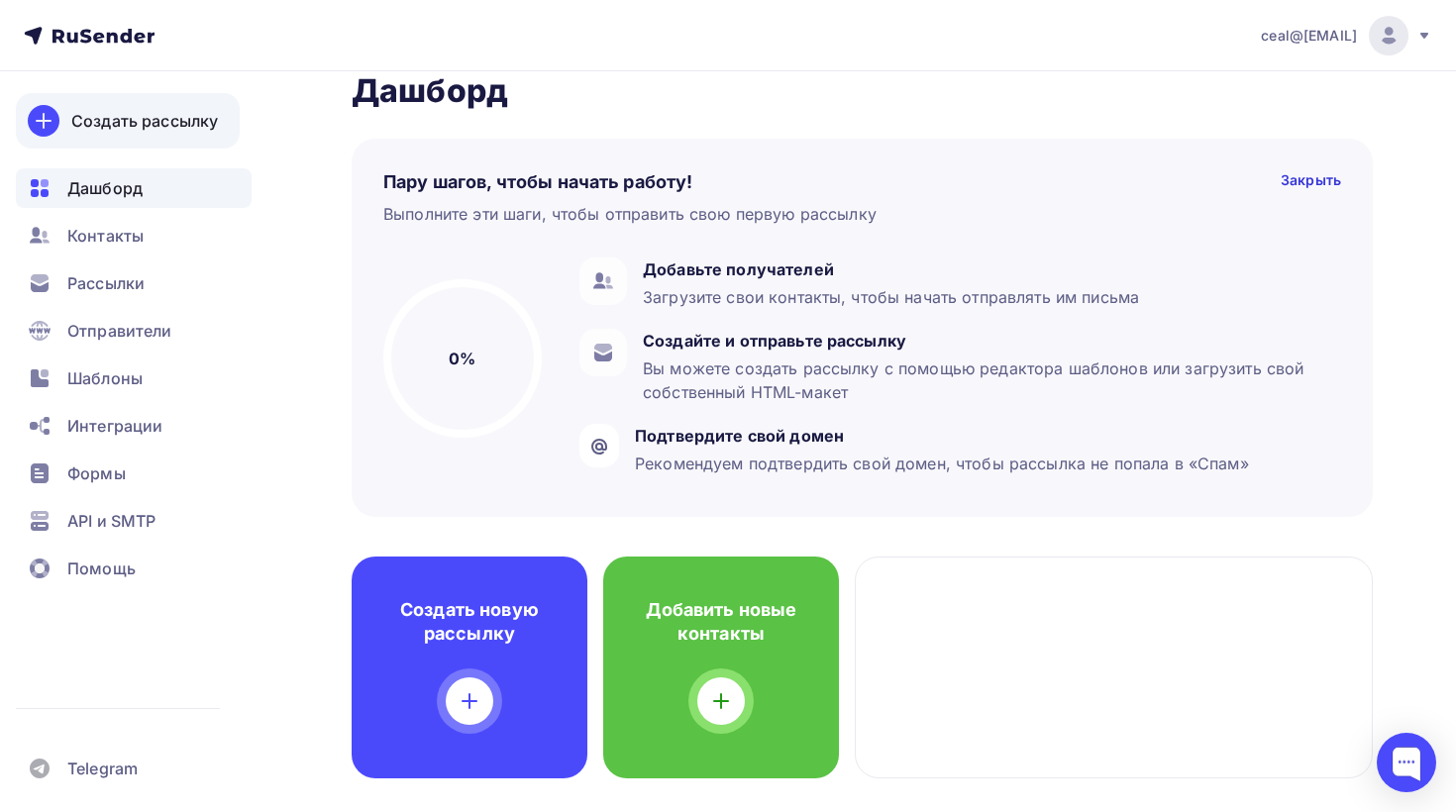 click on "Создать рассылку" at bounding box center (128, 121) 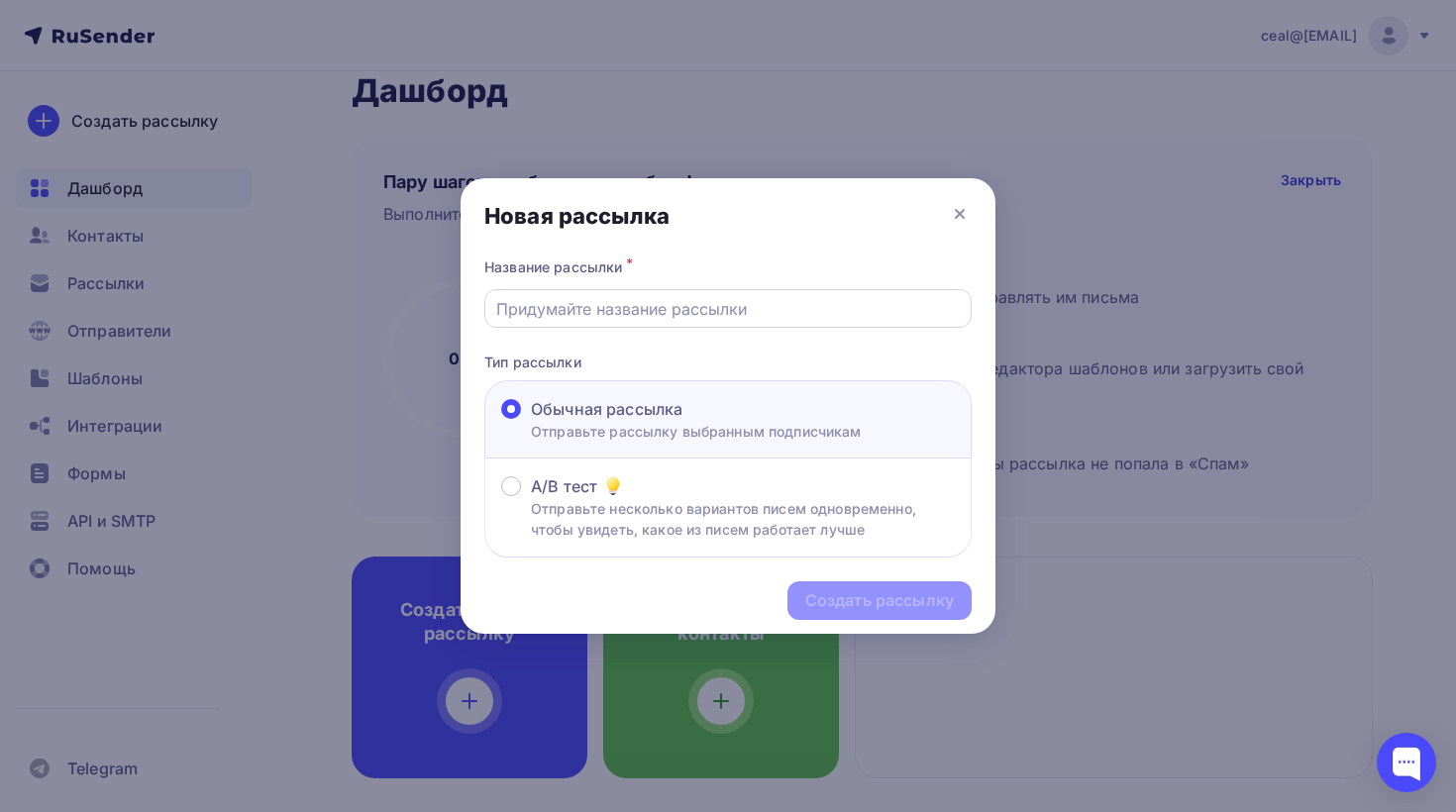 click at bounding box center (728, 309) 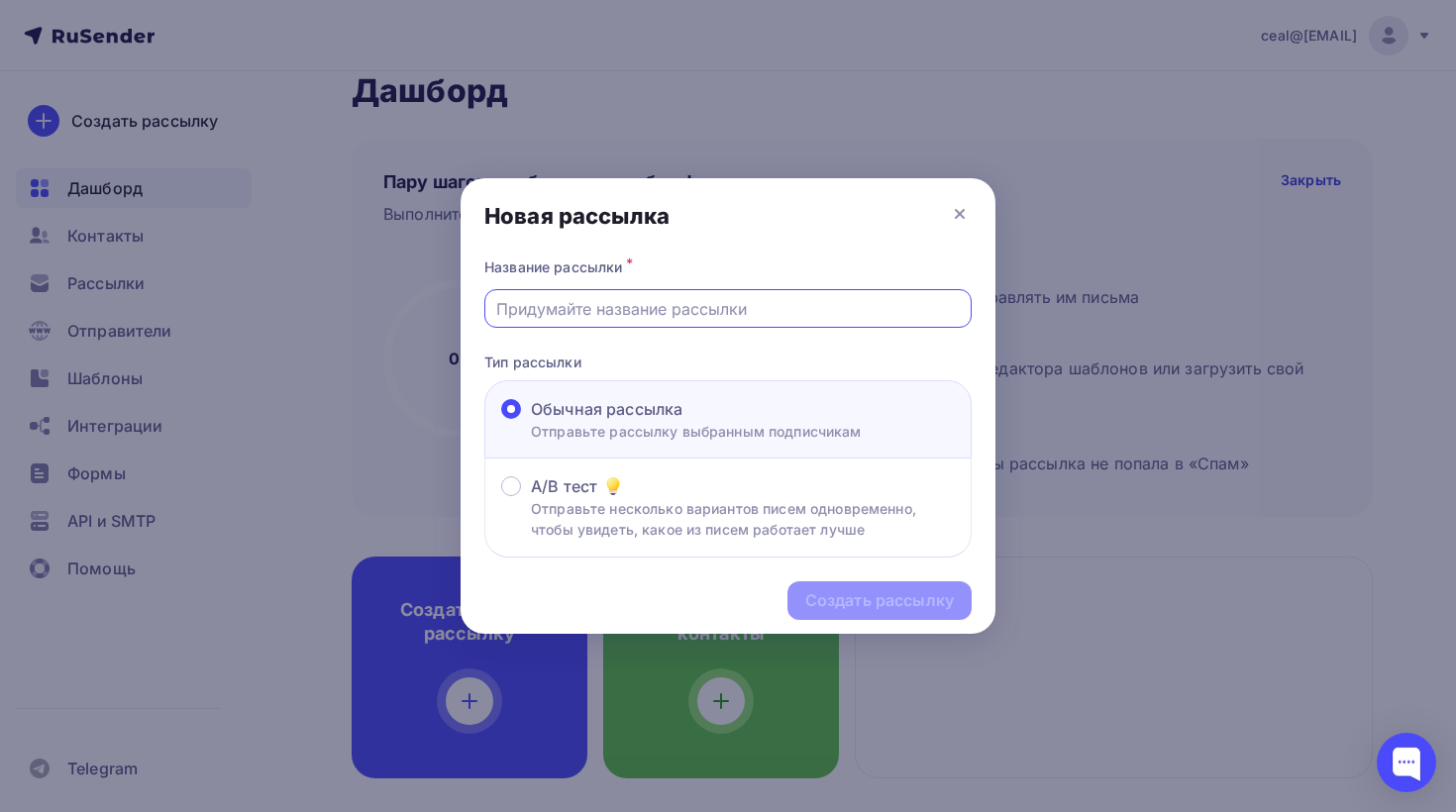 click at bounding box center (728, 309) 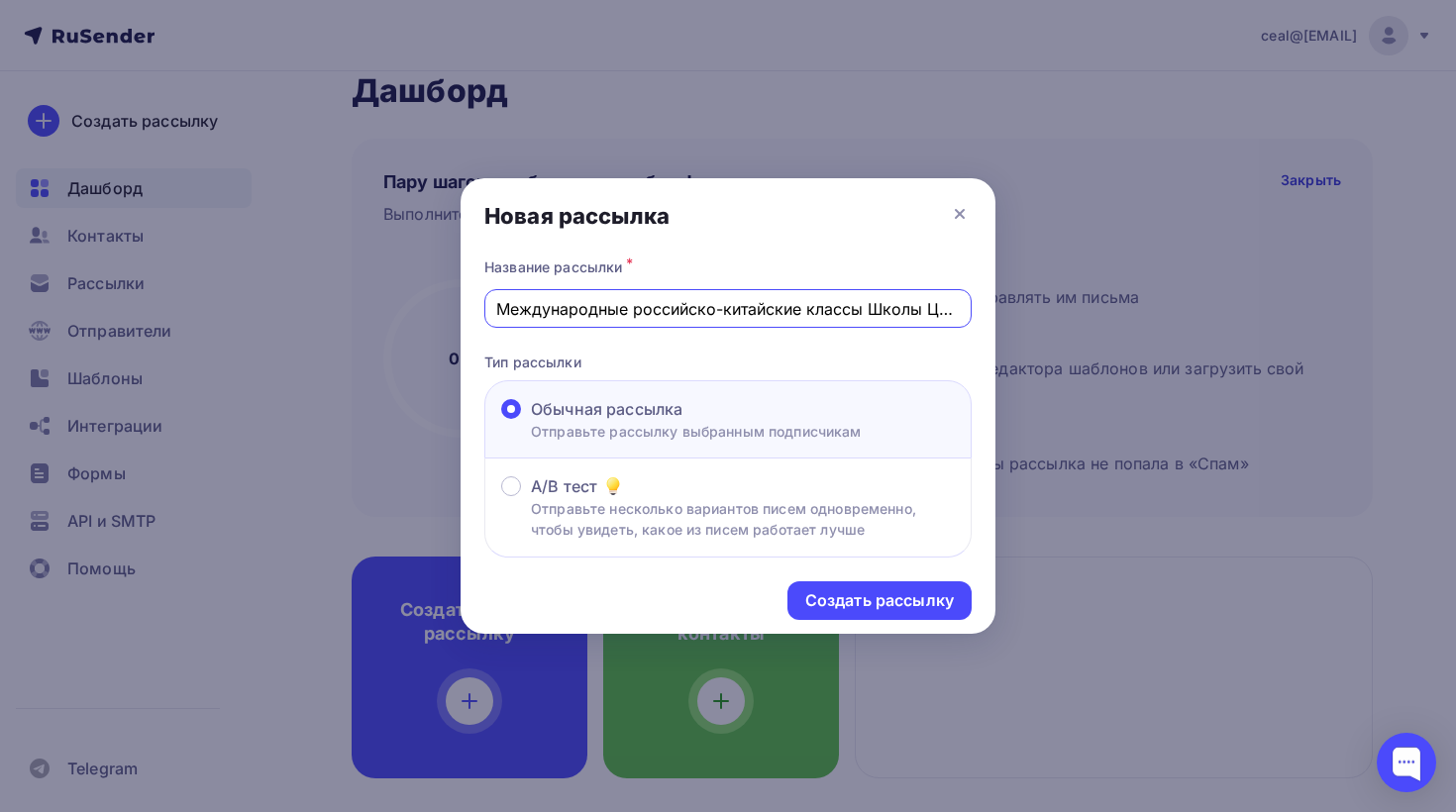 scroll, scrollTop: 0, scrollLeft: 3, axis: horizontal 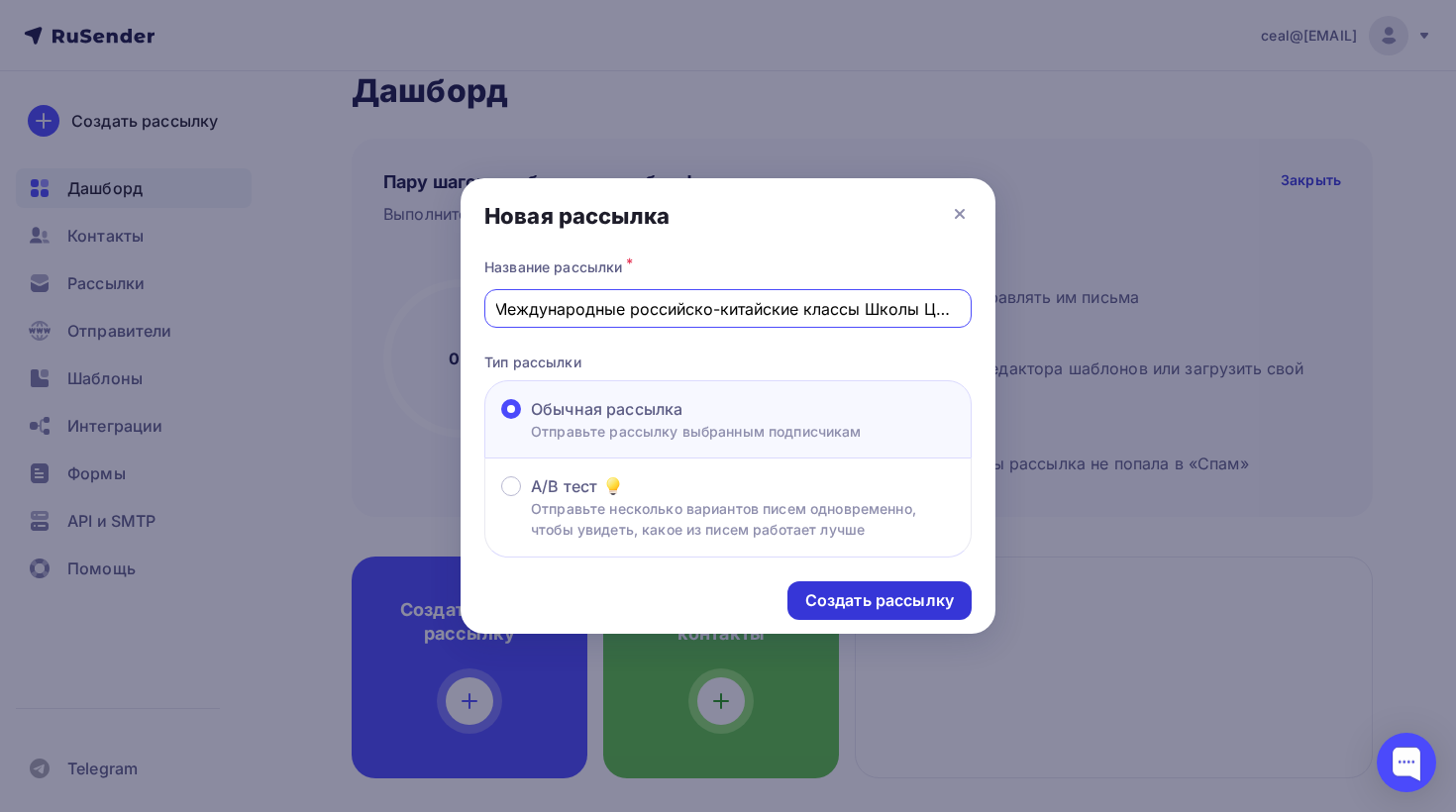 type on "Международные российско-китайские классы Школы ЦПМ" 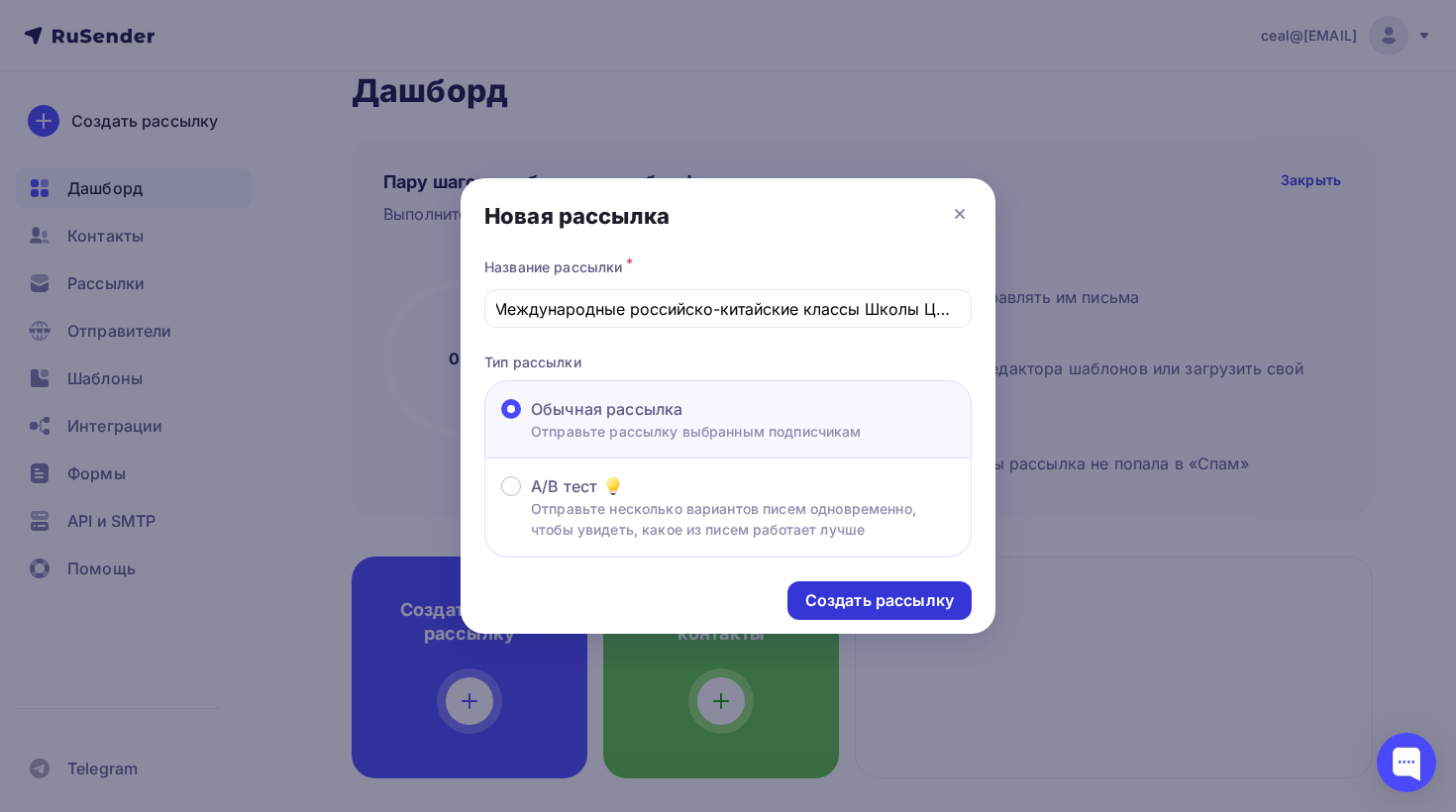 scroll, scrollTop: 0, scrollLeft: 0, axis: both 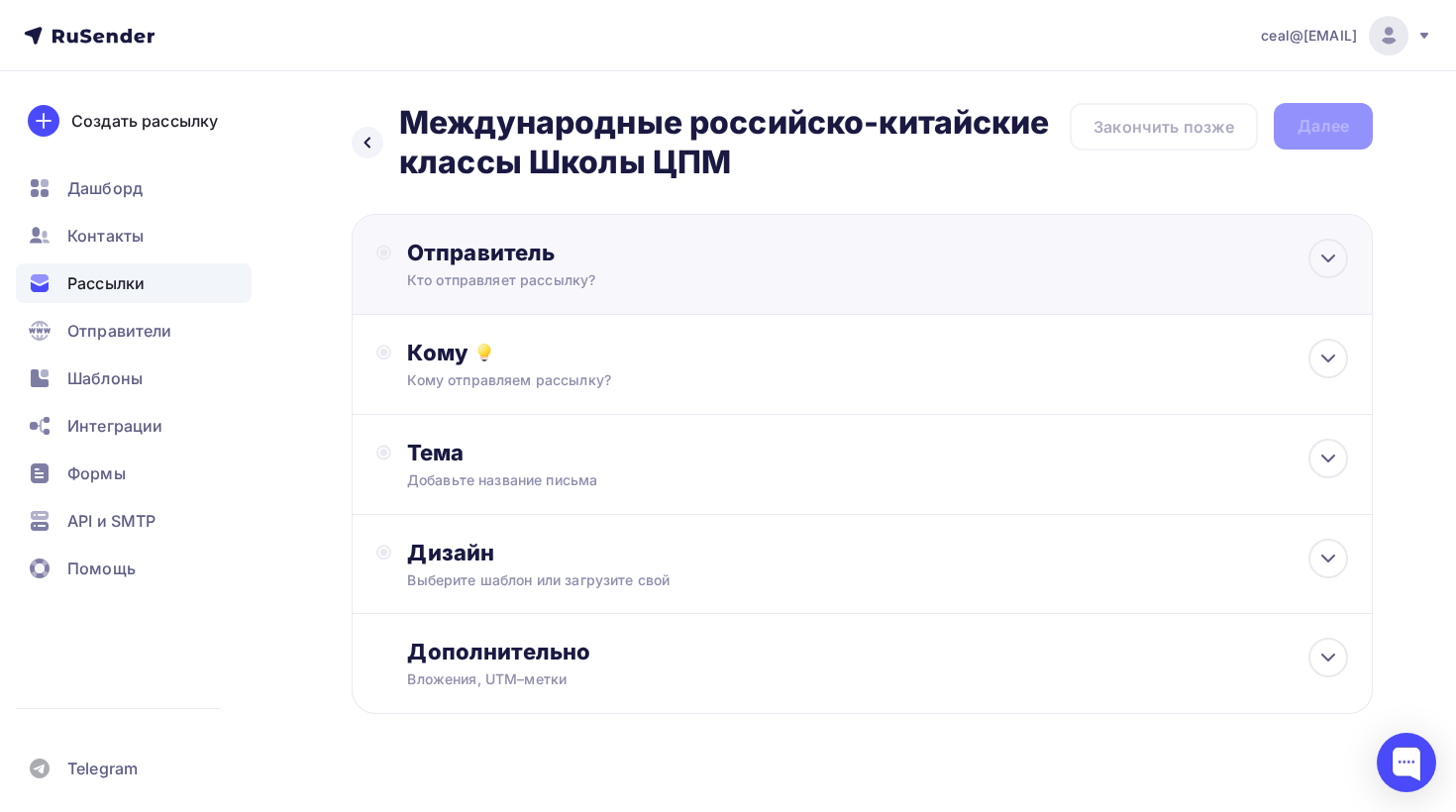 click on "Кто отправляет рассылку?" at bounding box center (600, 280) 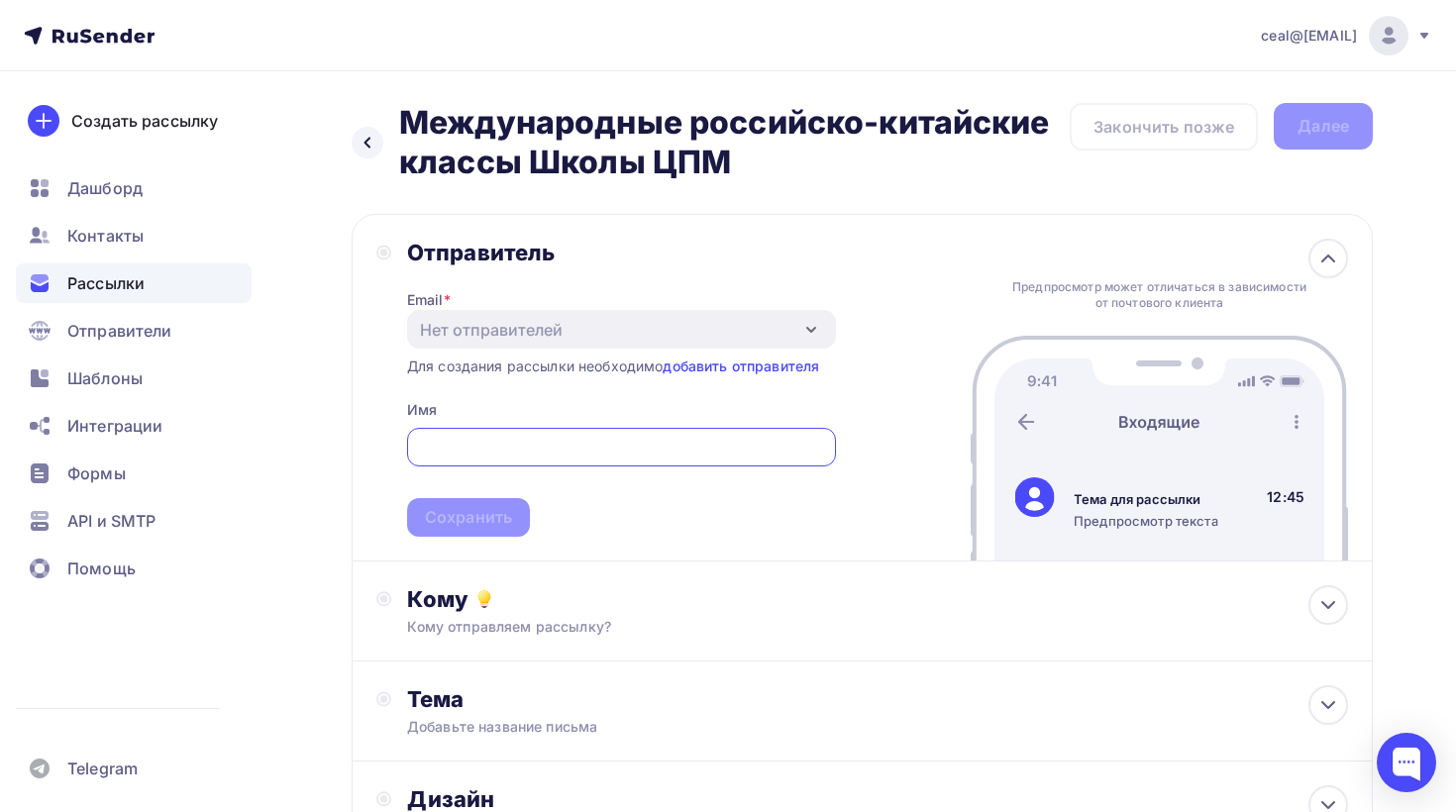 scroll, scrollTop: 0, scrollLeft: 0, axis: both 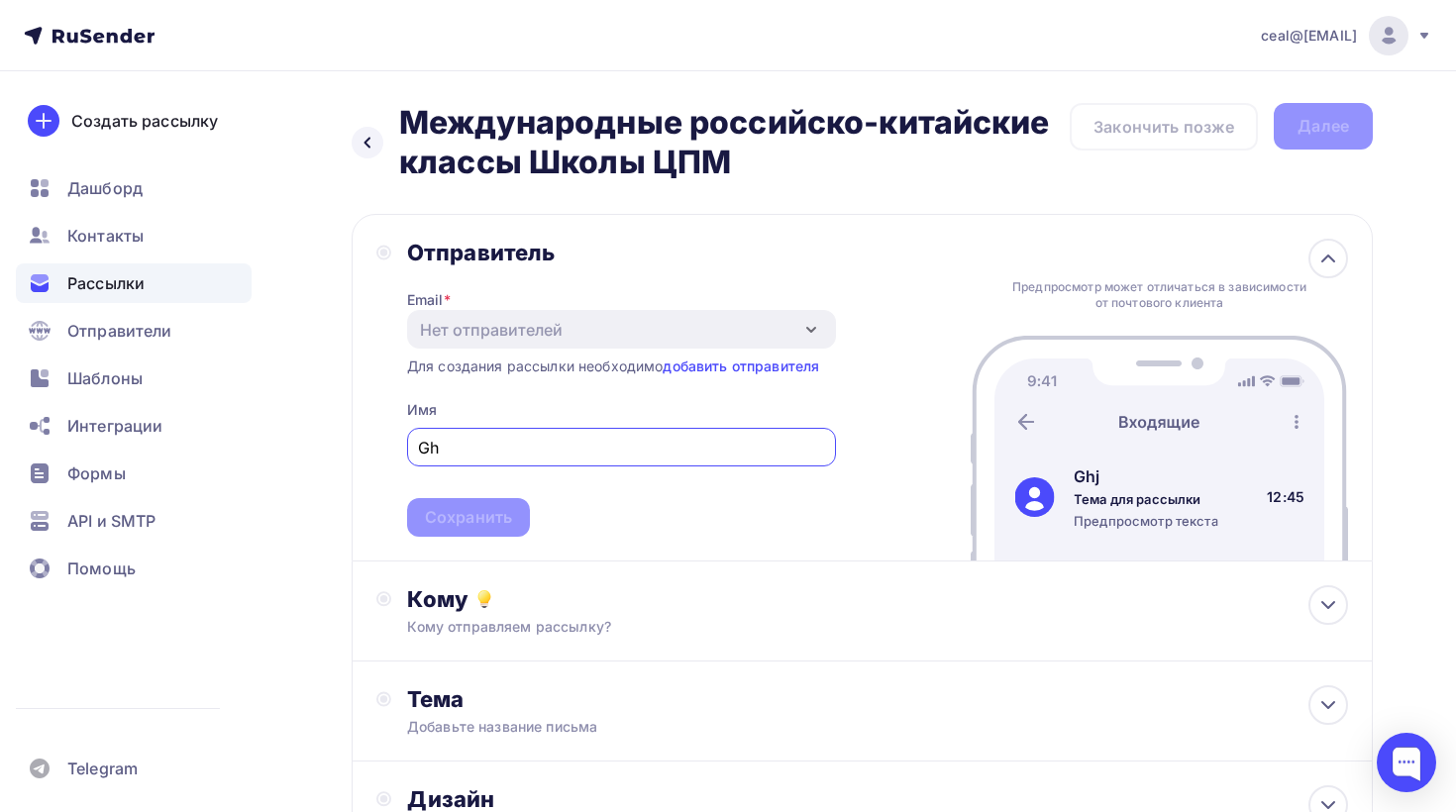 type on "G" 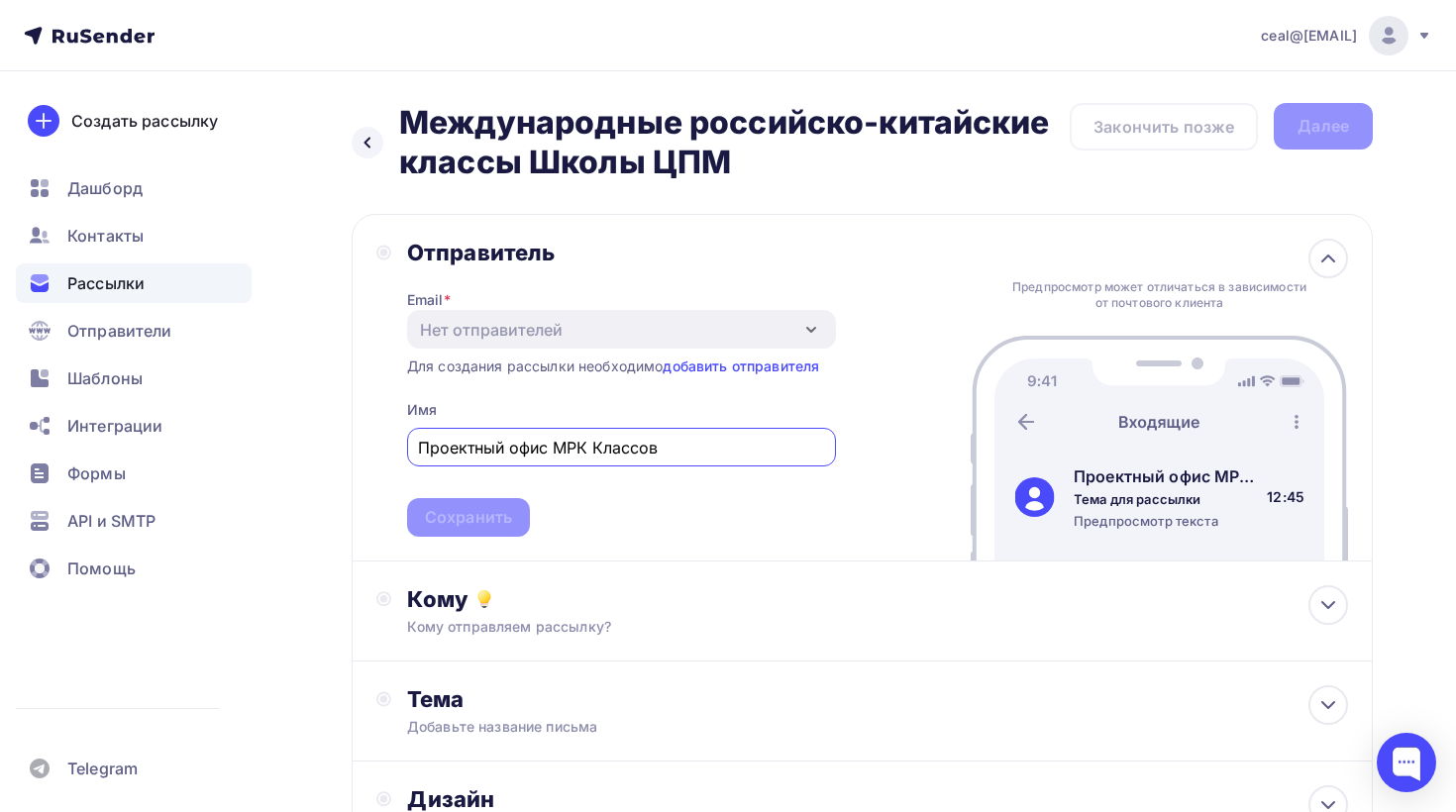 type on "Проектный офис МРК Классов" 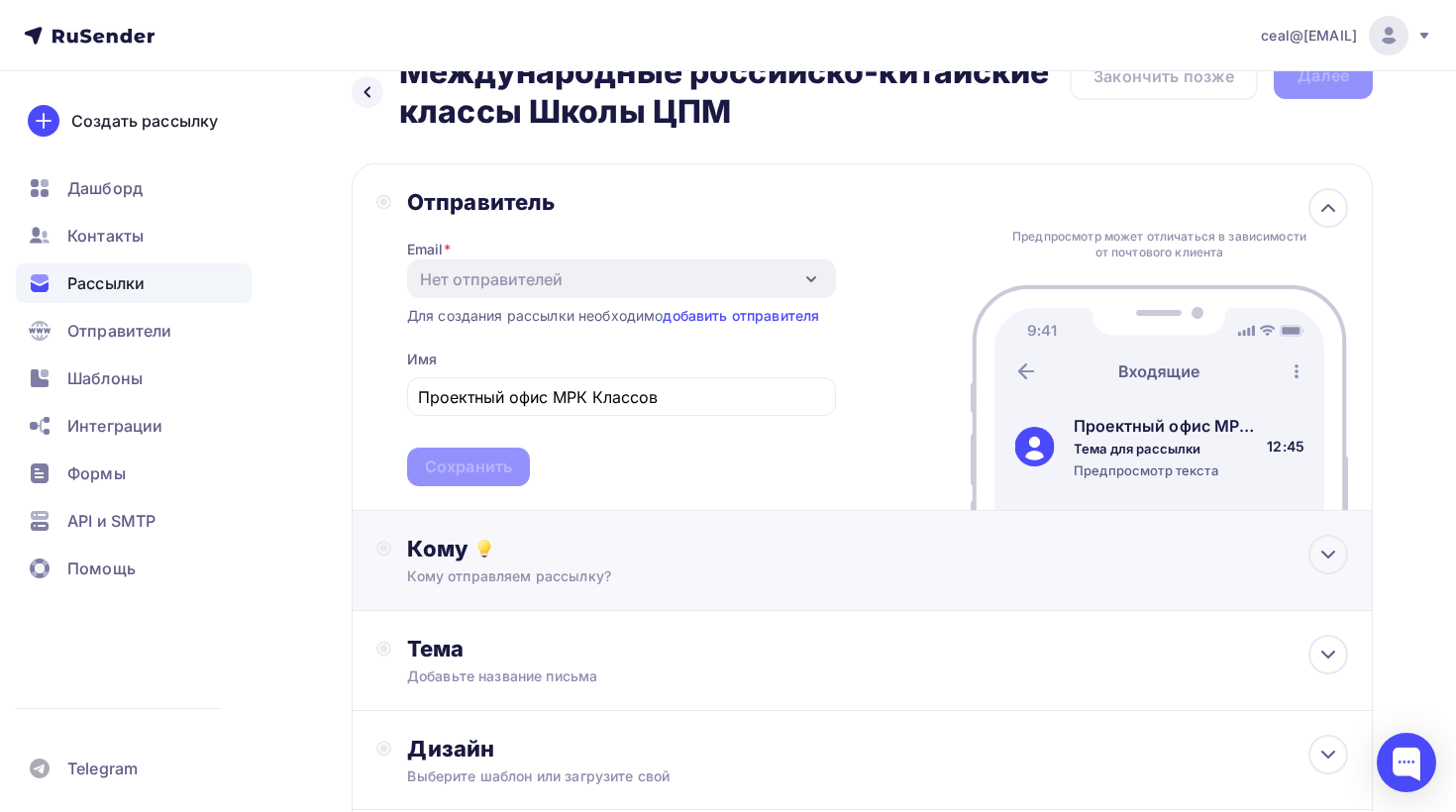 scroll, scrollTop: 64, scrollLeft: 0, axis: vertical 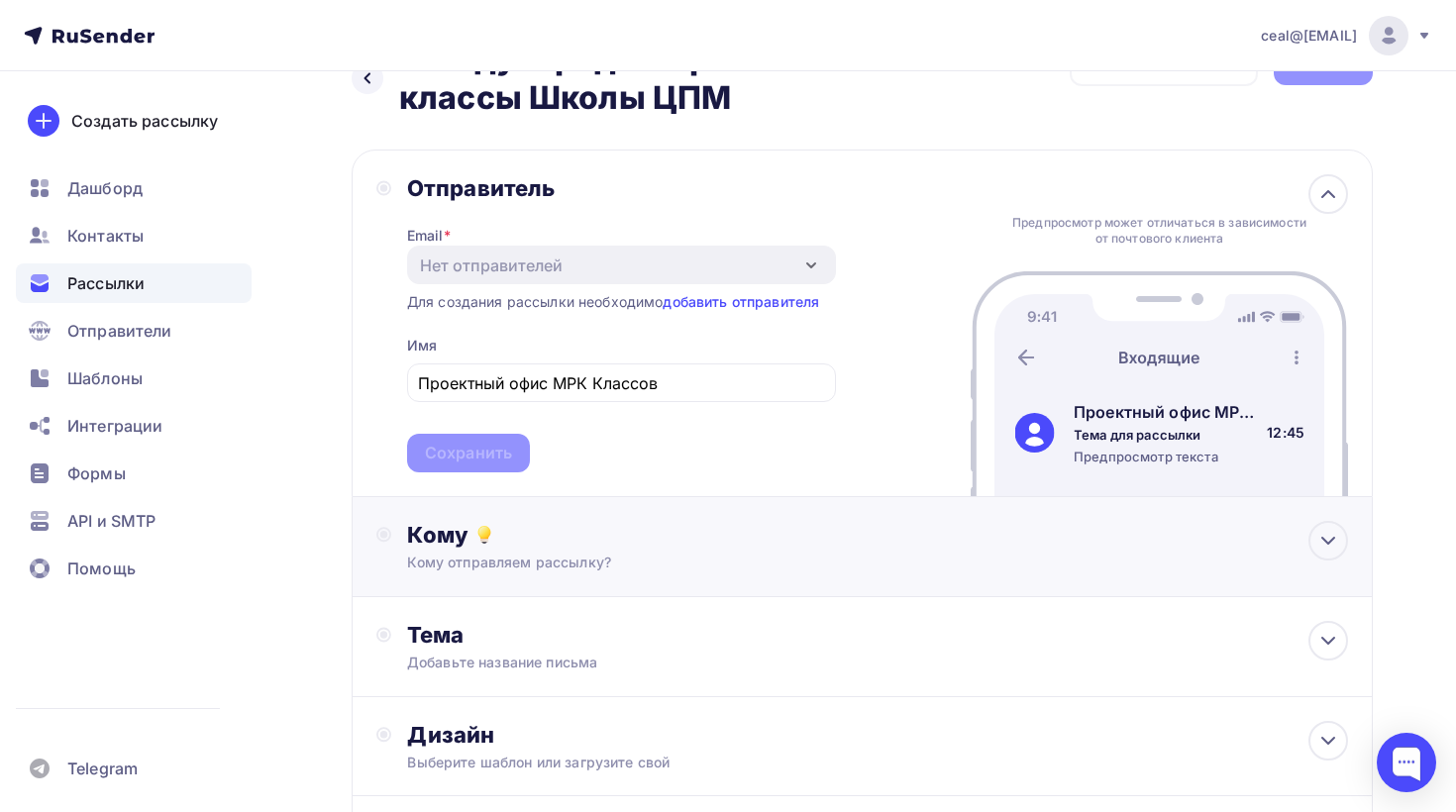 click on "Кому отправляем рассылку?" at bounding box center [830, 562] 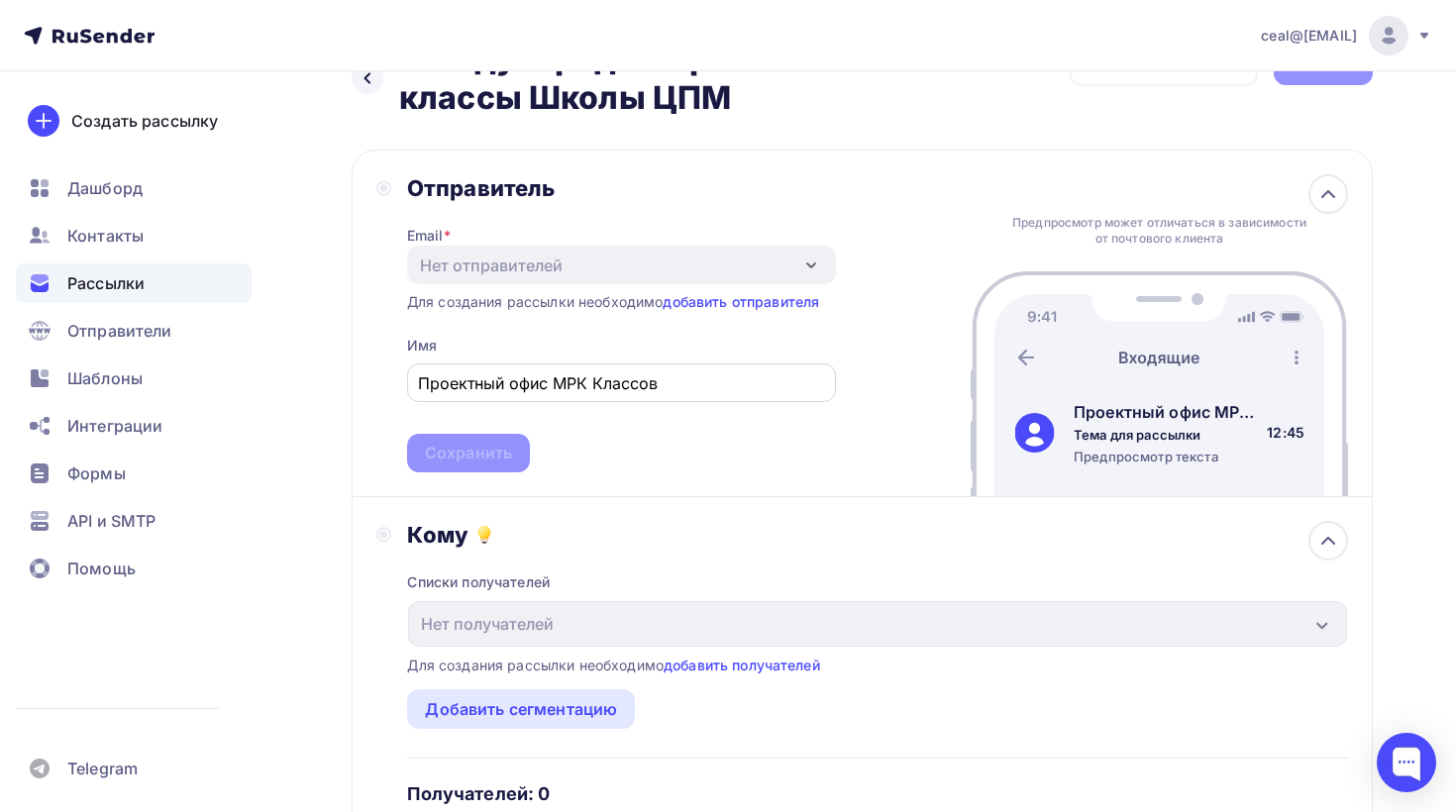 click on "Проектный офис МРК Классов" at bounding box center [621, 383] 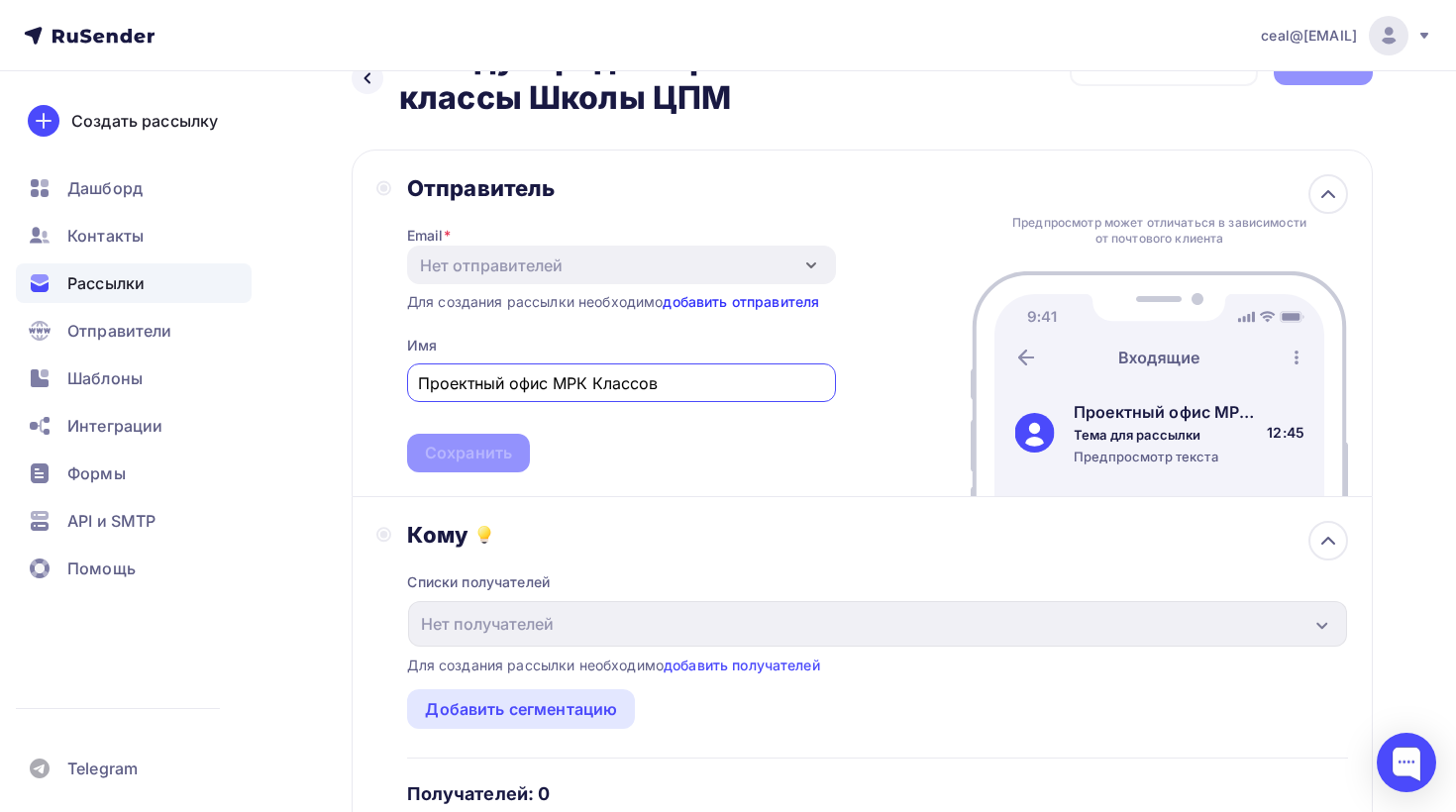 click on "добавить отправителя" at bounding box center (741, 301) 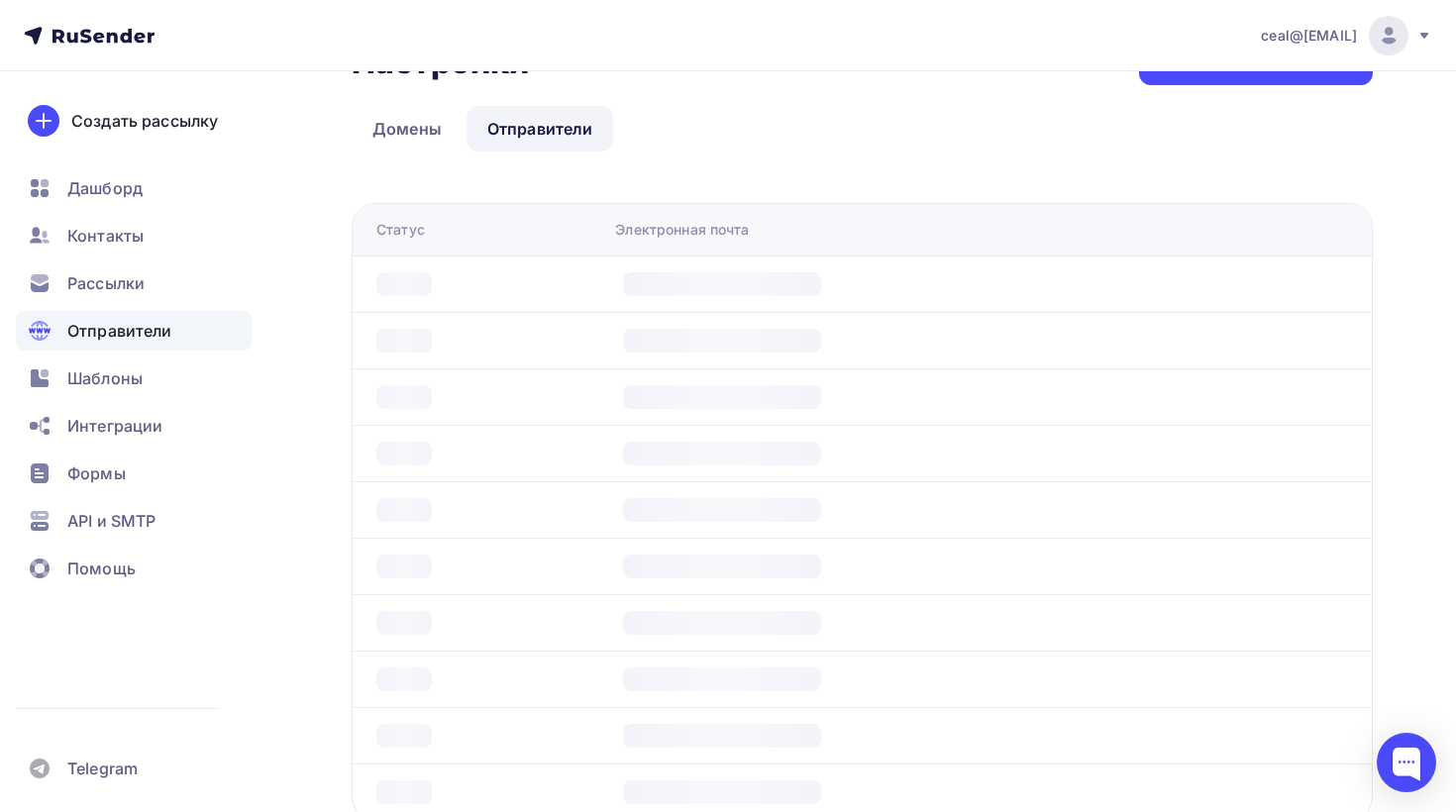 scroll, scrollTop: 0, scrollLeft: 0, axis: both 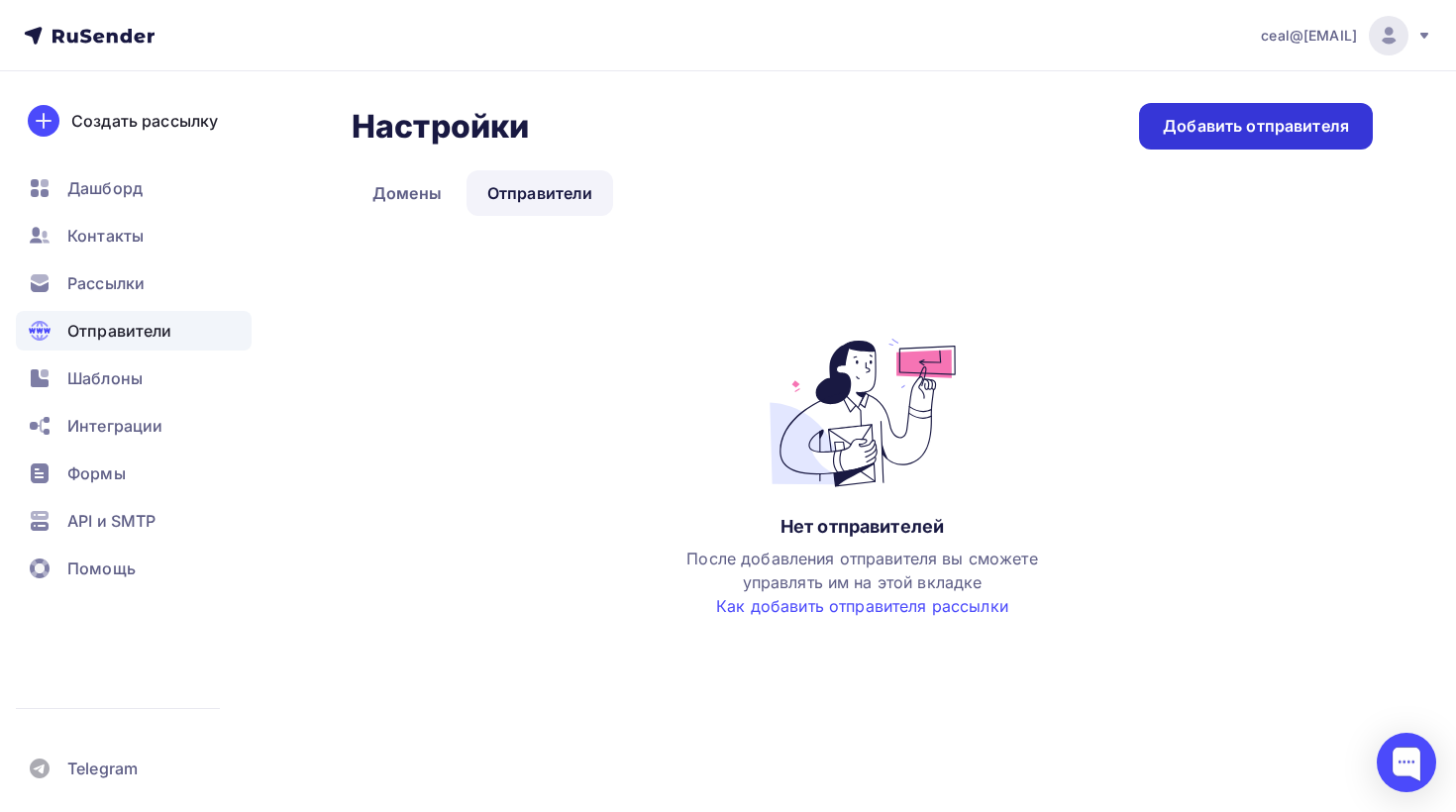 click on "Добавить отправителя" at bounding box center [1256, 126] 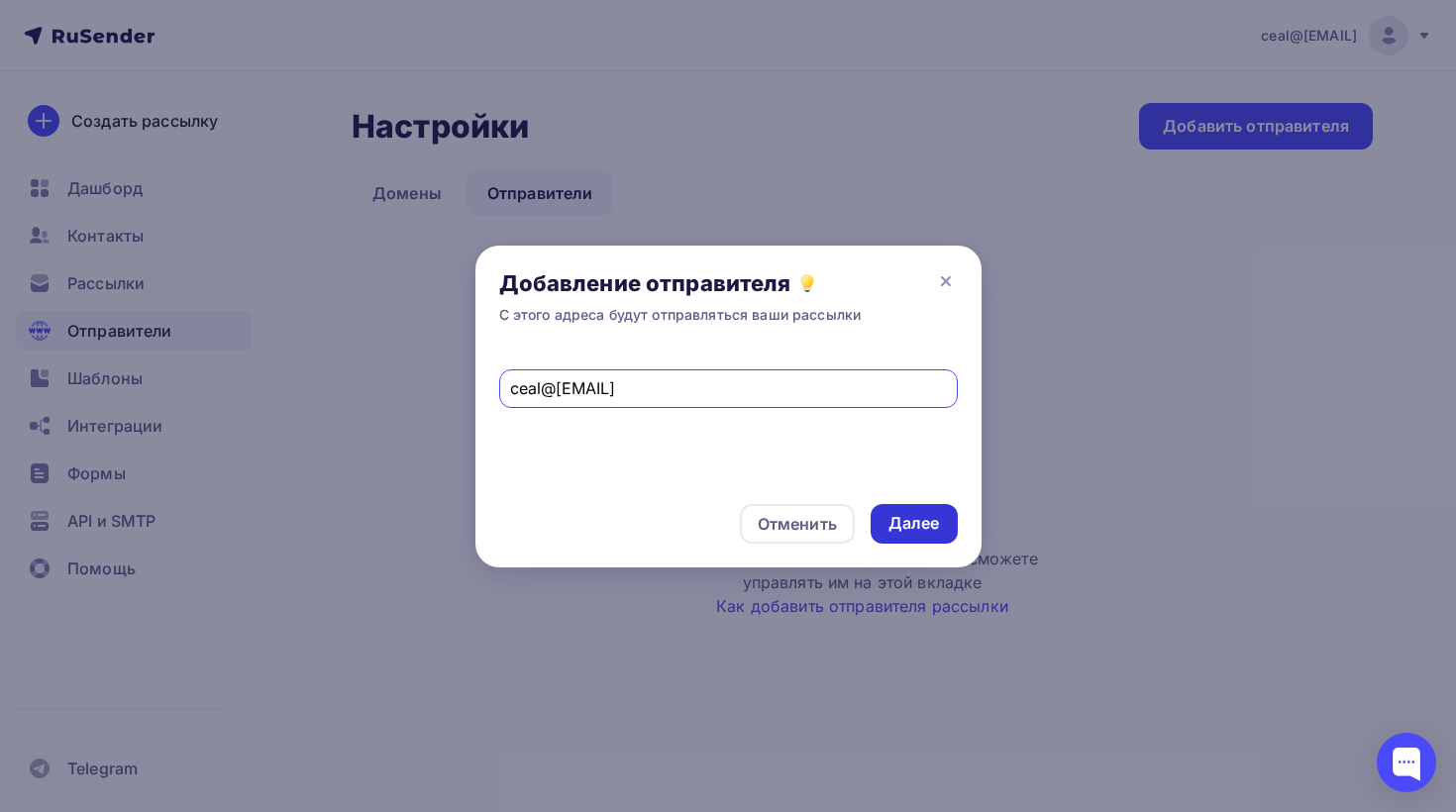 type on "[EMAIL]" 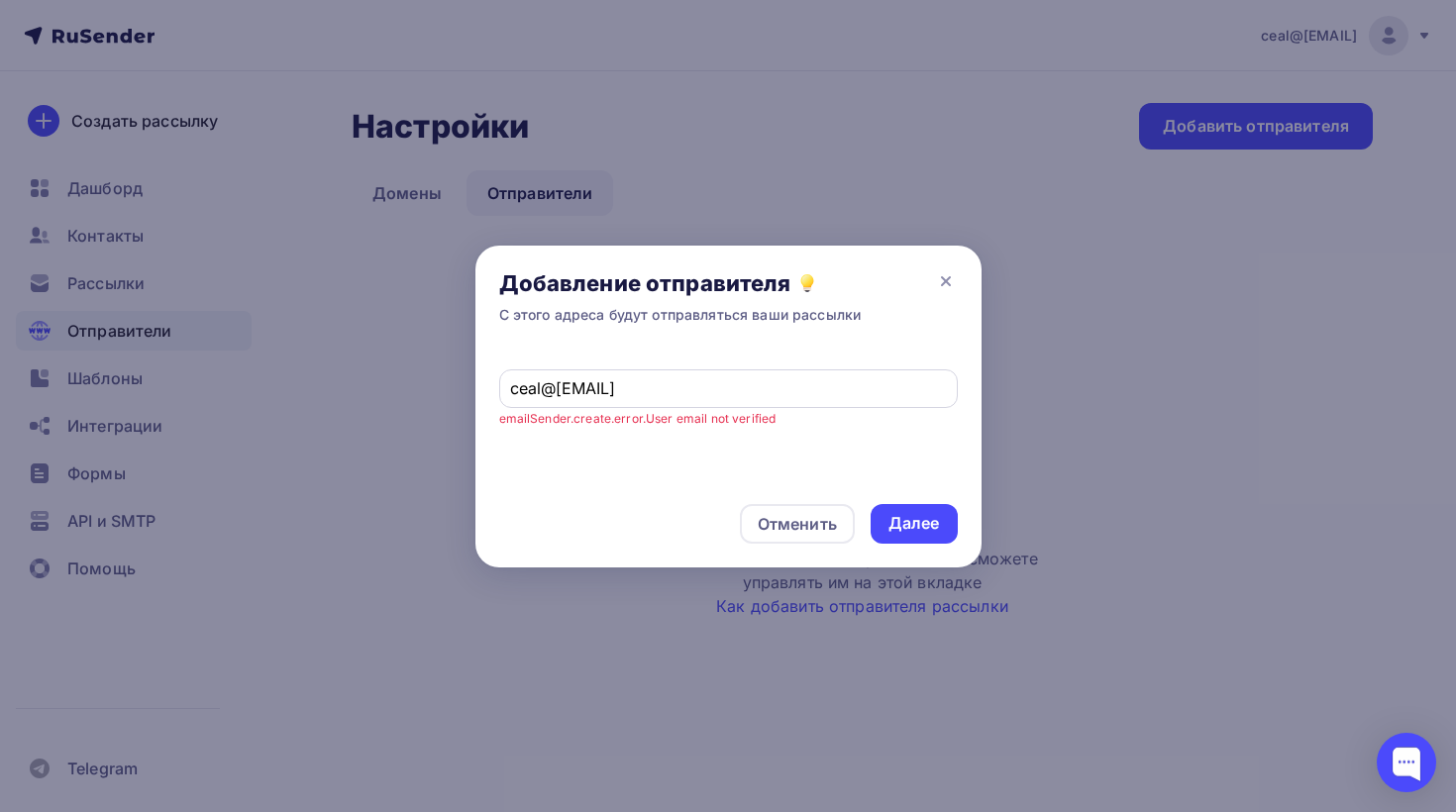 click on "[EMAIL]" at bounding box center (728, 388) 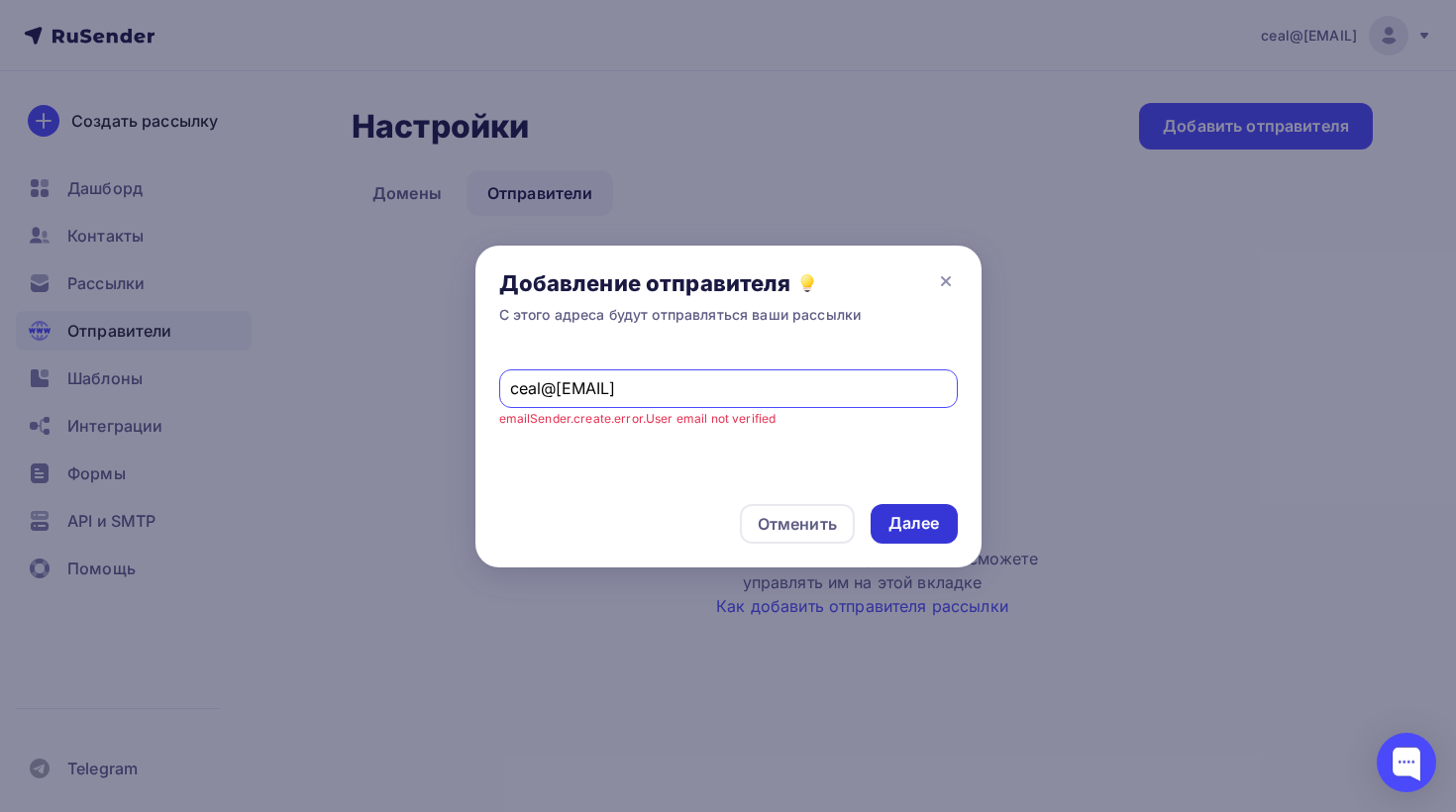 click on "Далее" at bounding box center [914, 523] 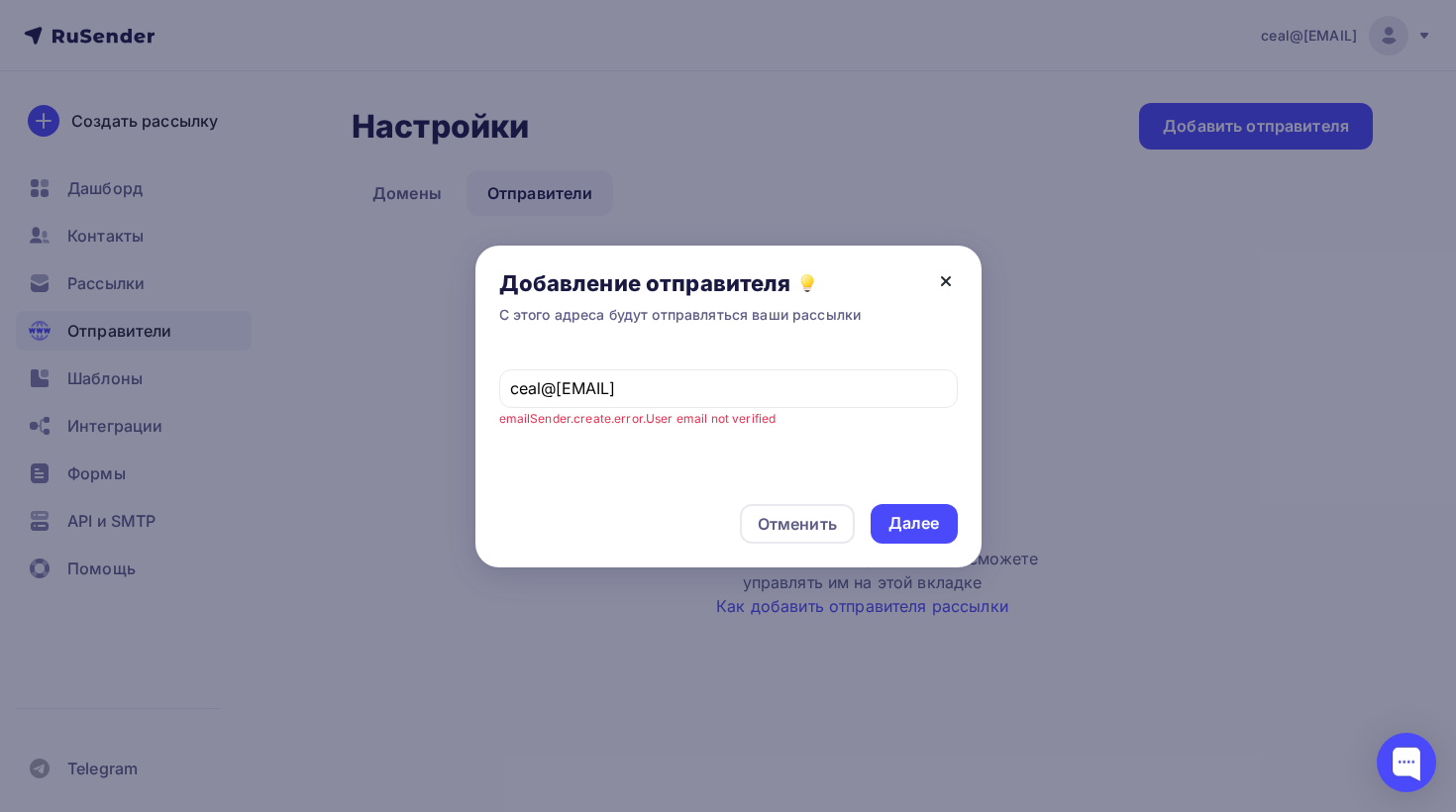 click 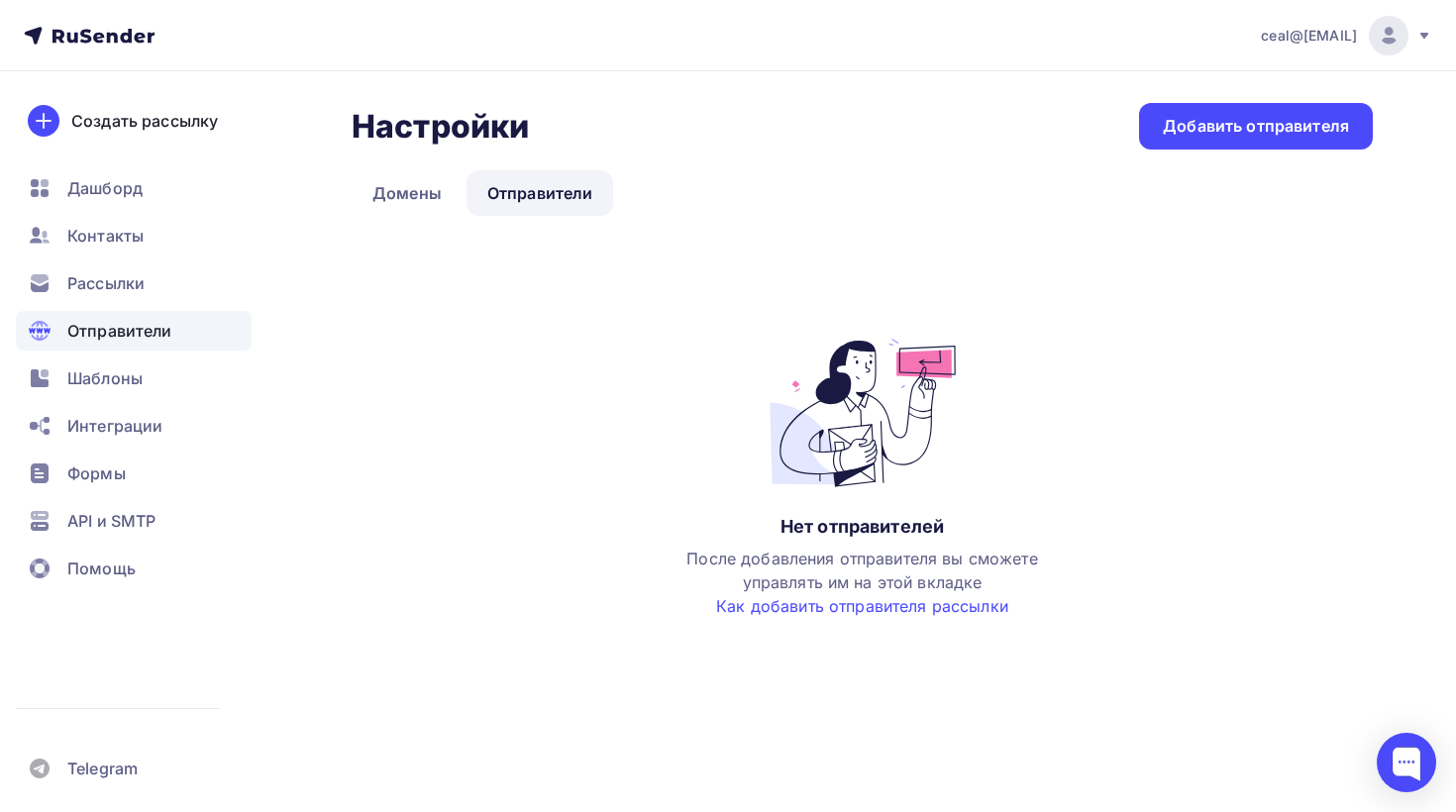 click on "После добавления отправителя вы сможете управлять им на этой вкладке  Как добавить отправителя рассылки" at bounding box center [863, 582] 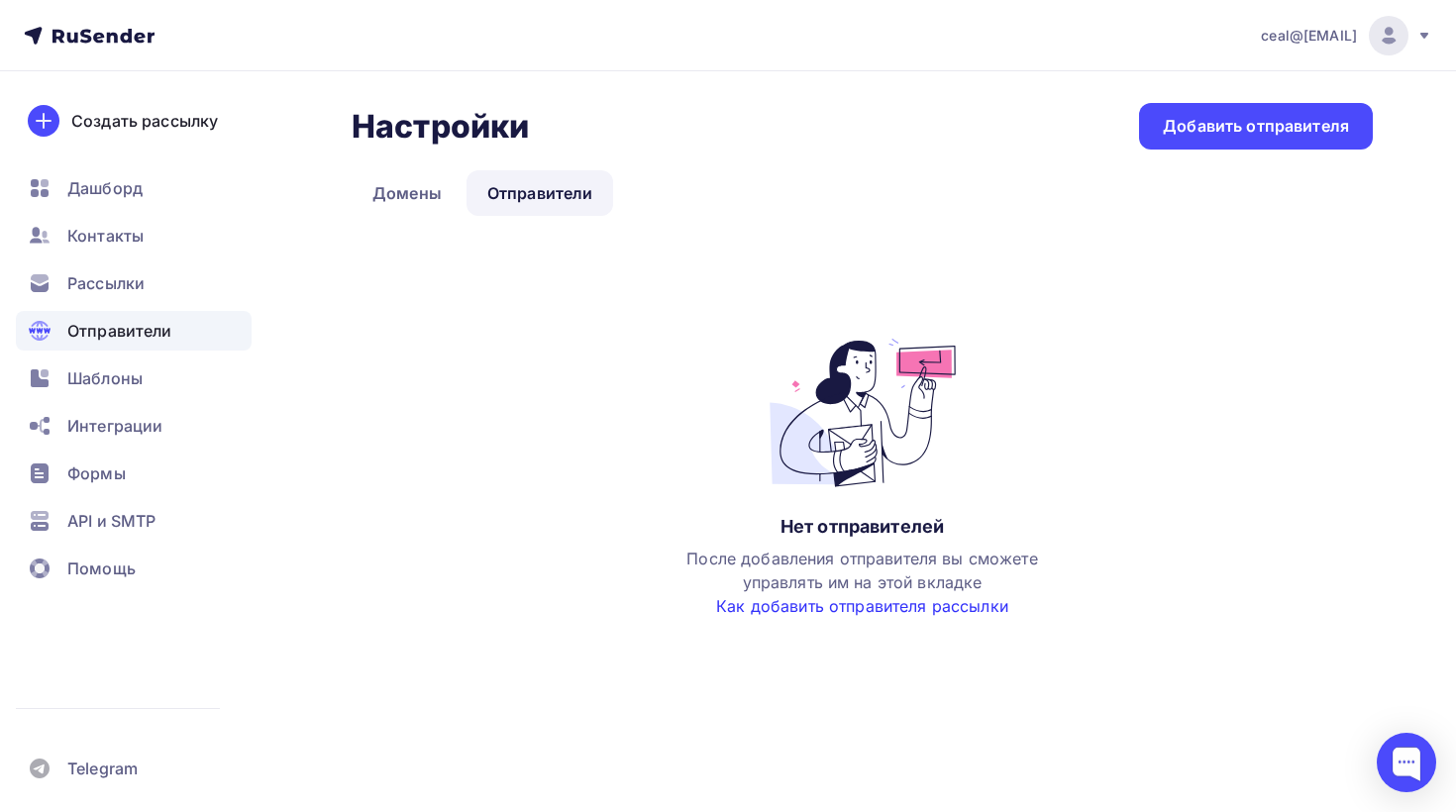 click on "Как добавить отправителя рассылки" at bounding box center (862, 606) 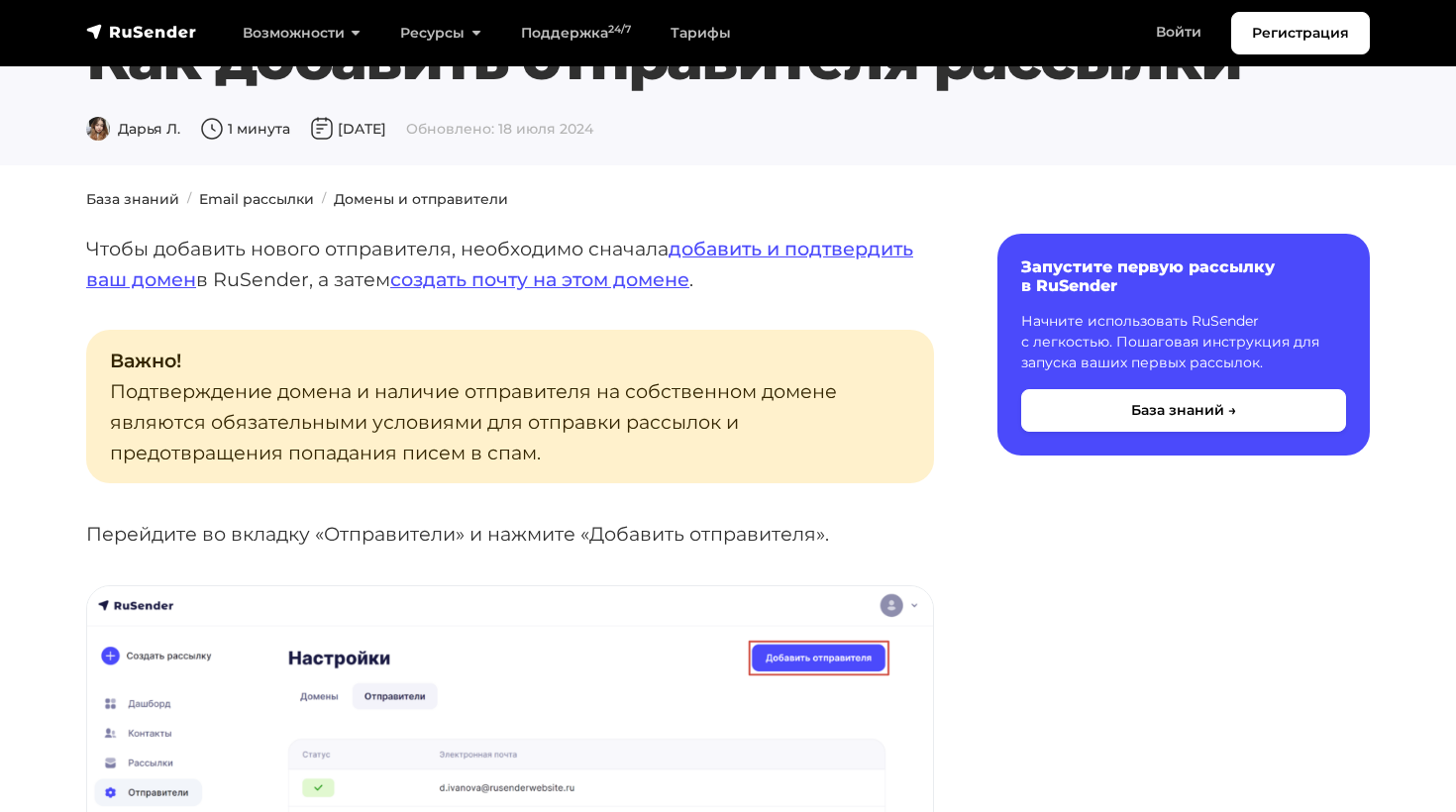scroll, scrollTop: 0, scrollLeft: 0, axis: both 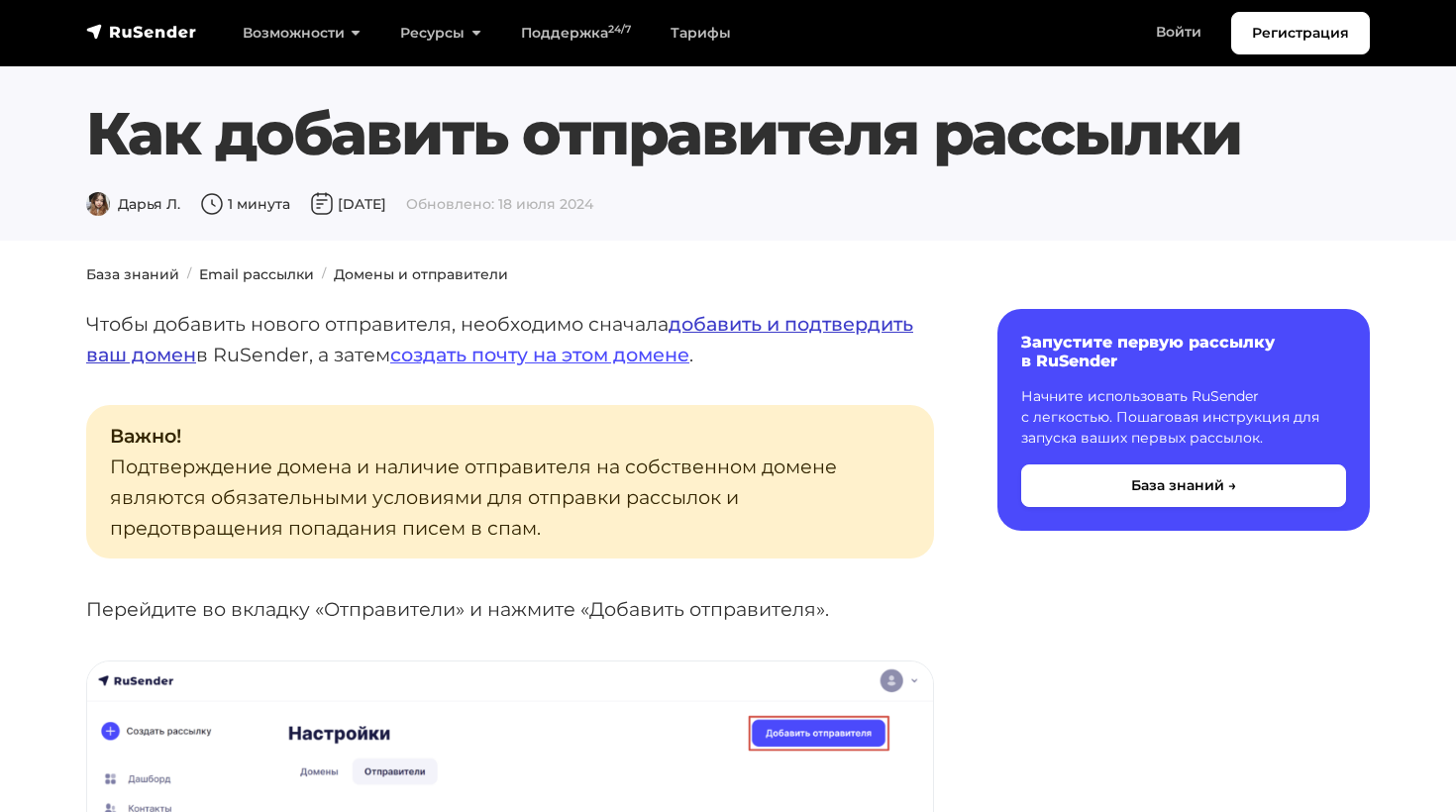 click on "добавить и подтвердить ваш домен" at bounding box center (499, 339) 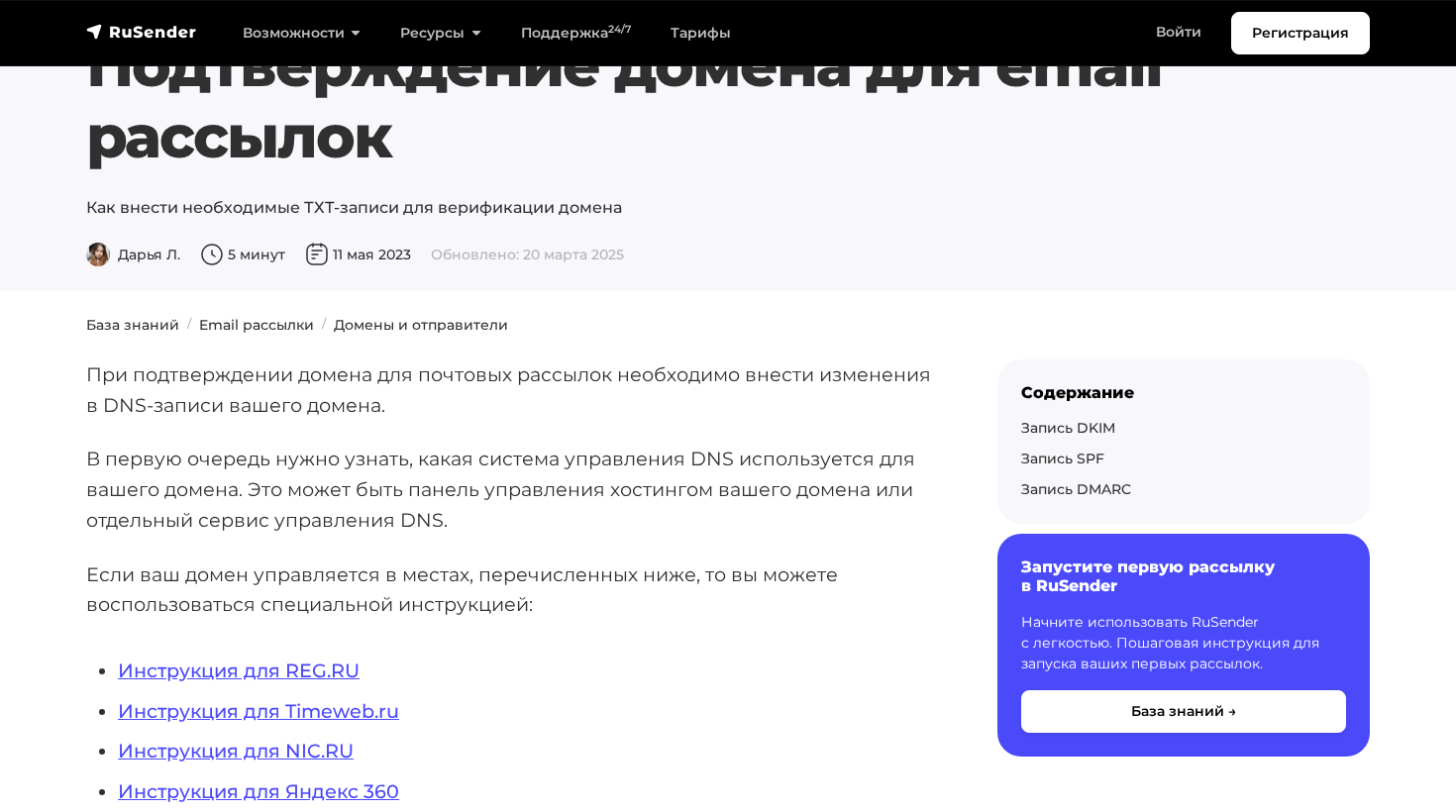 scroll, scrollTop: 75, scrollLeft: 0, axis: vertical 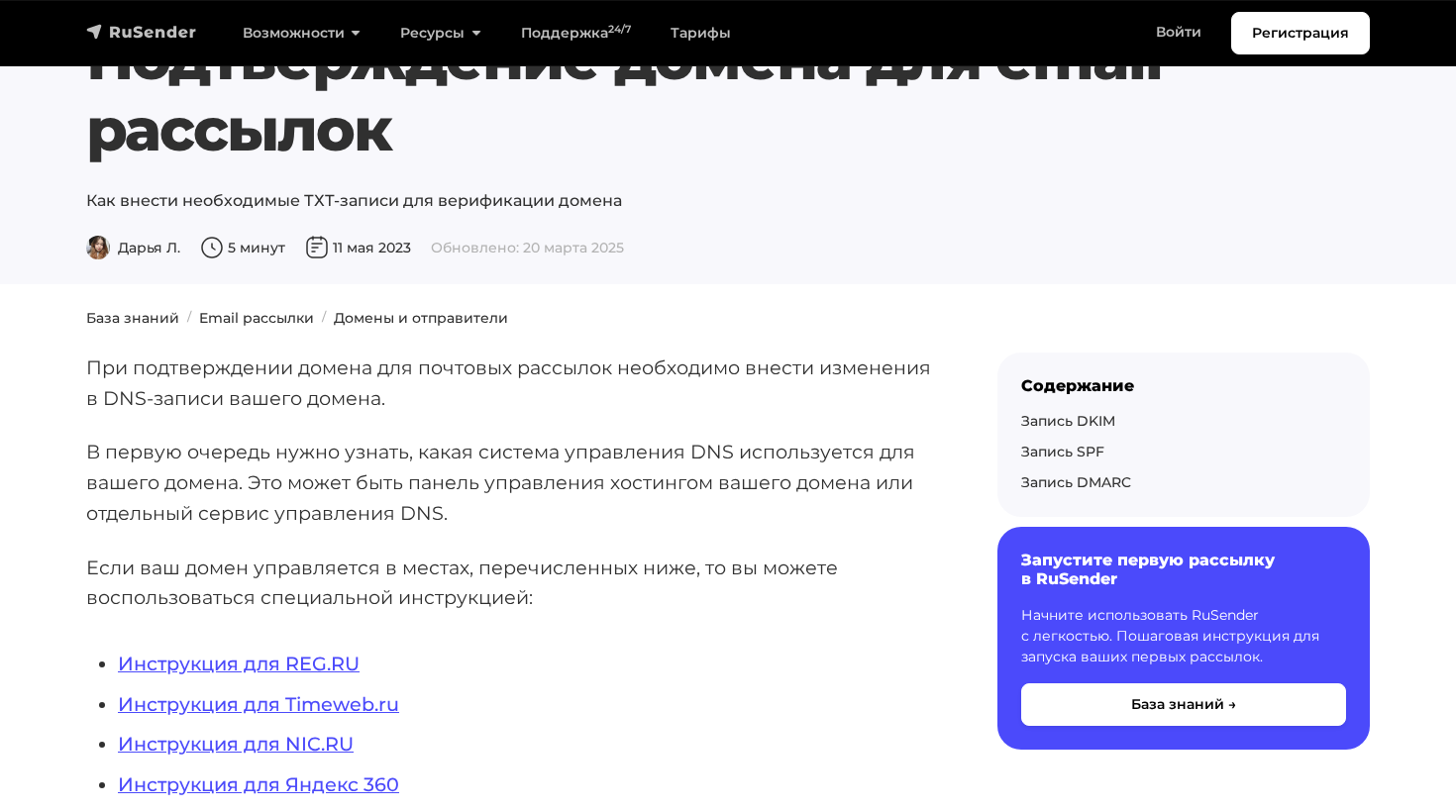 click at bounding box center (142, 32) 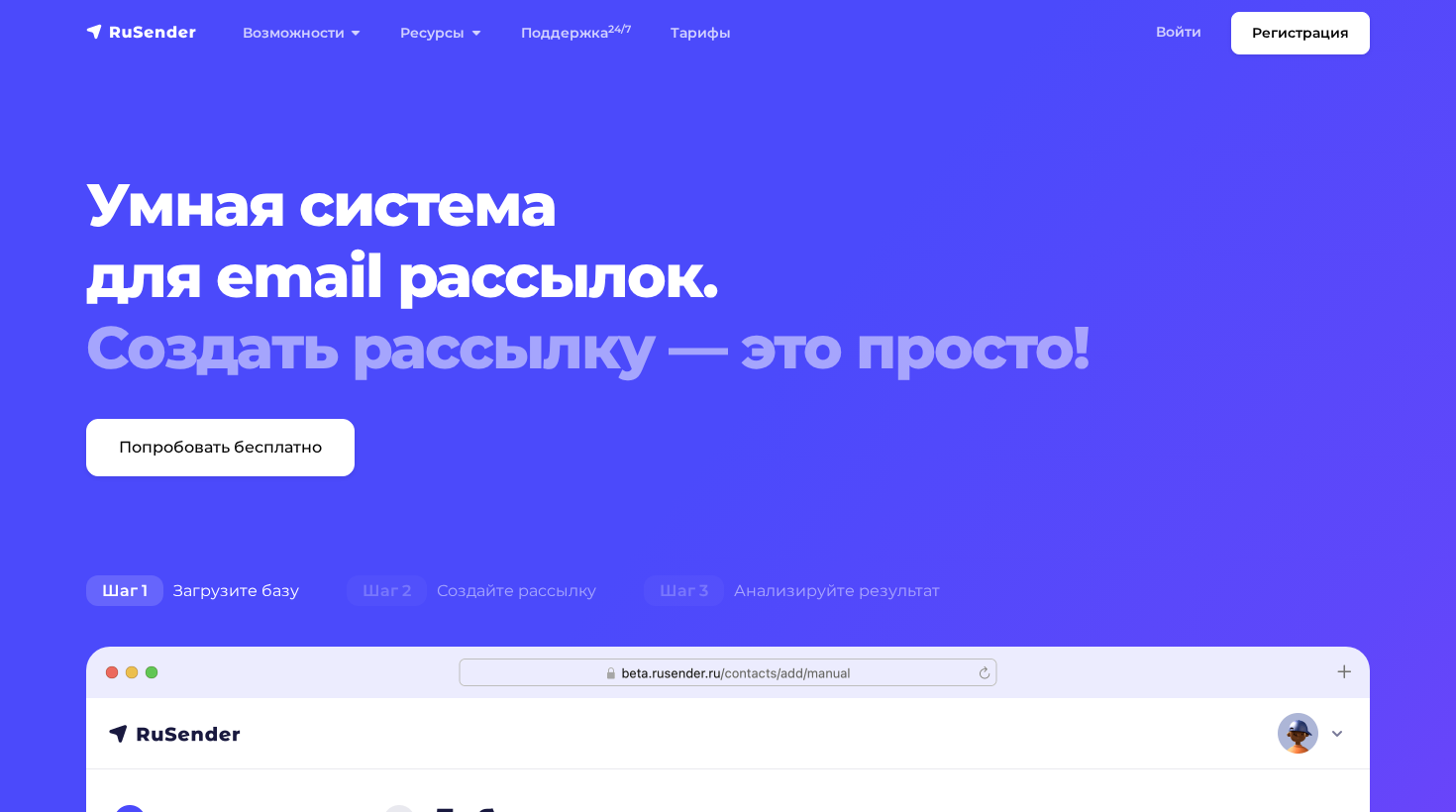 scroll, scrollTop: 0, scrollLeft: 0, axis: both 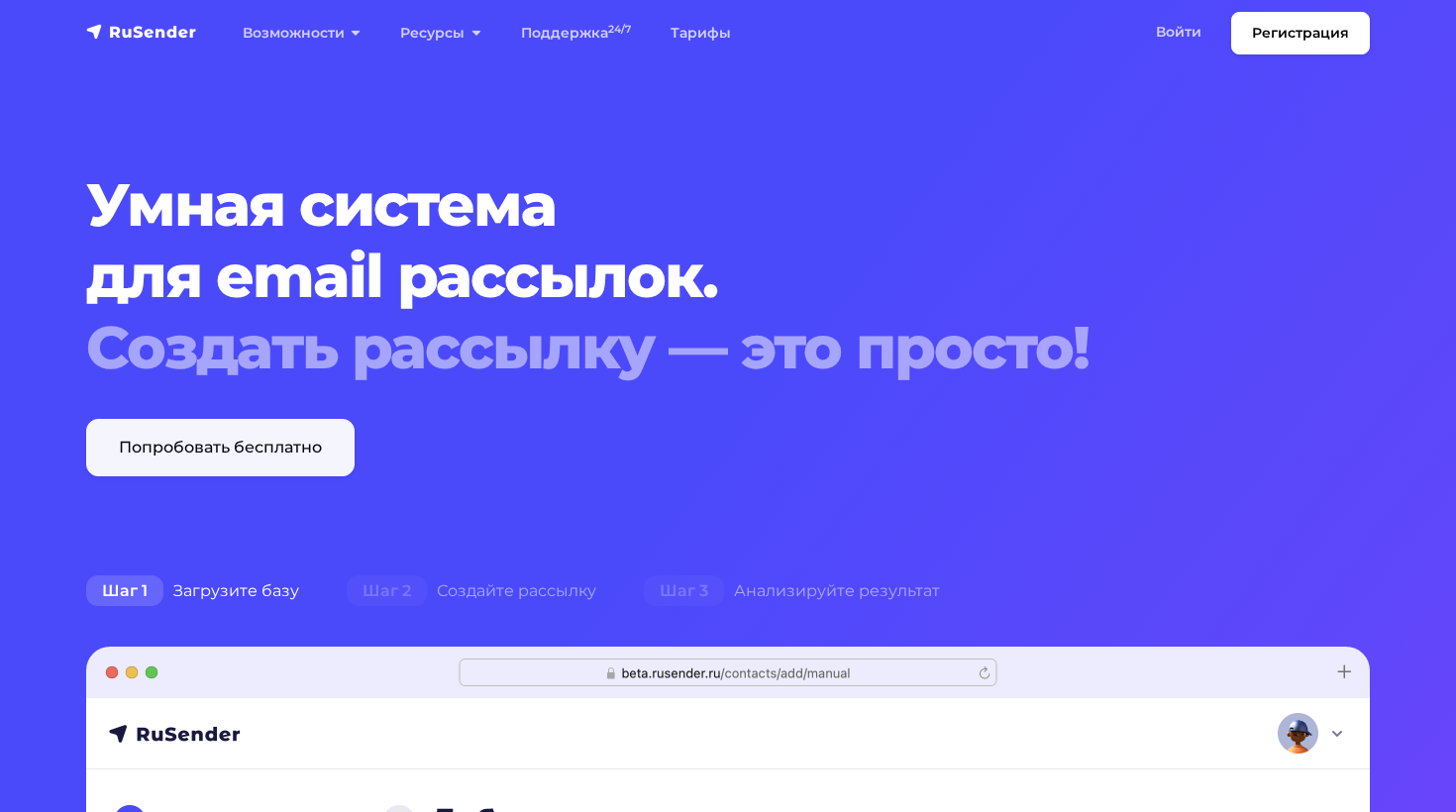 click on "Попробовать бесплатно" at bounding box center (220, 448) 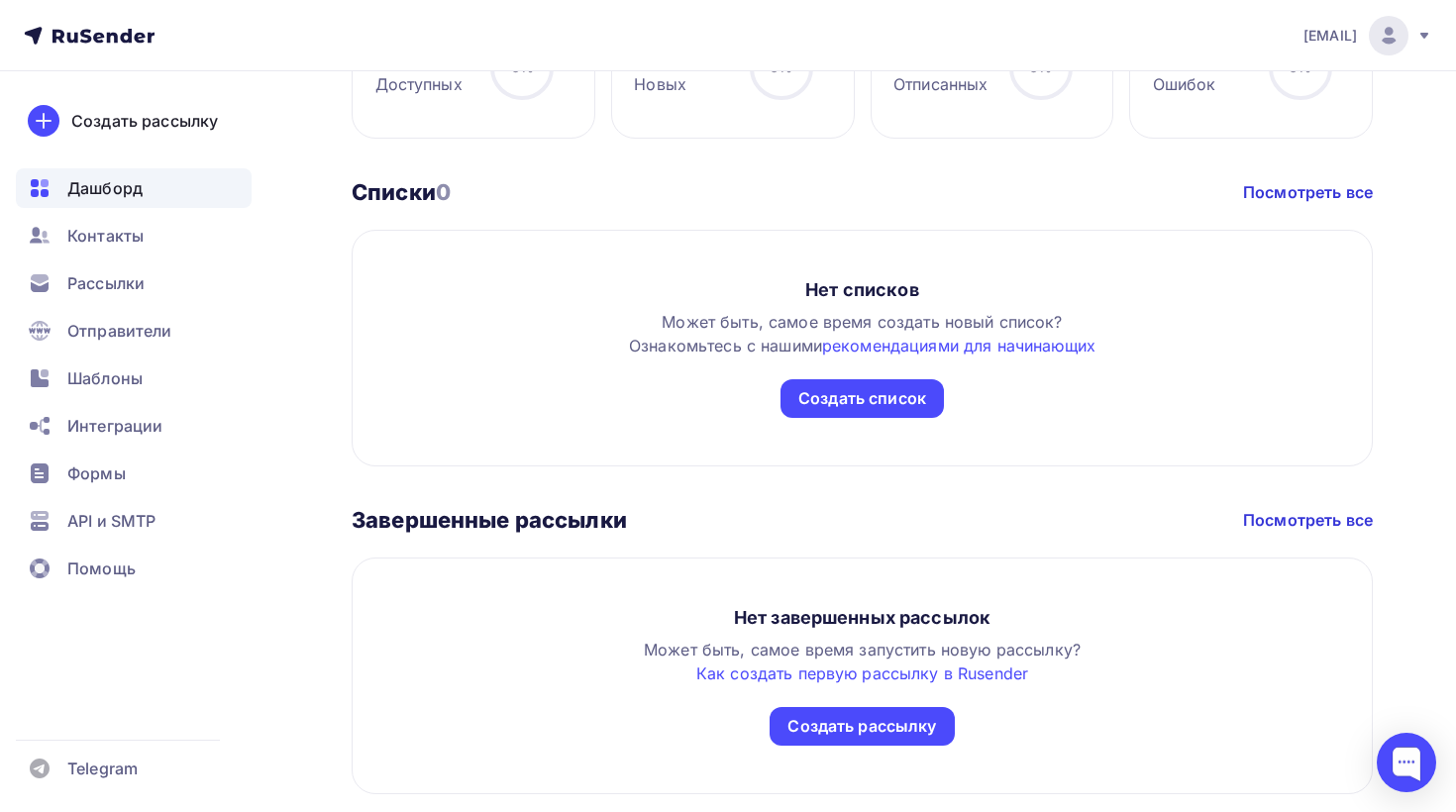 scroll, scrollTop: 957, scrollLeft: 0, axis: vertical 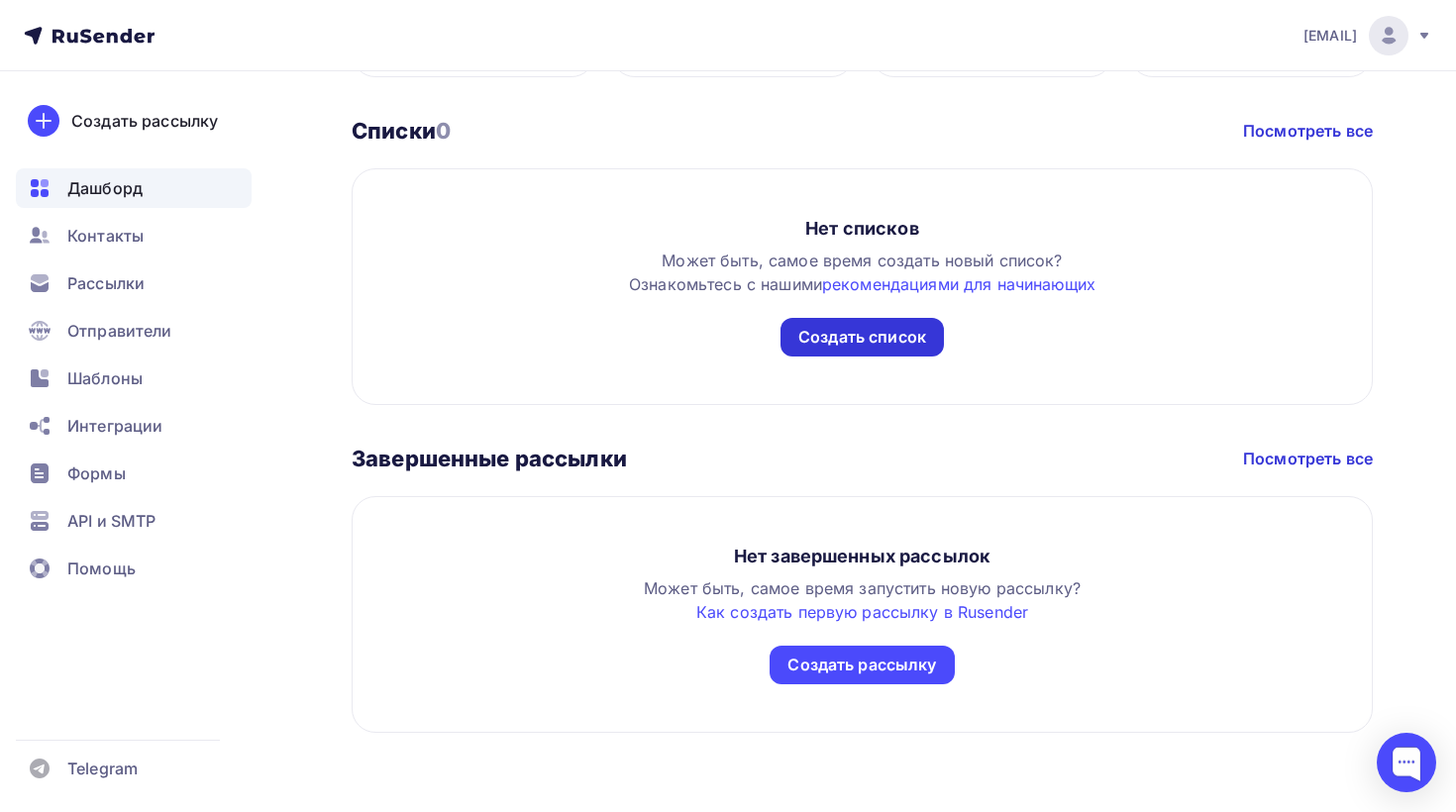 click on "Создать список" at bounding box center [862, 337] 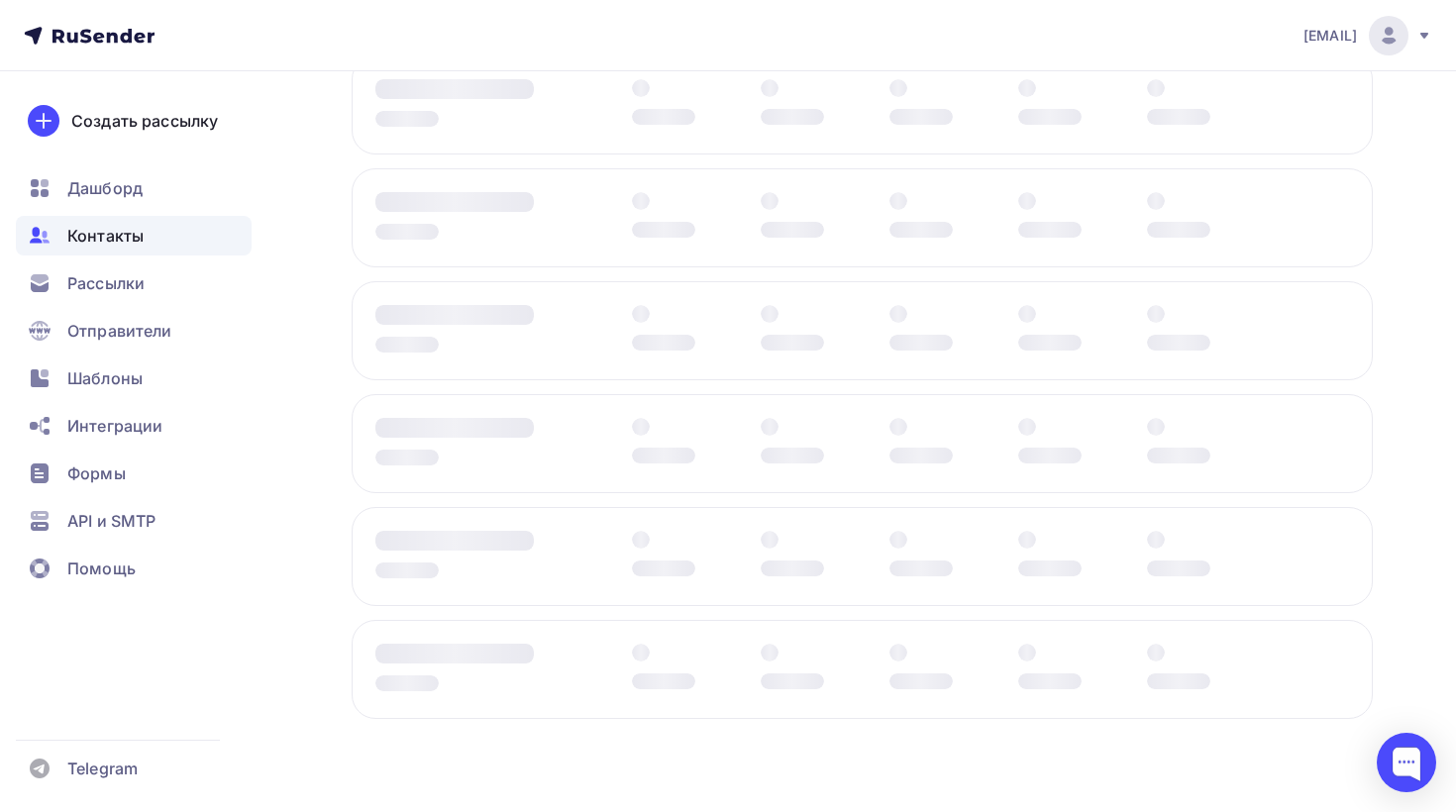 scroll, scrollTop: 0, scrollLeft: 0, axis: both 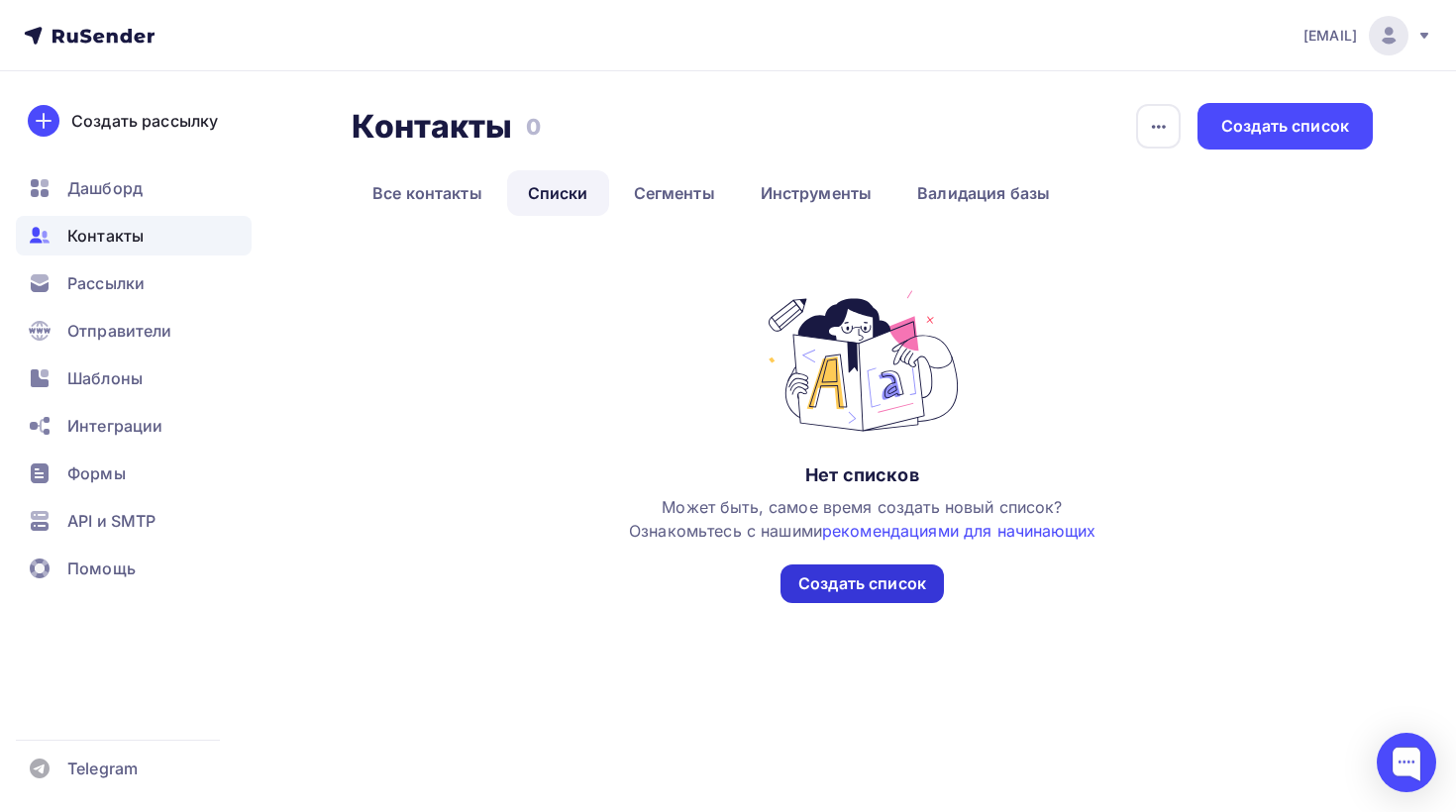 click on "Создать список" at bounding box center (862, 583) 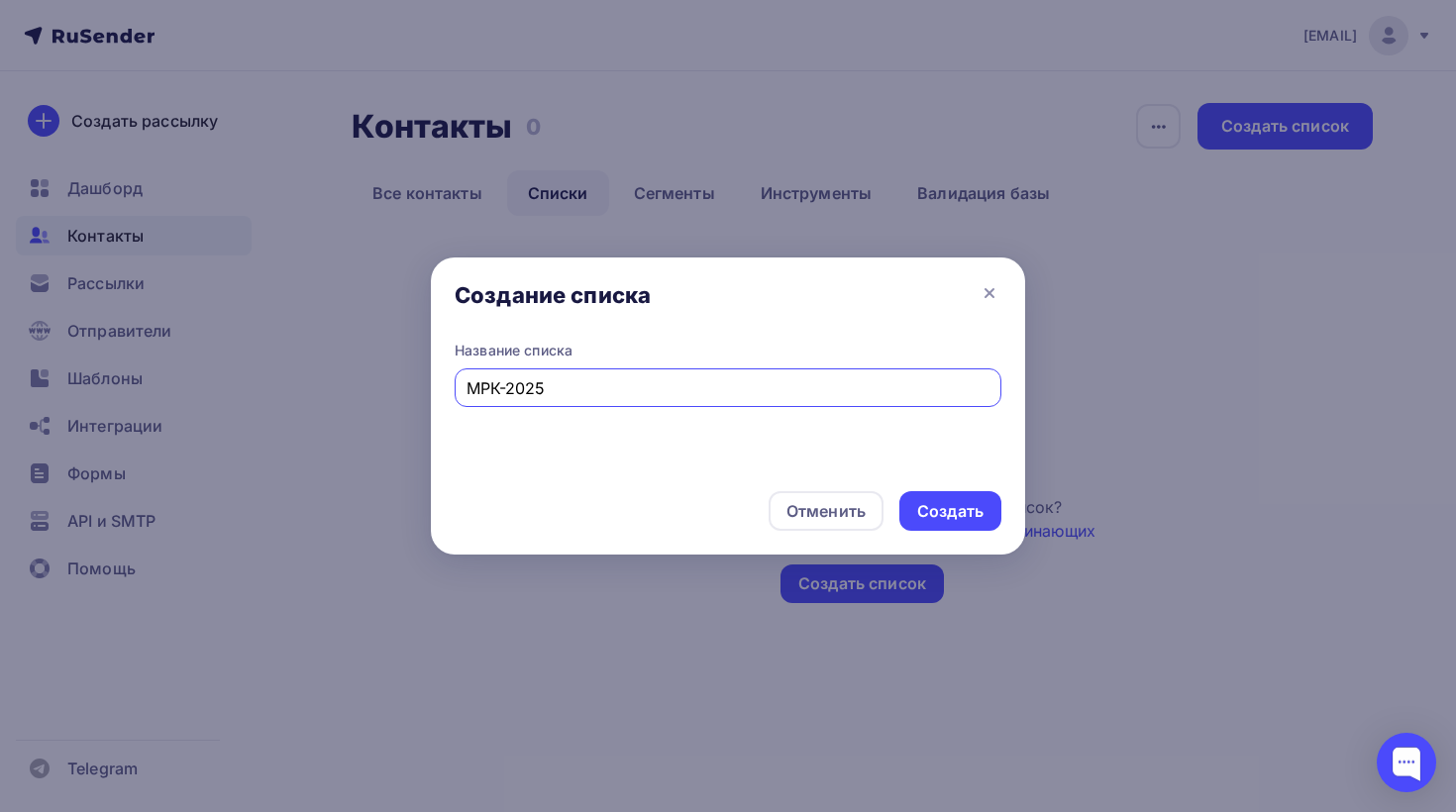 type on "МРК-2025" 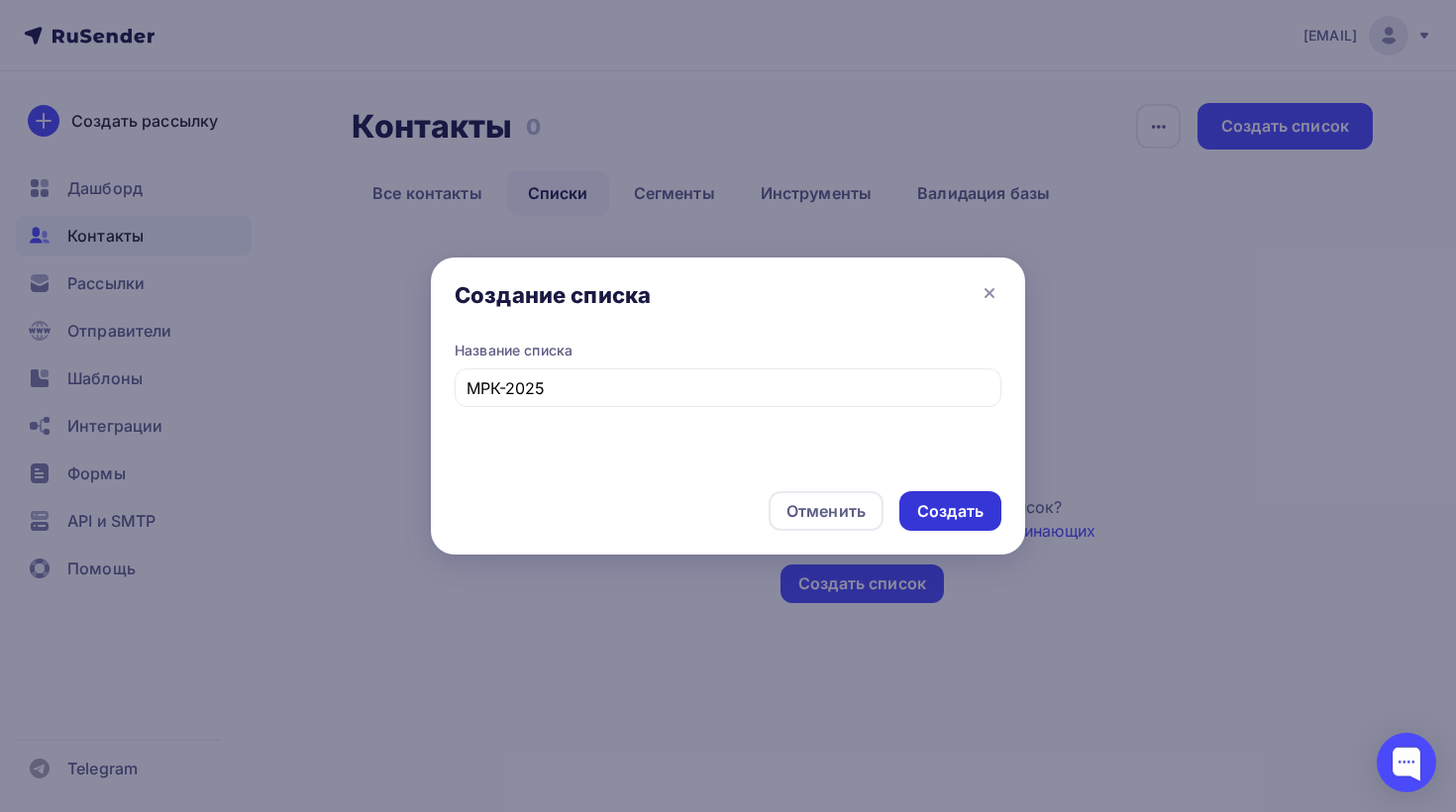 click on "Создать" at bounding box center (950, 511) 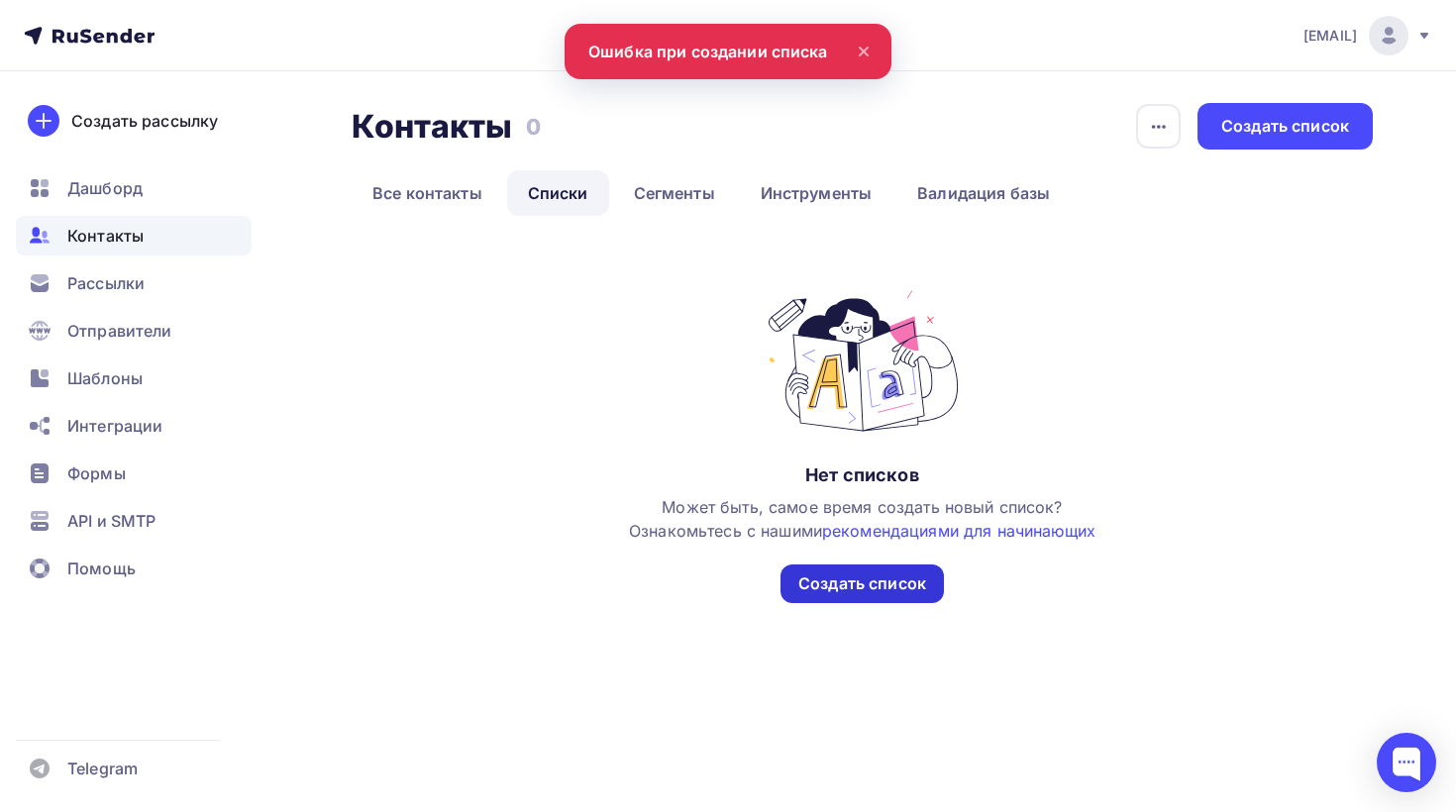click on "Создать список" at bounding box center (862, 583) 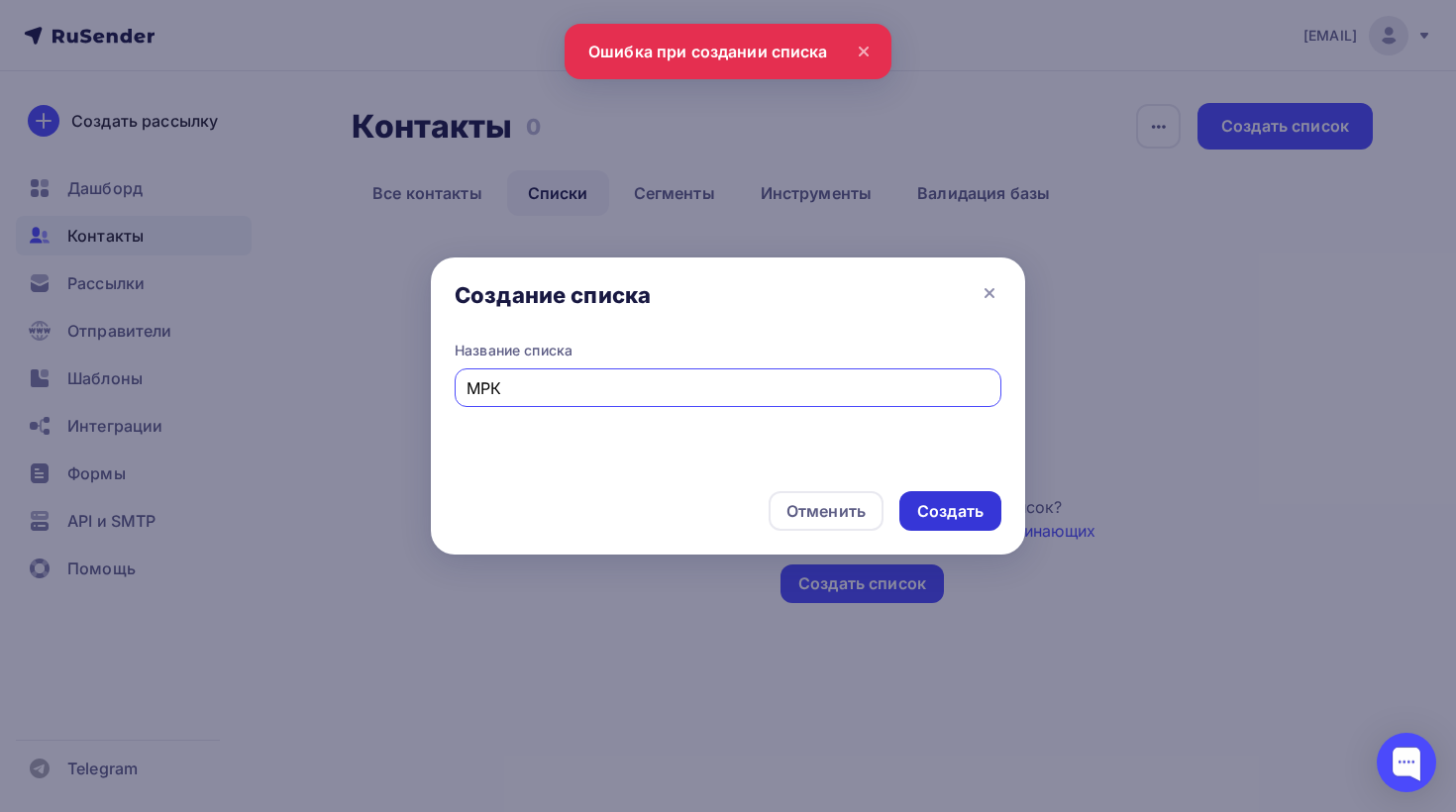 type on "МРК" 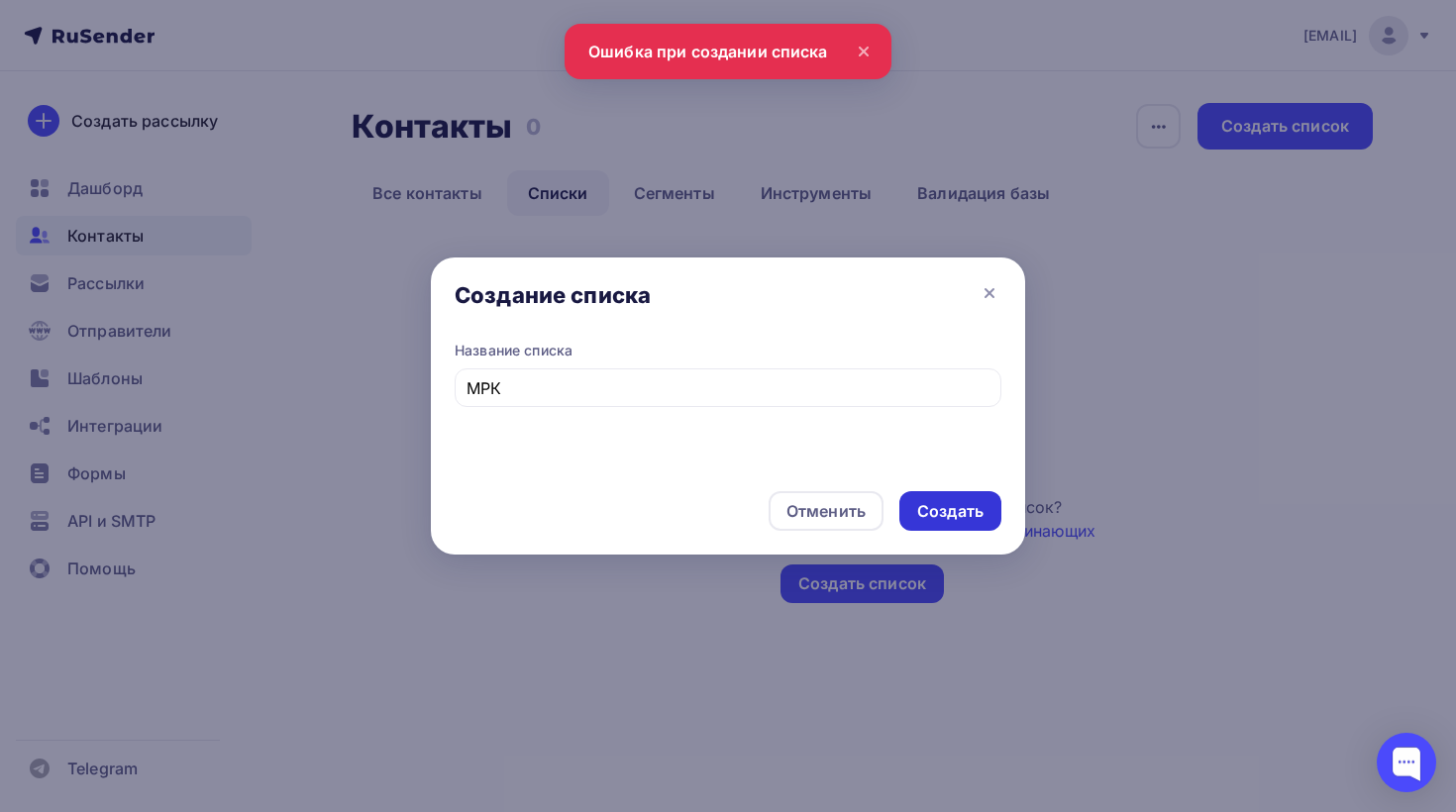 click on "Создать" at bounding box center [950, 511] 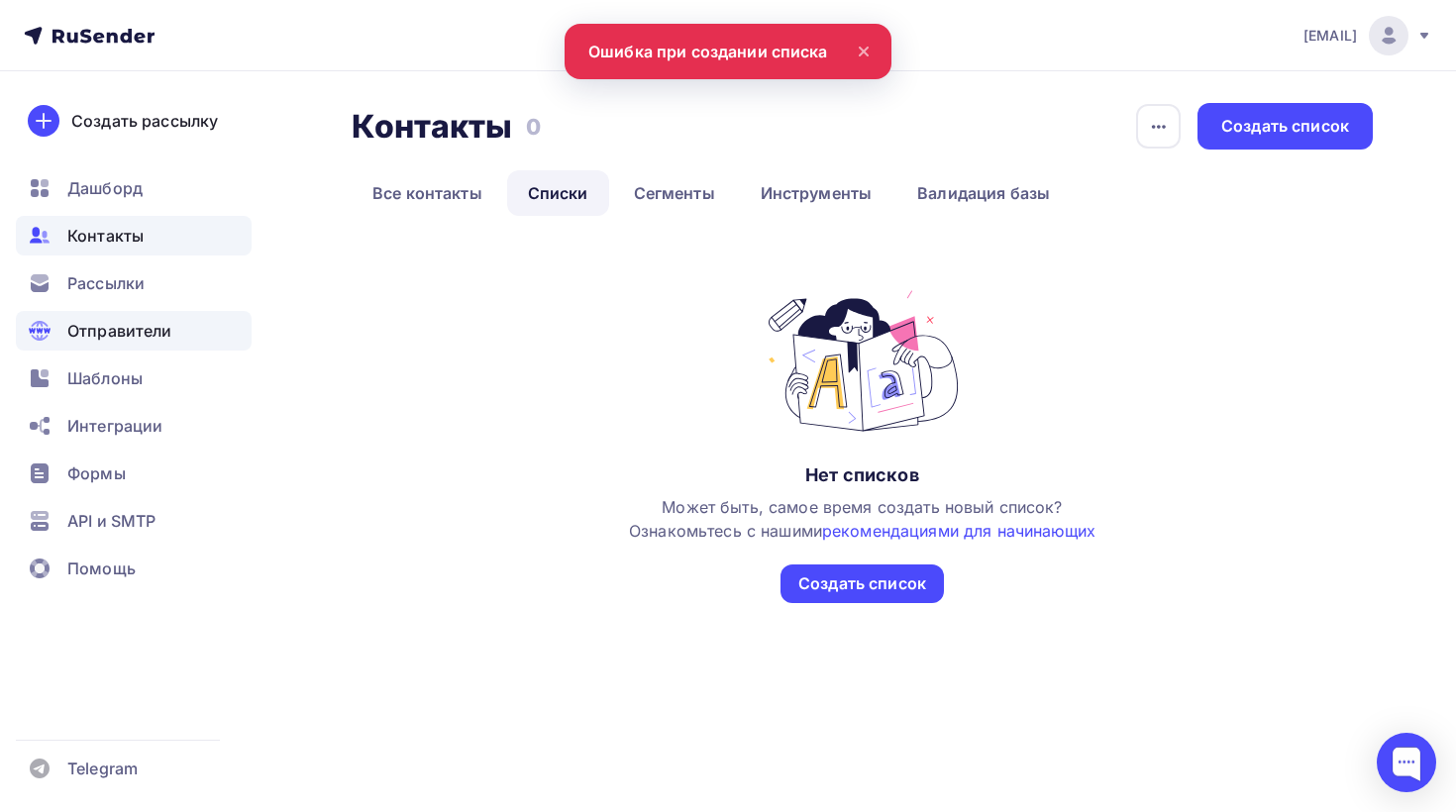 click on "Отправители" at bounding box center (134, 331) 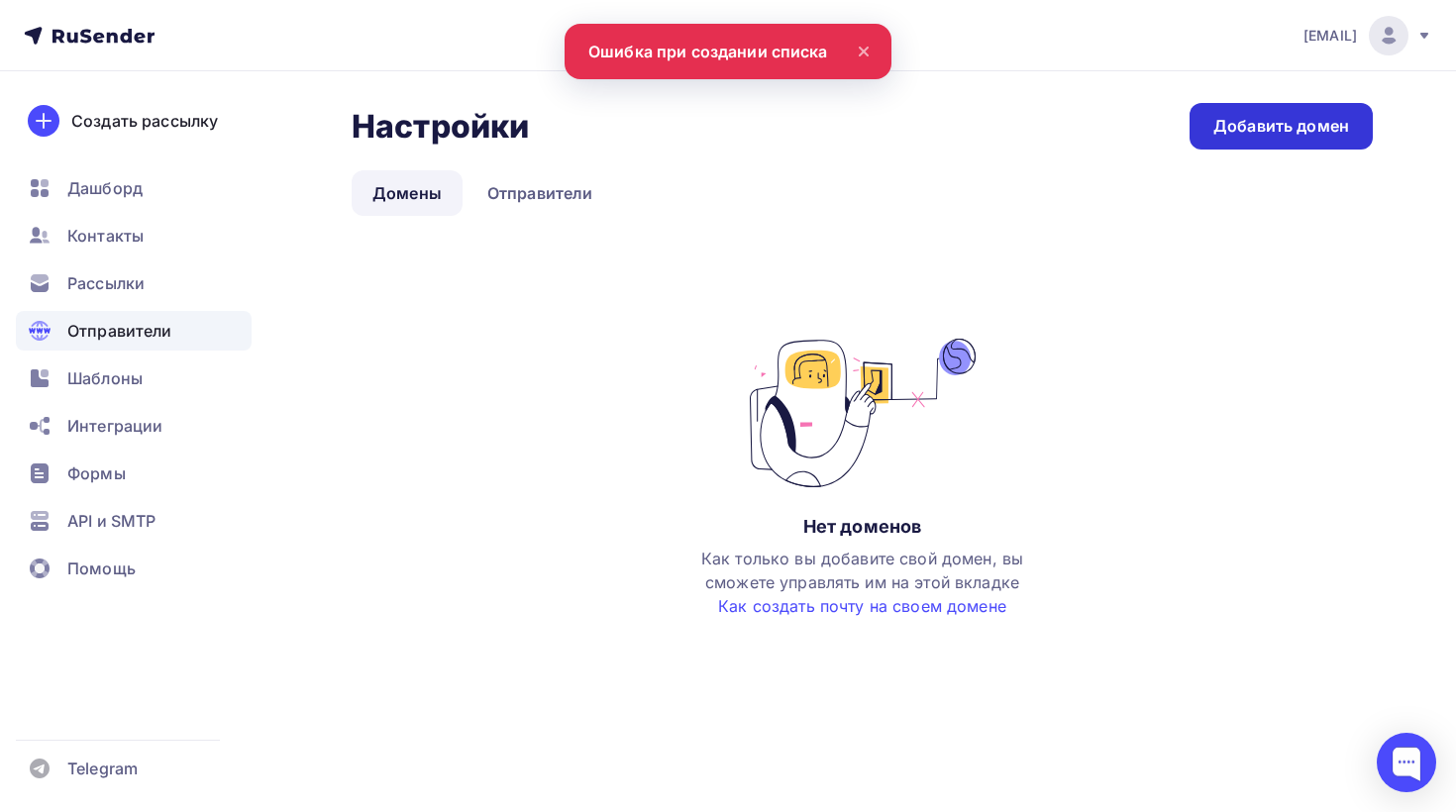click on "Добавить домен" at bounding box center (1281, 126) 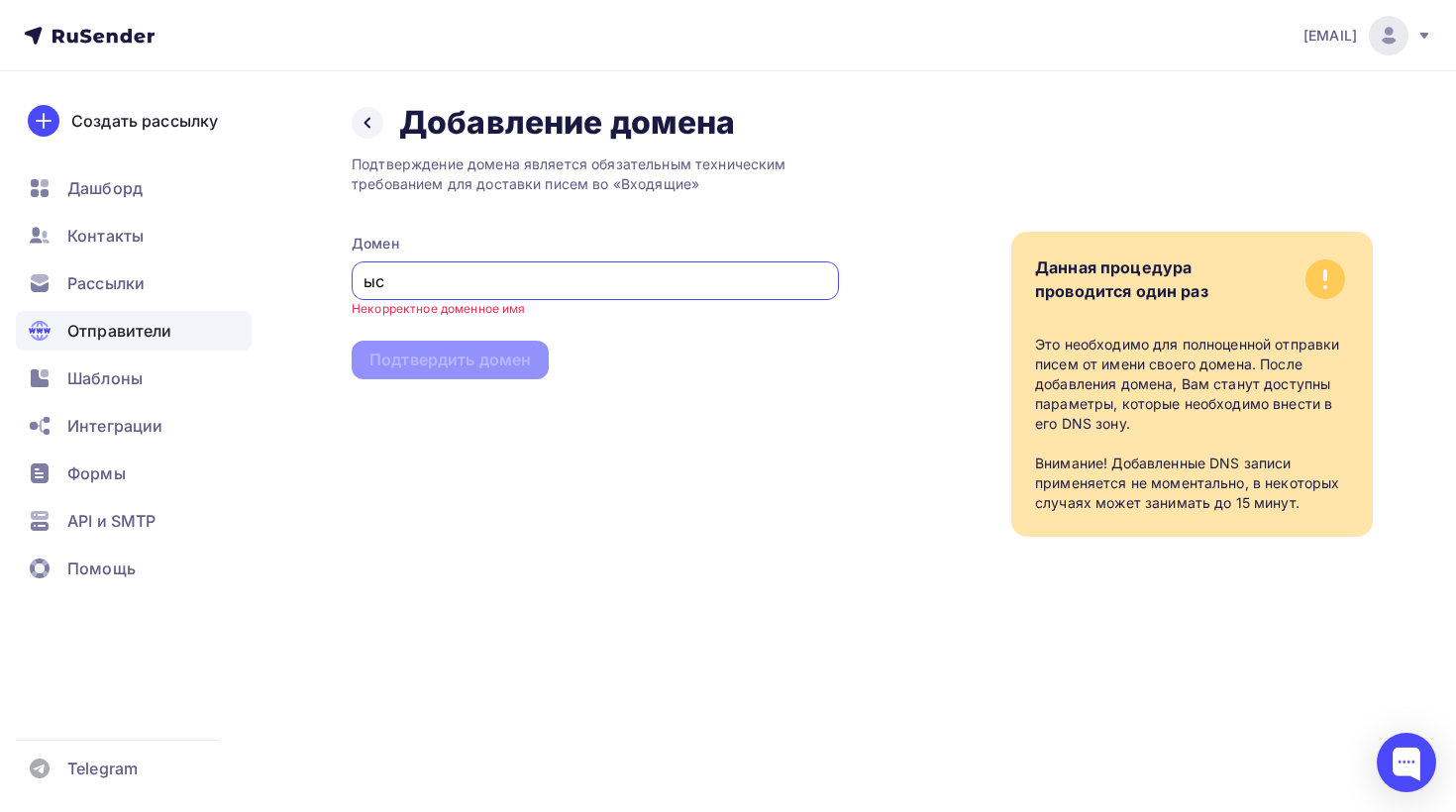 type on "ы" 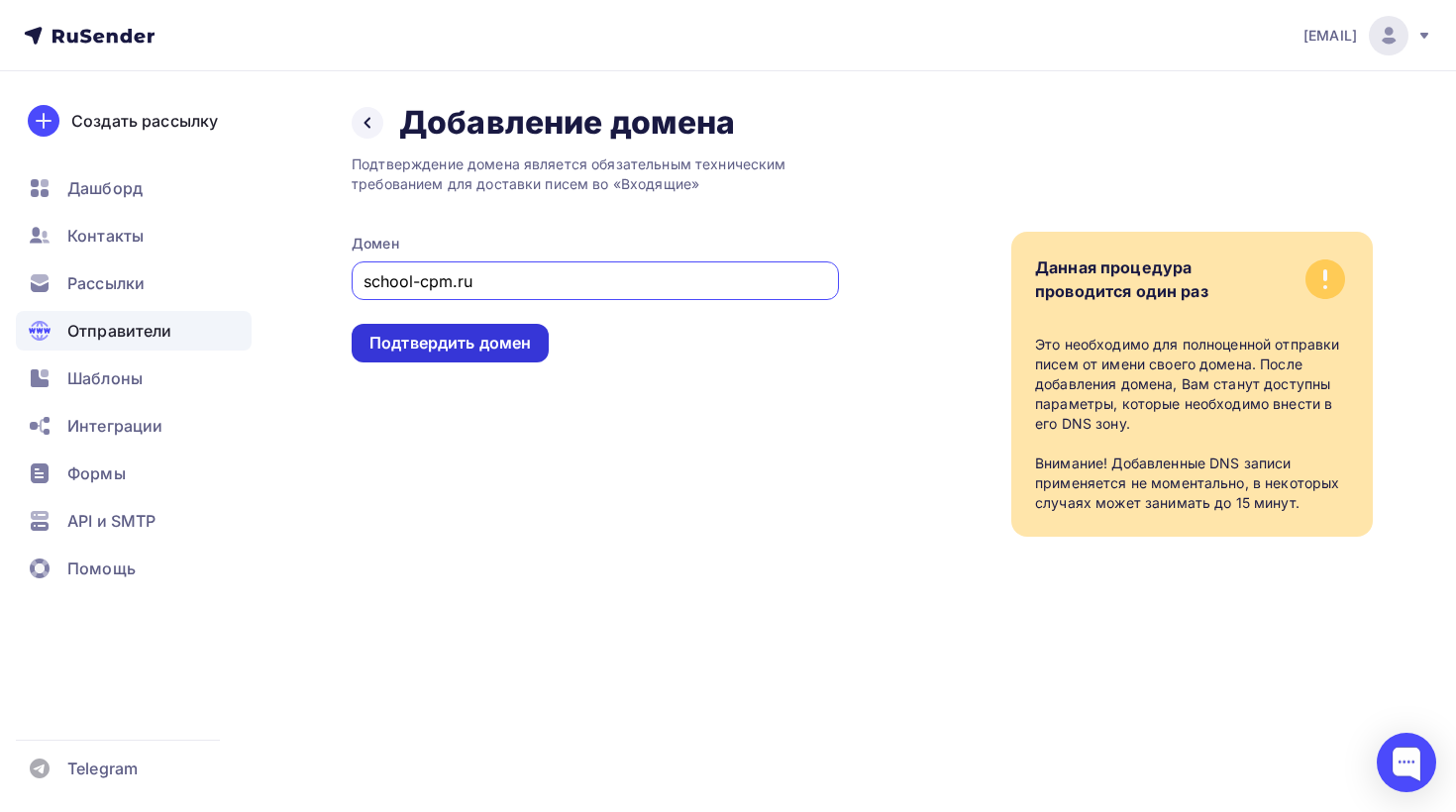 type on "school-cpm.ru" 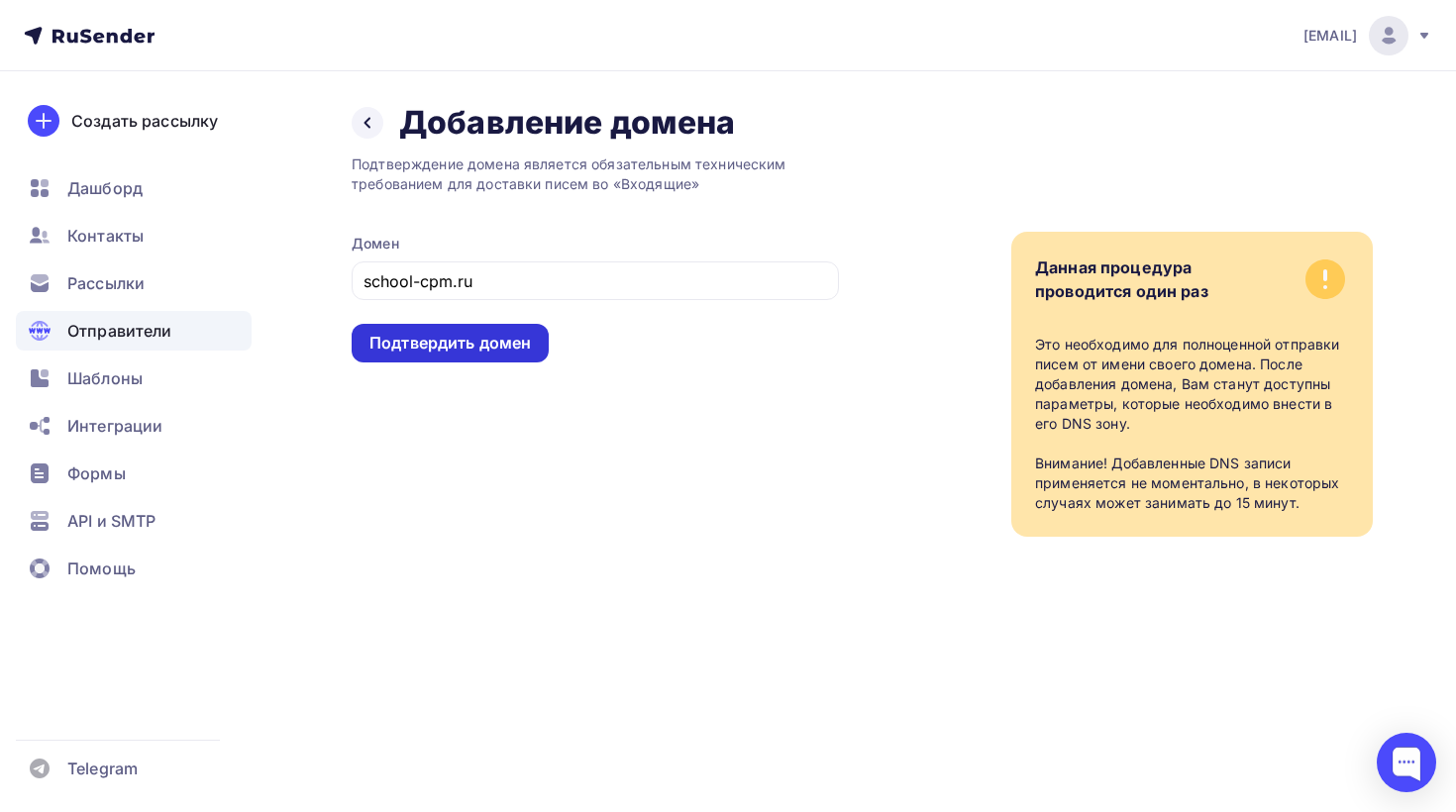 click on "Подтвердить домен" at bounding box center (450, 343) 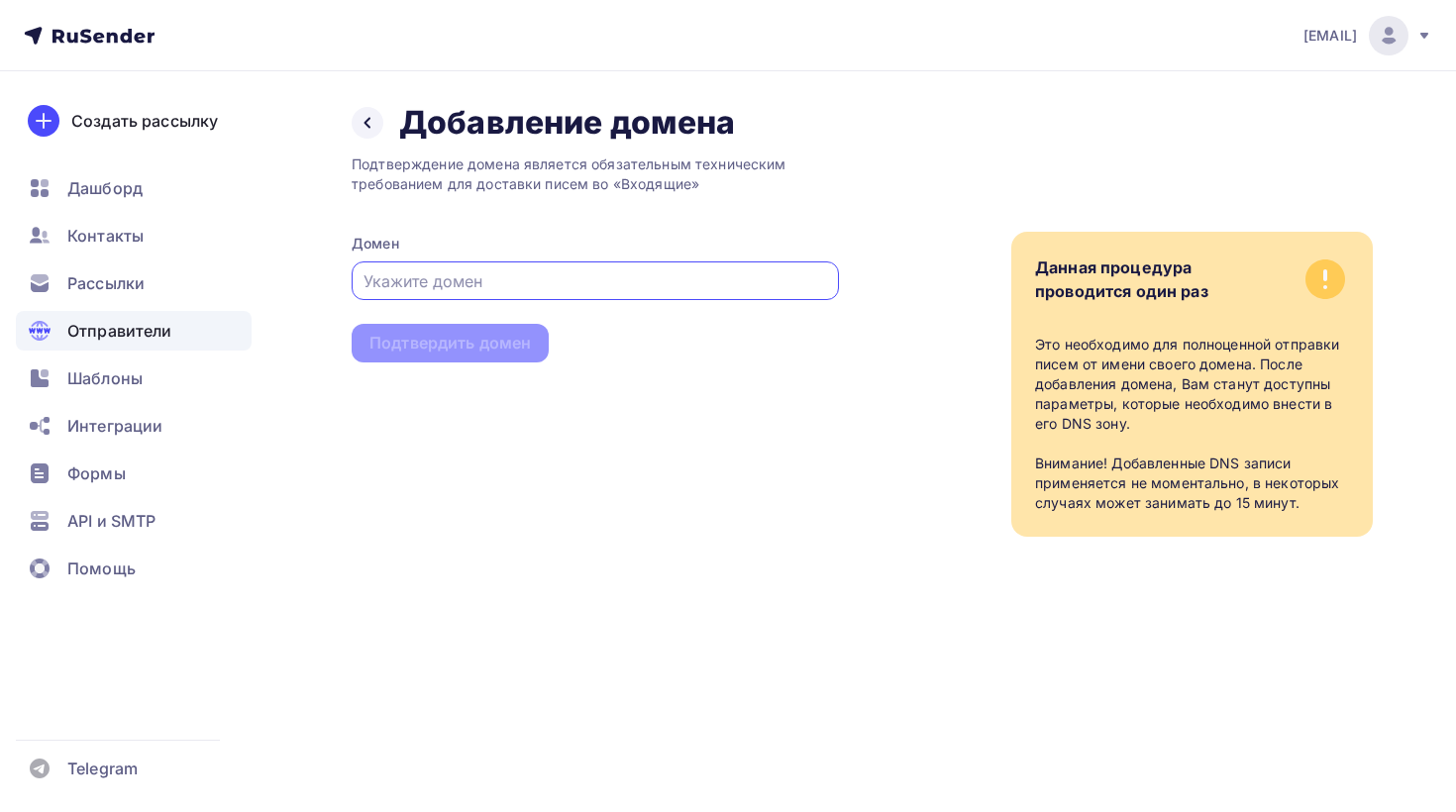 scroll, scrollTop: 0, scrollLeft: 0, axis: both 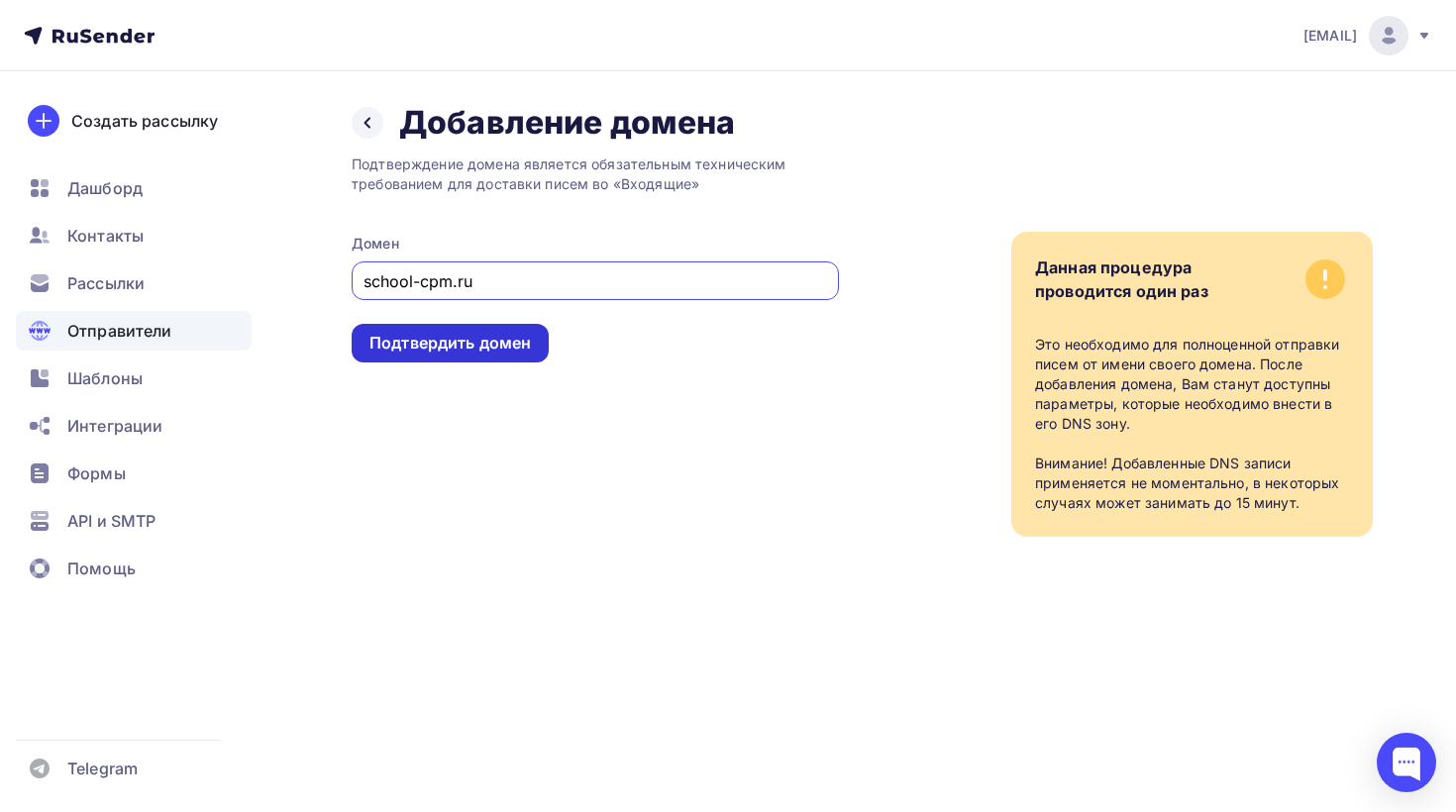 type on "school-cpm.ru" 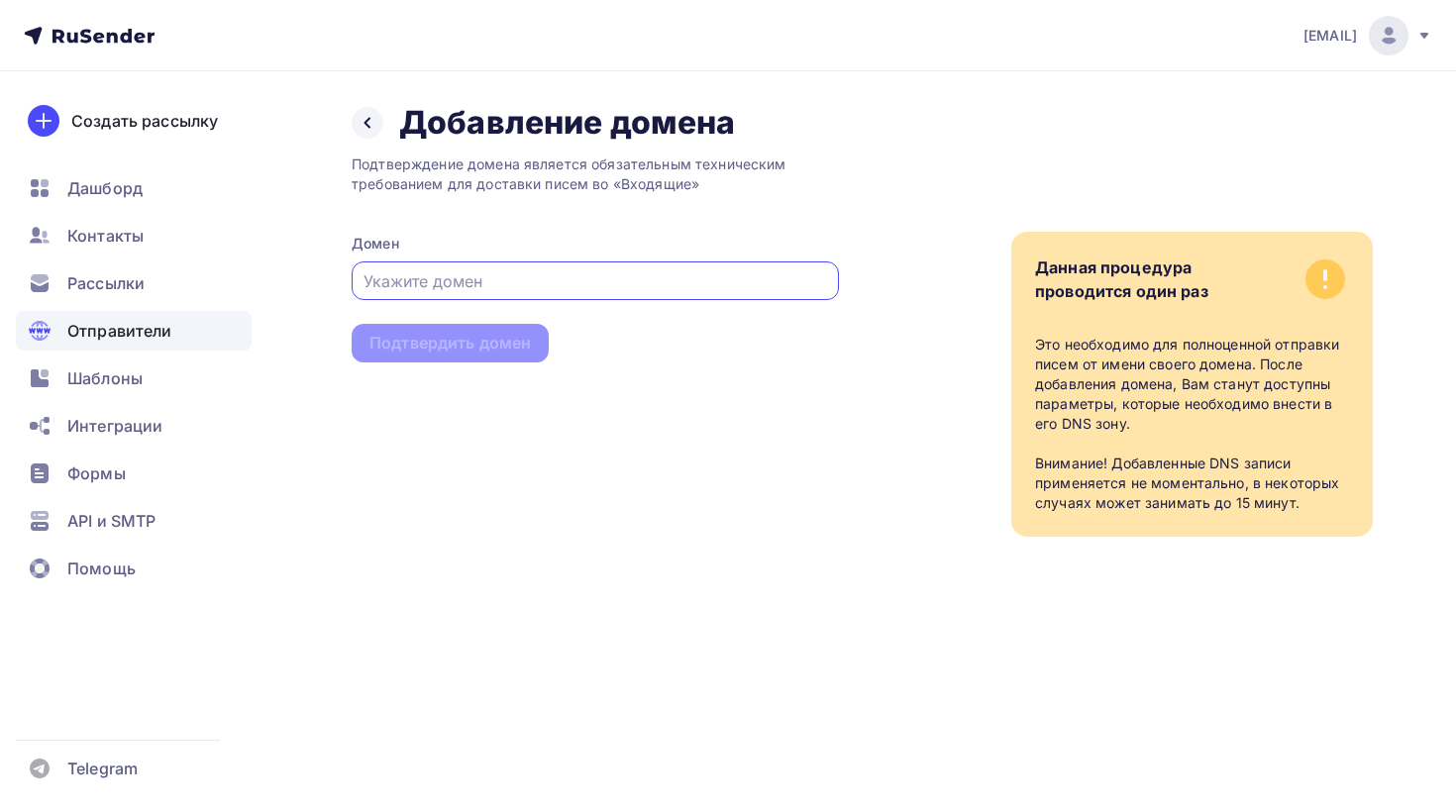 scroll, scrollTop: 0, scrollLeft: 0, axis: both 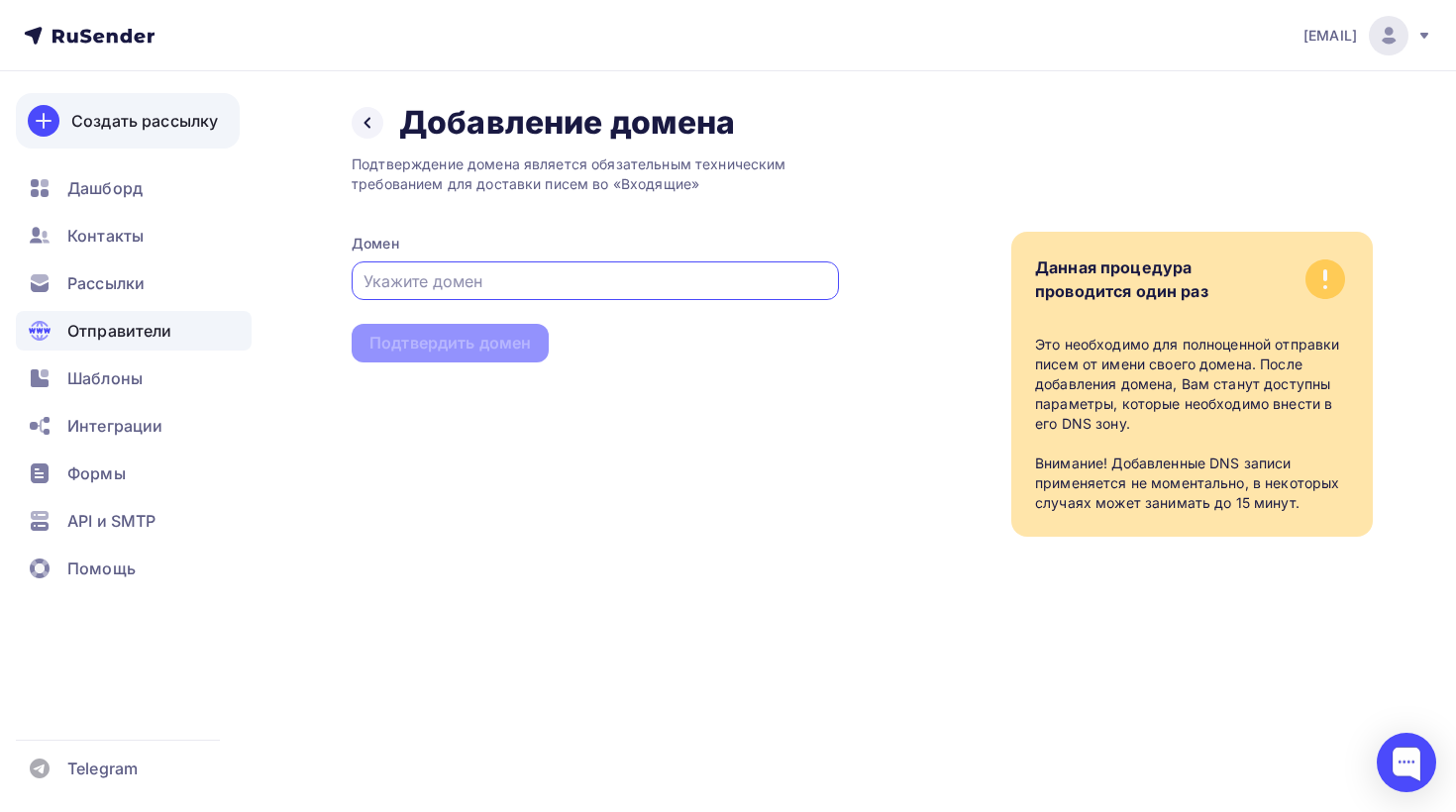 click on "Создать рассылку" at bounding box center [145, 121] 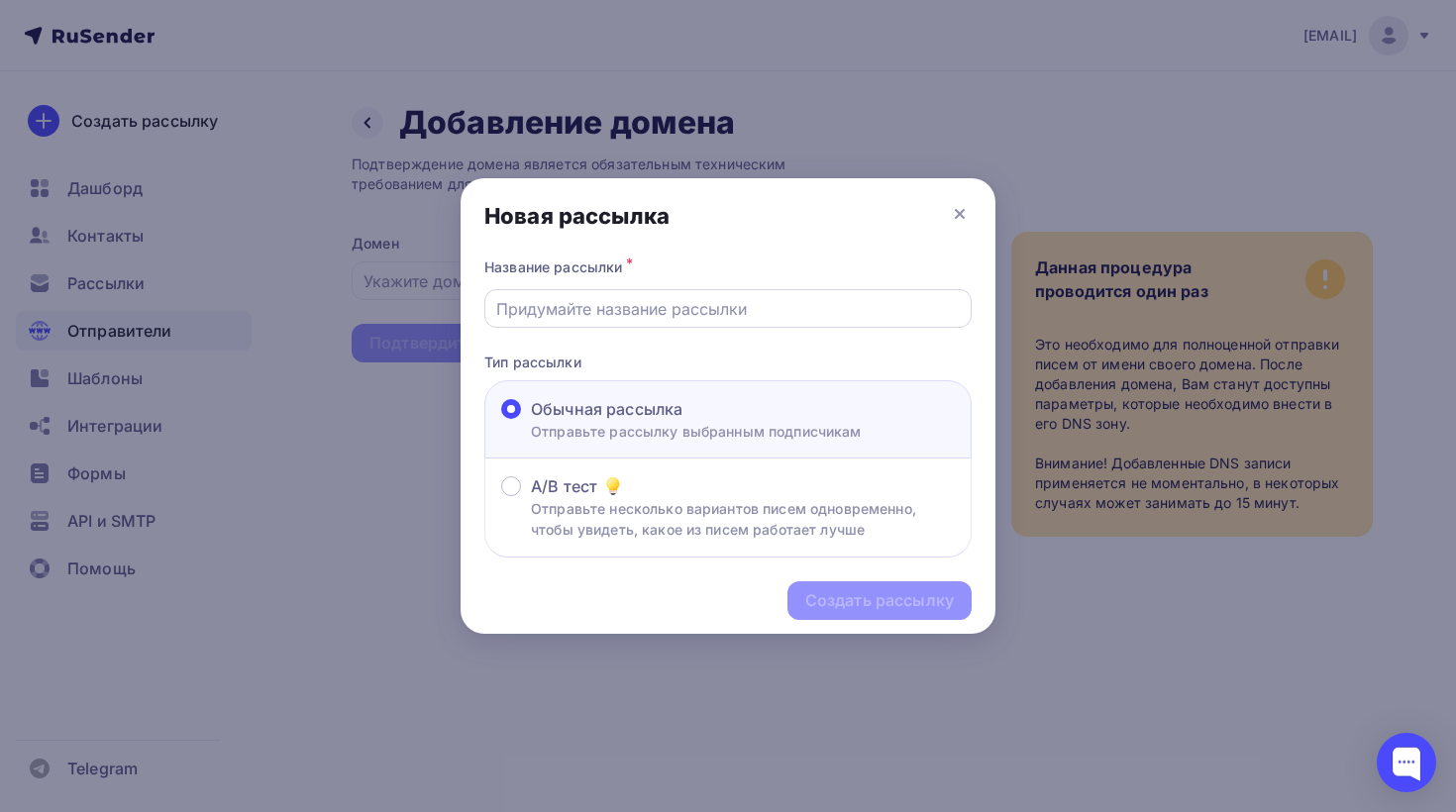click at bounding box center (728, 309) 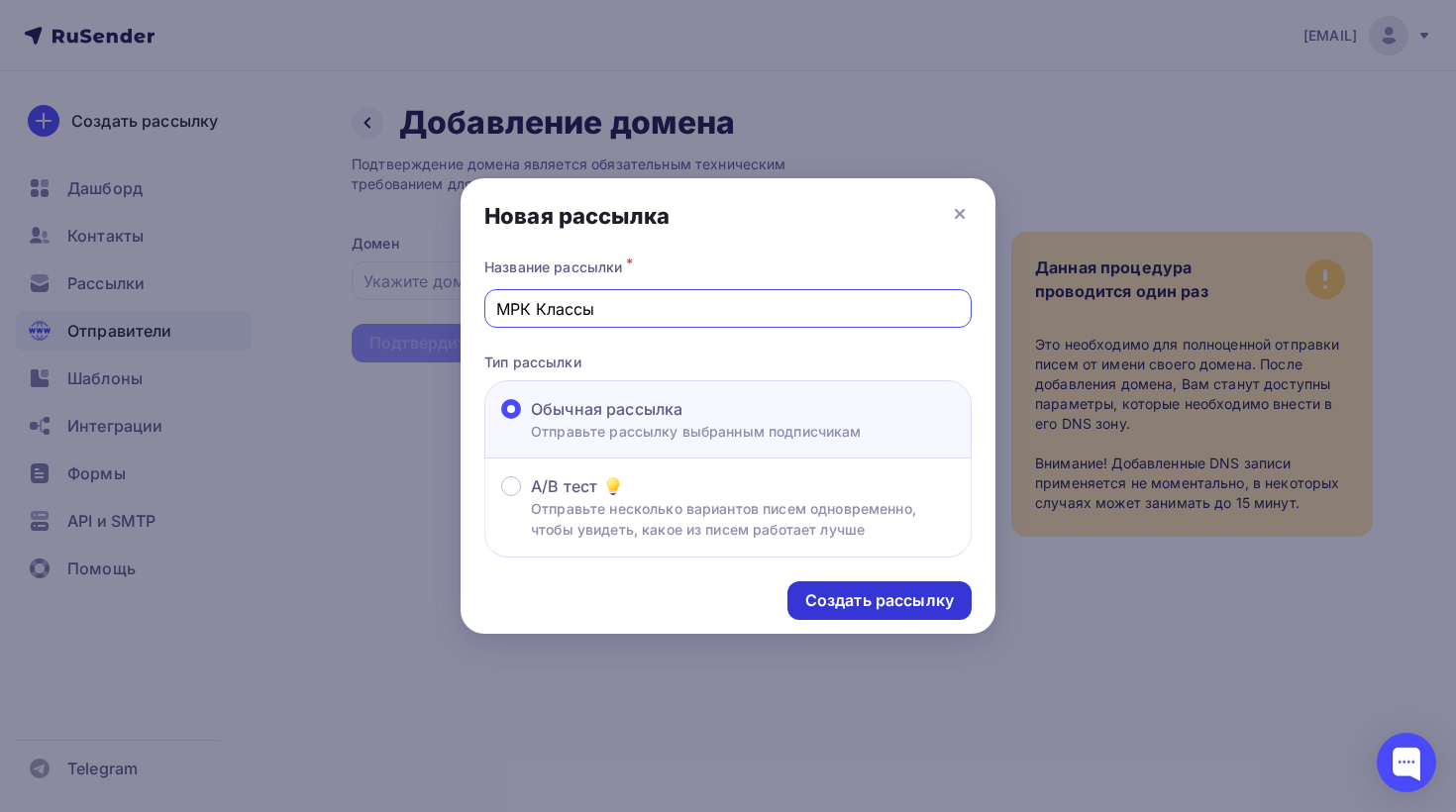 type on "МРК Классы" 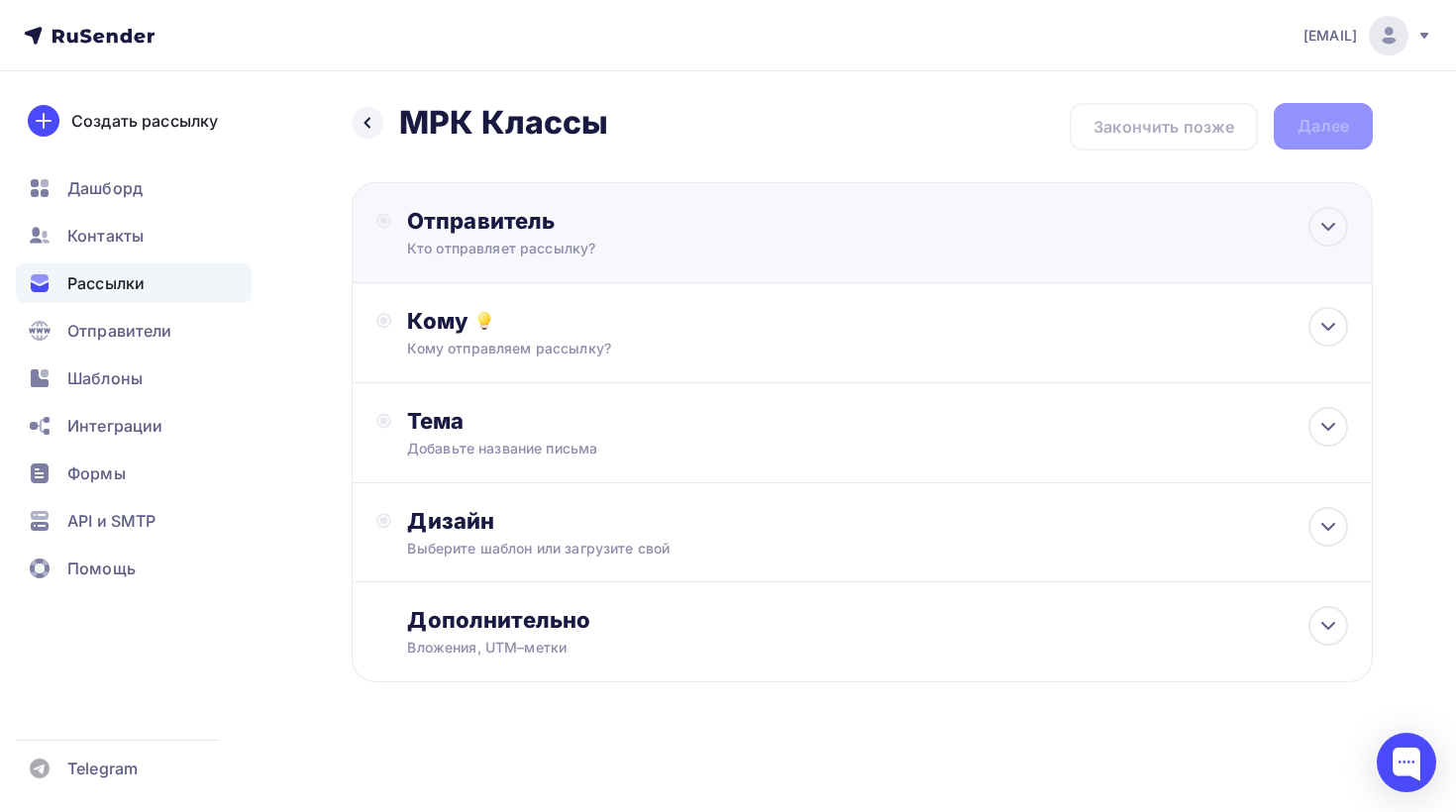 click on "Отправитель" at bounding box center (621, 221) 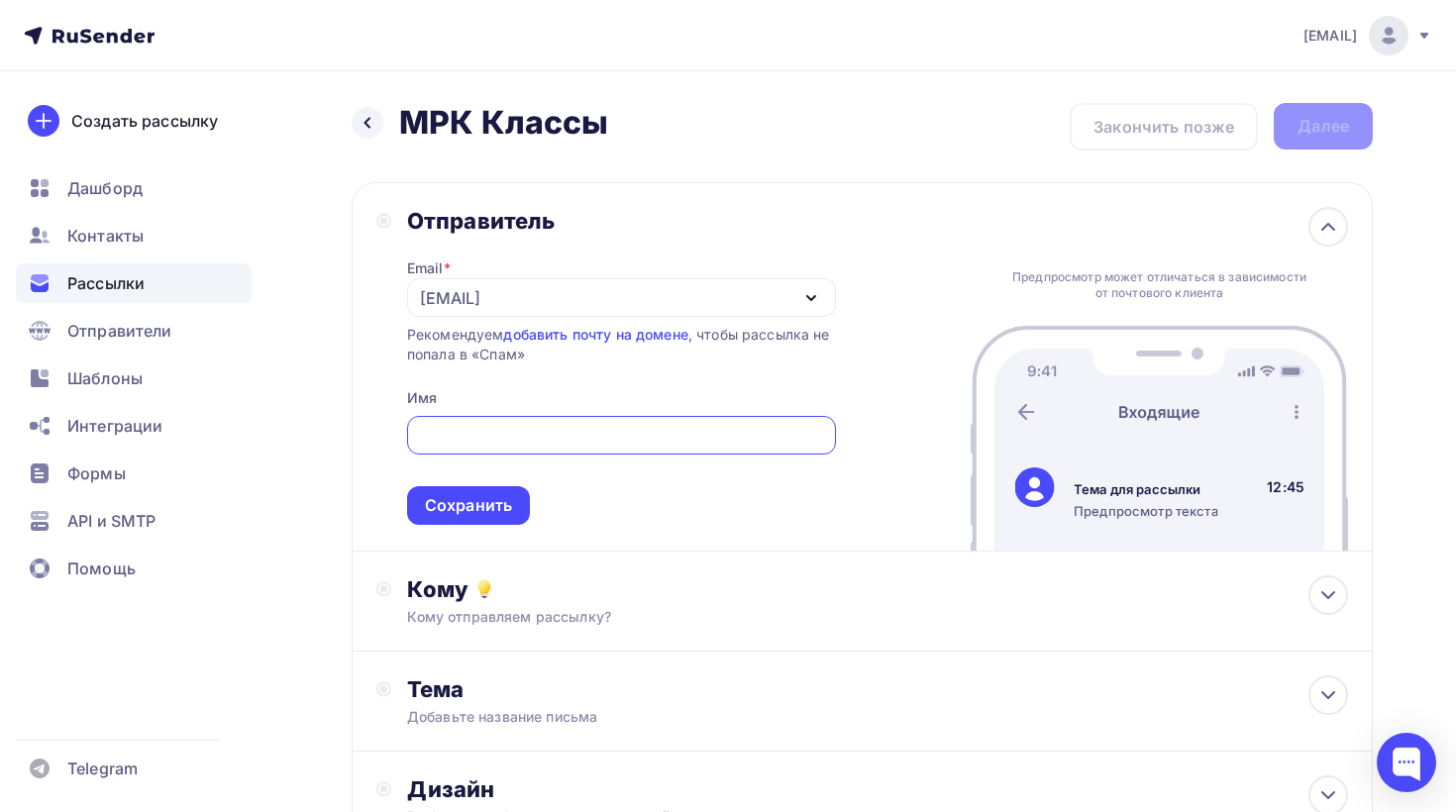 scroll, scrollTop: 0, scrollLeft: 0, axis: both 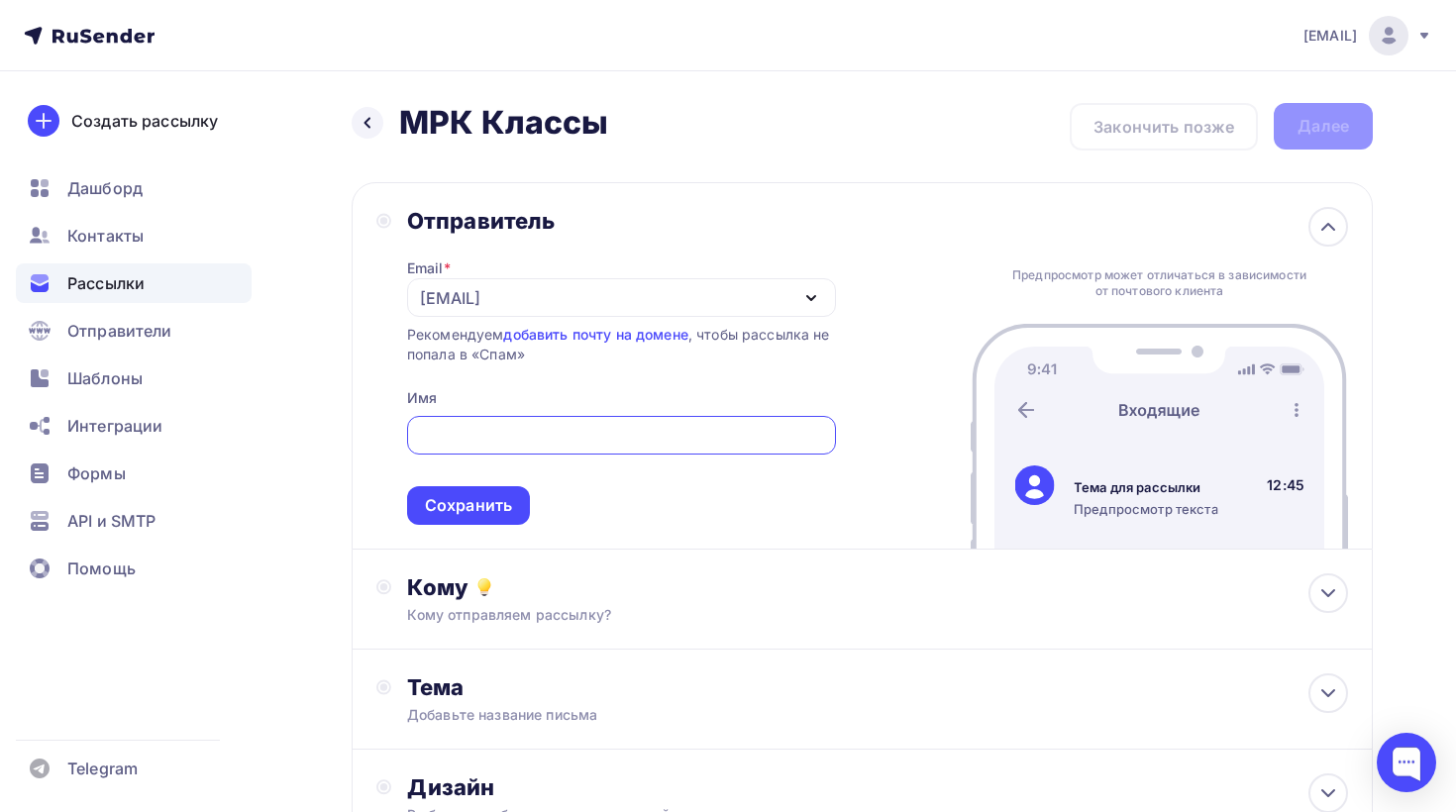 click on "[EMAIL]" at bounding box center (621, 297) 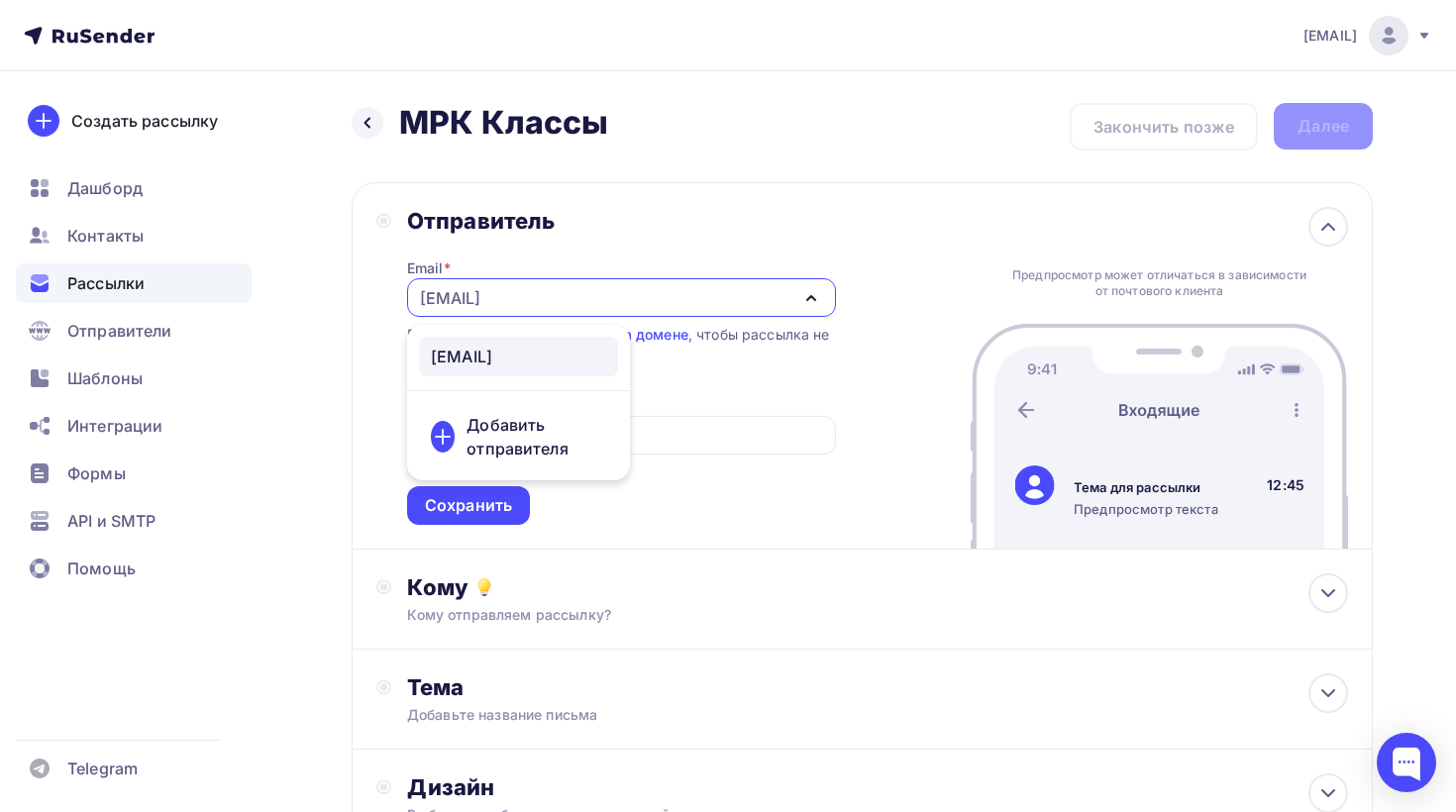 click on "[EMAIL]" at bounding box center [621, 297] 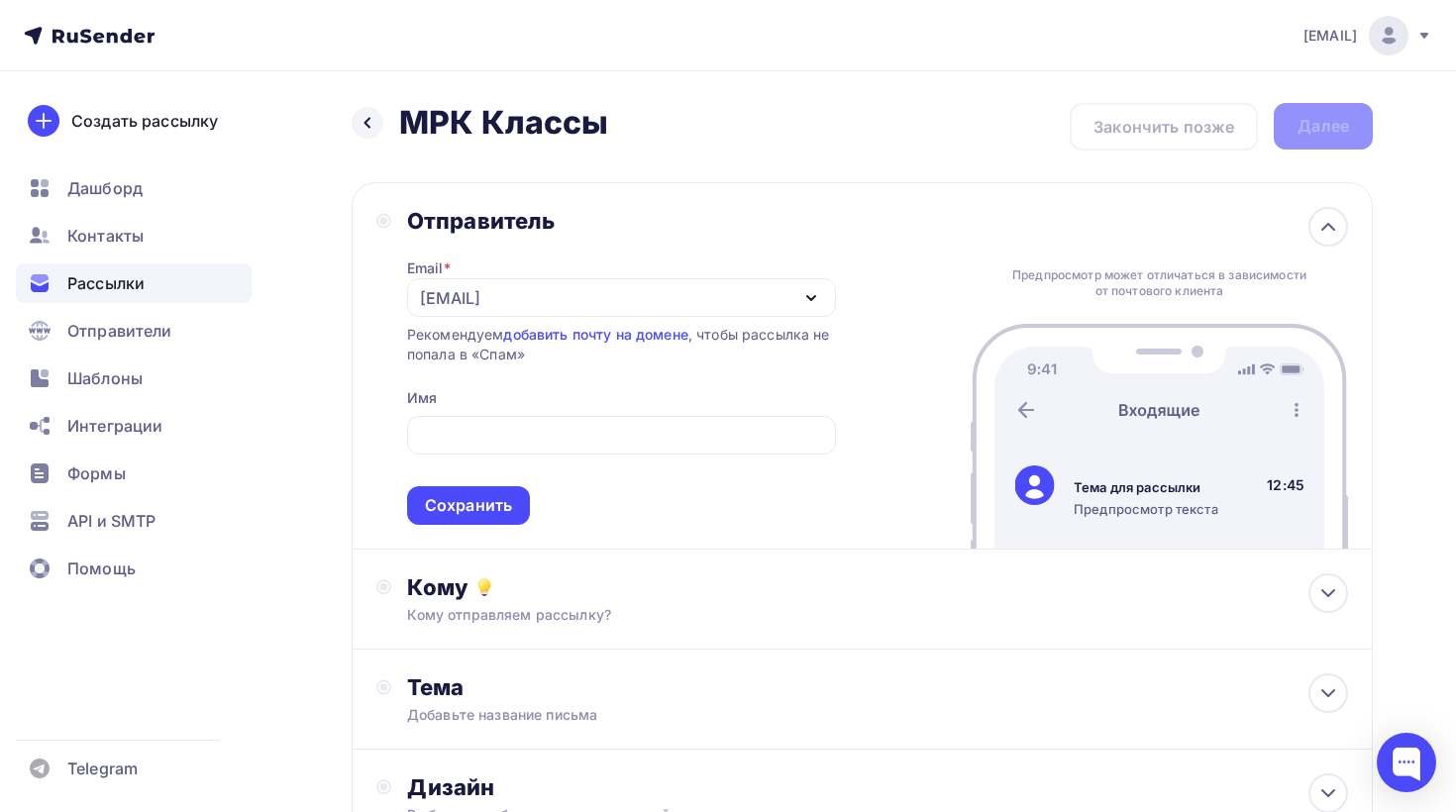 type 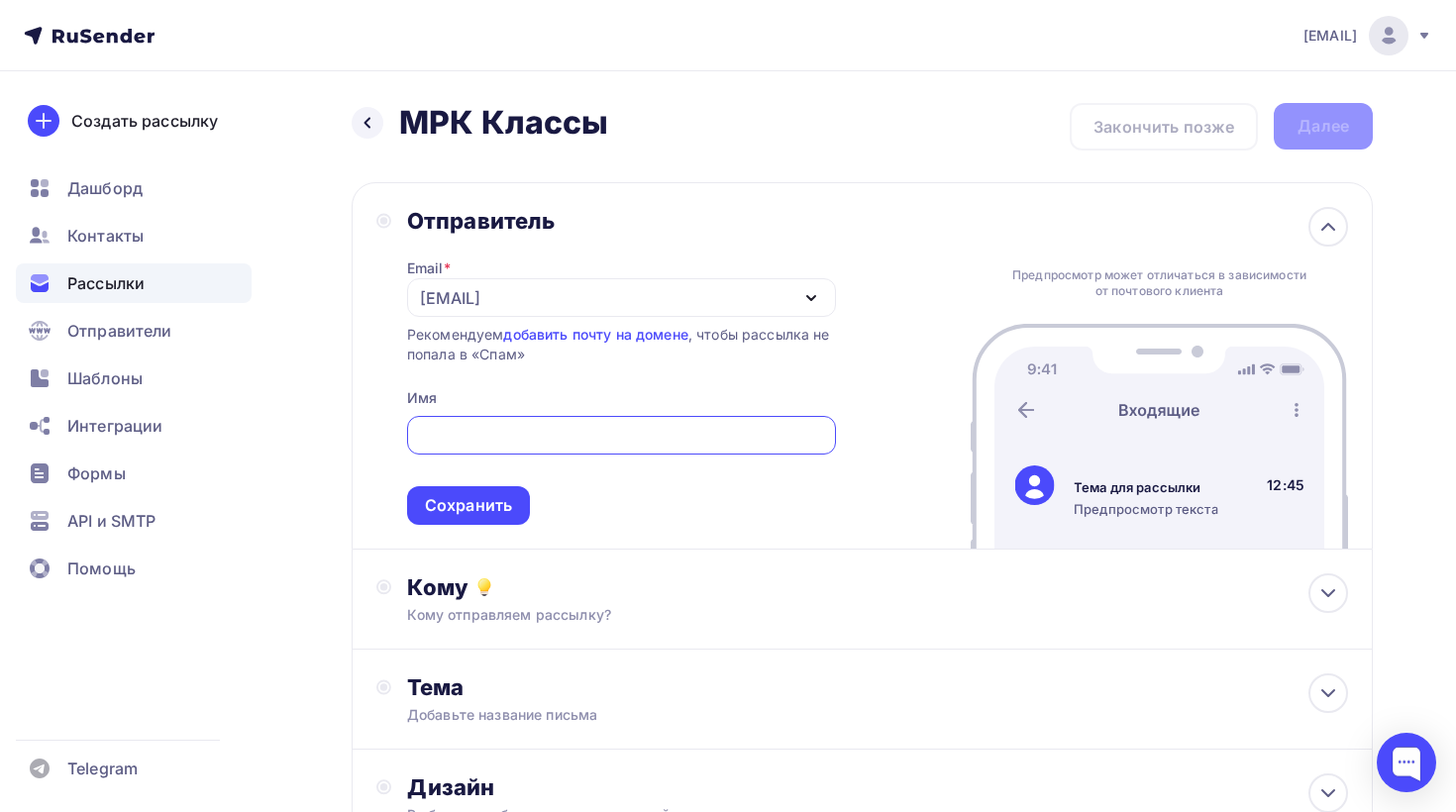 click at bounding box center [621, 436] 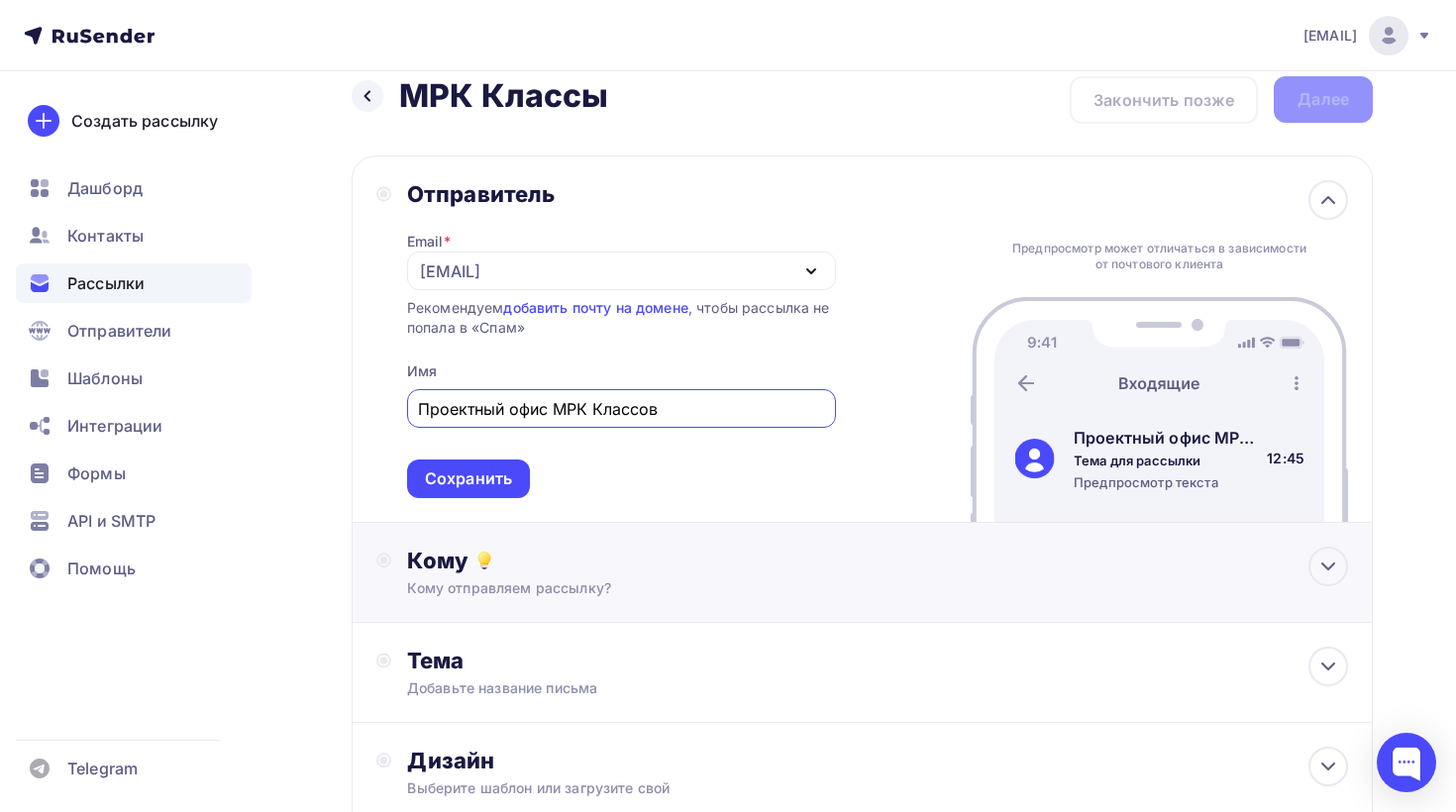 scroll, scrollTop: 41, scrollLeft: 0, axis: vertical 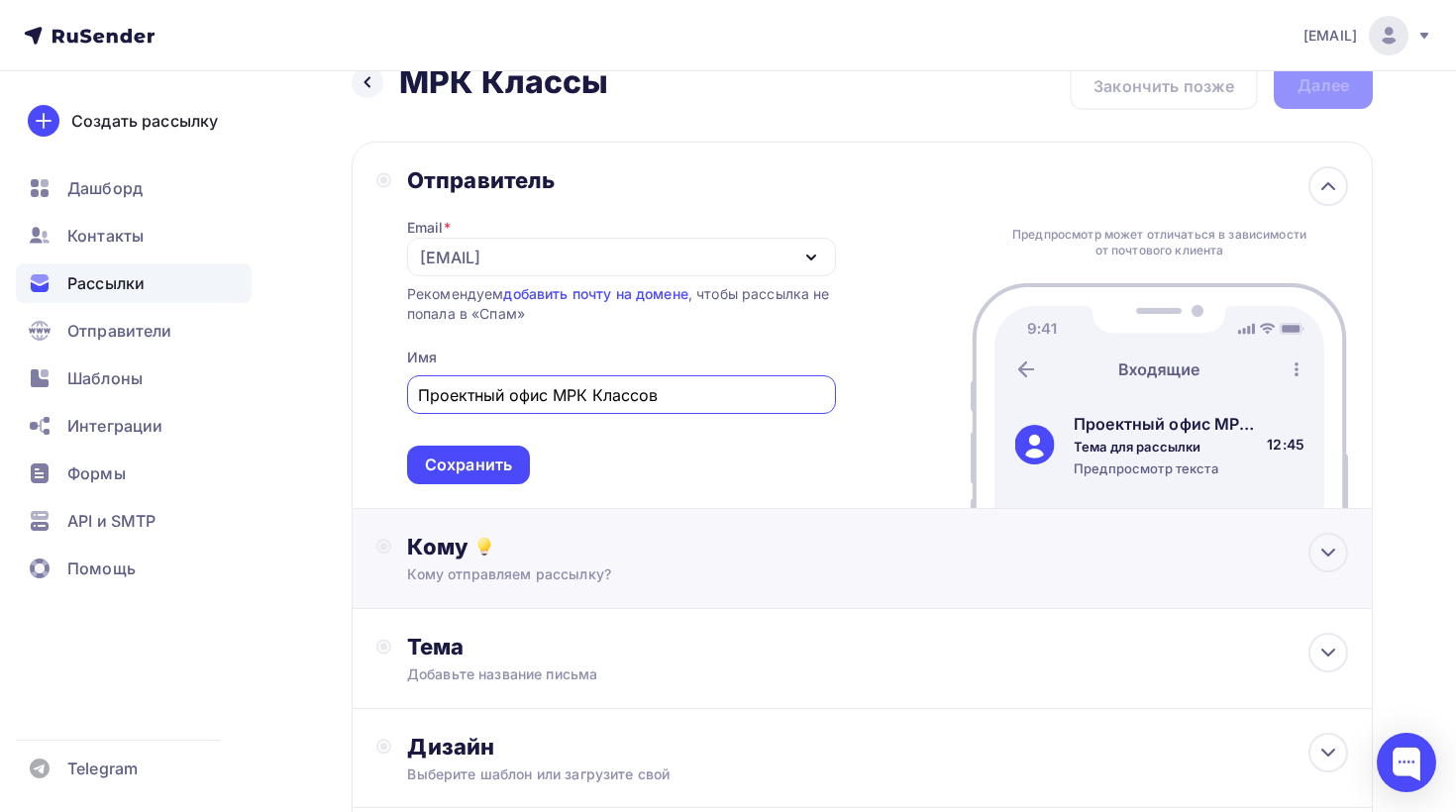 type on "Проектный офис МРК Классов" 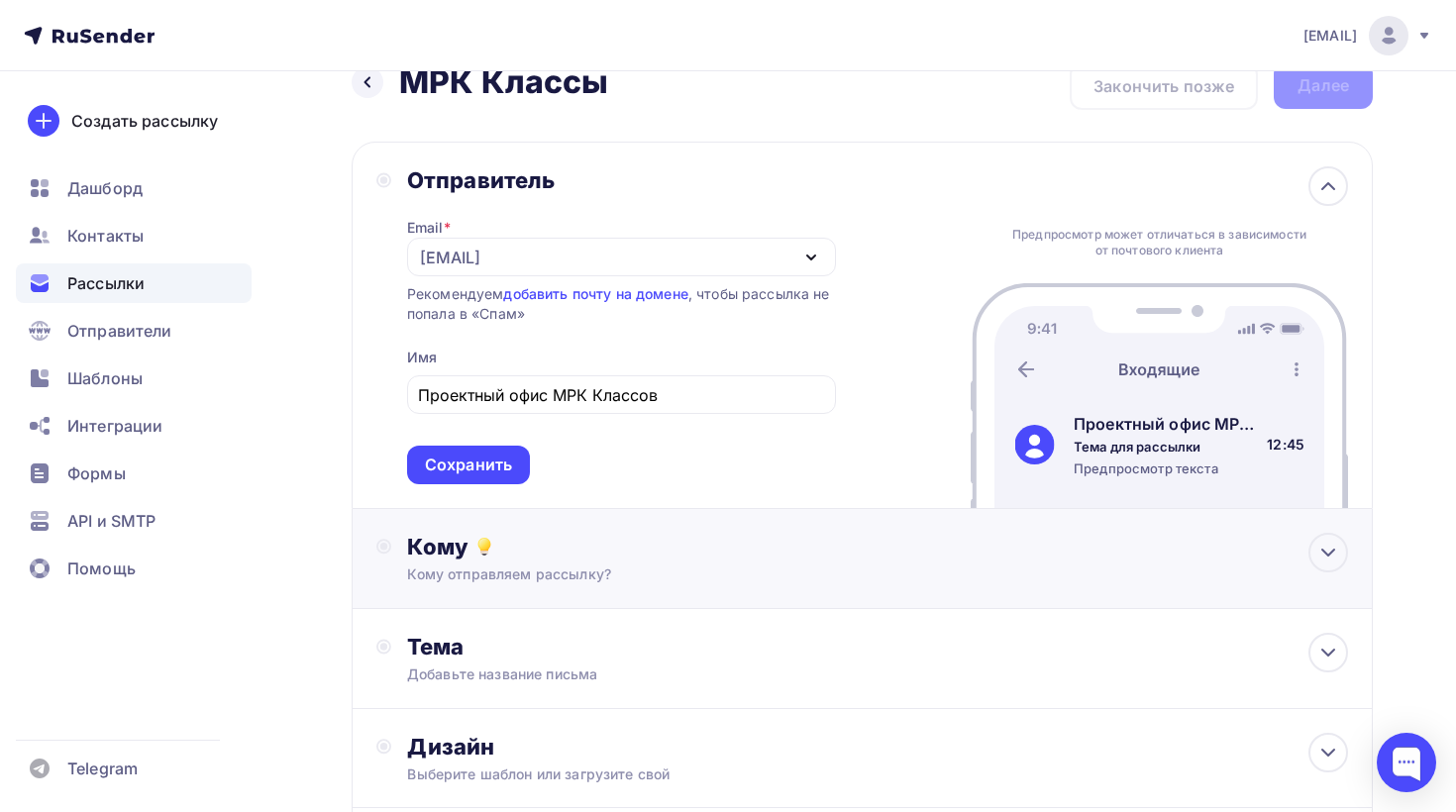 click on "Кому" at bounding box center (878, 547) 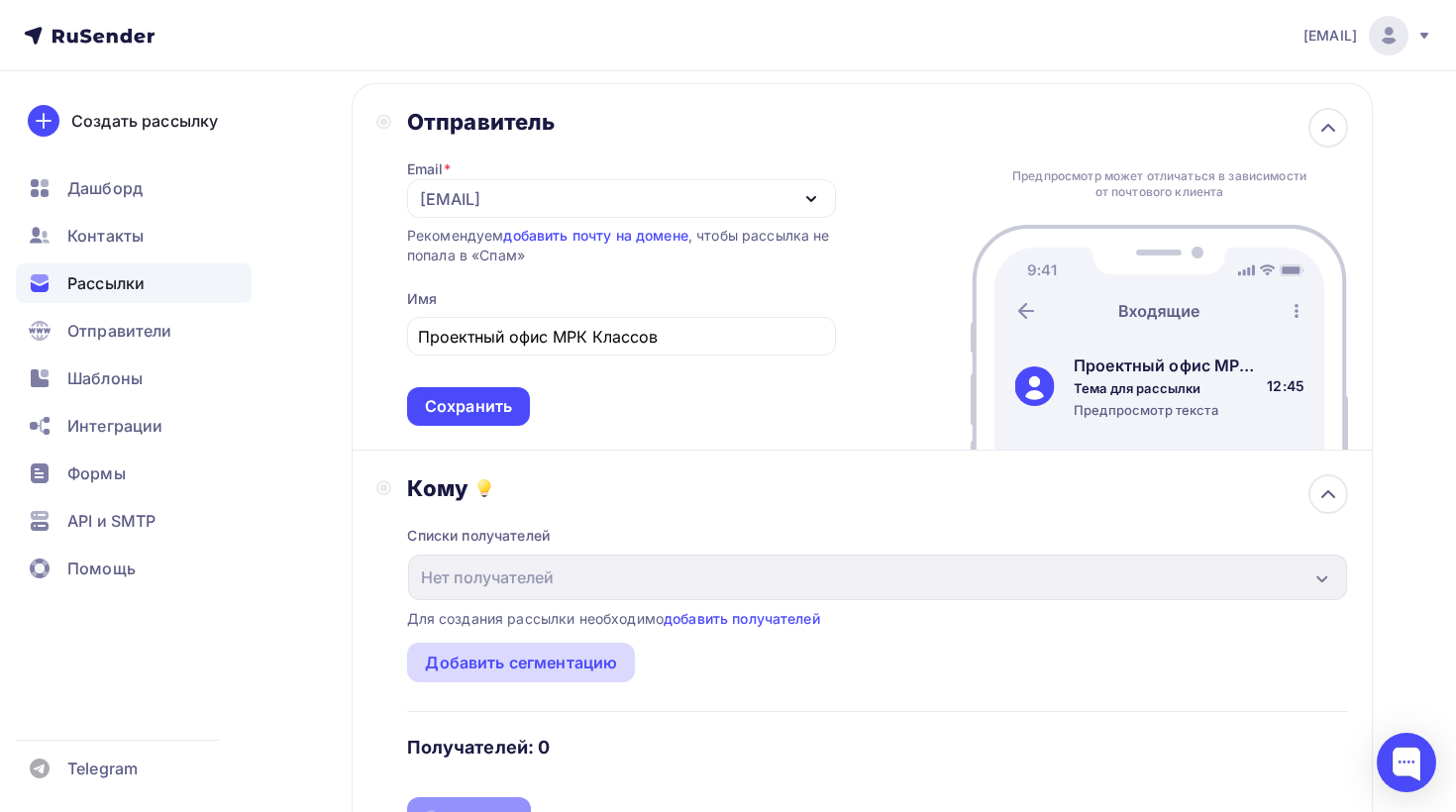 scroll, scrollTop: 127, scrollLeft: 0, axis: vertical 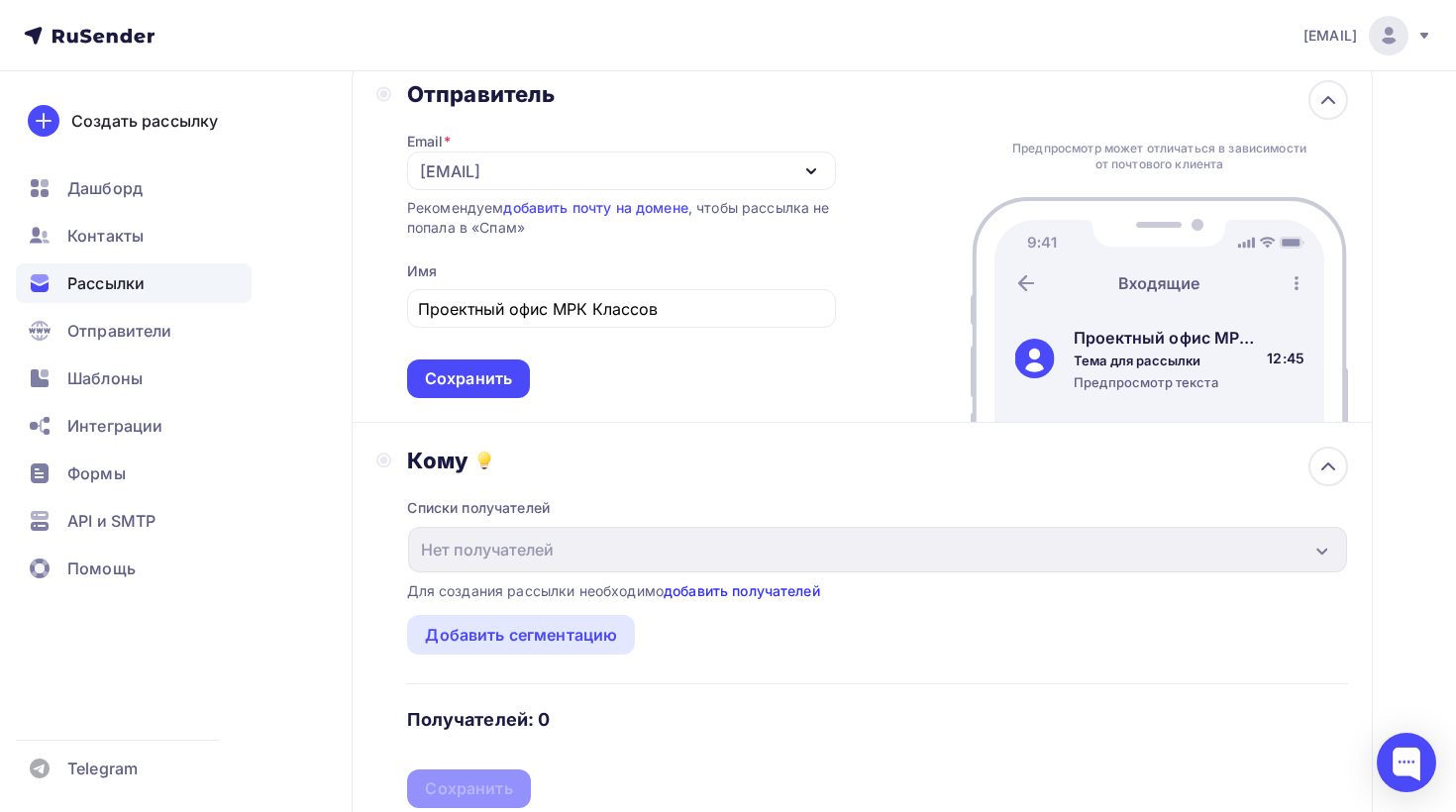 click on "добавить получателей" at bounding box center (742, 590) 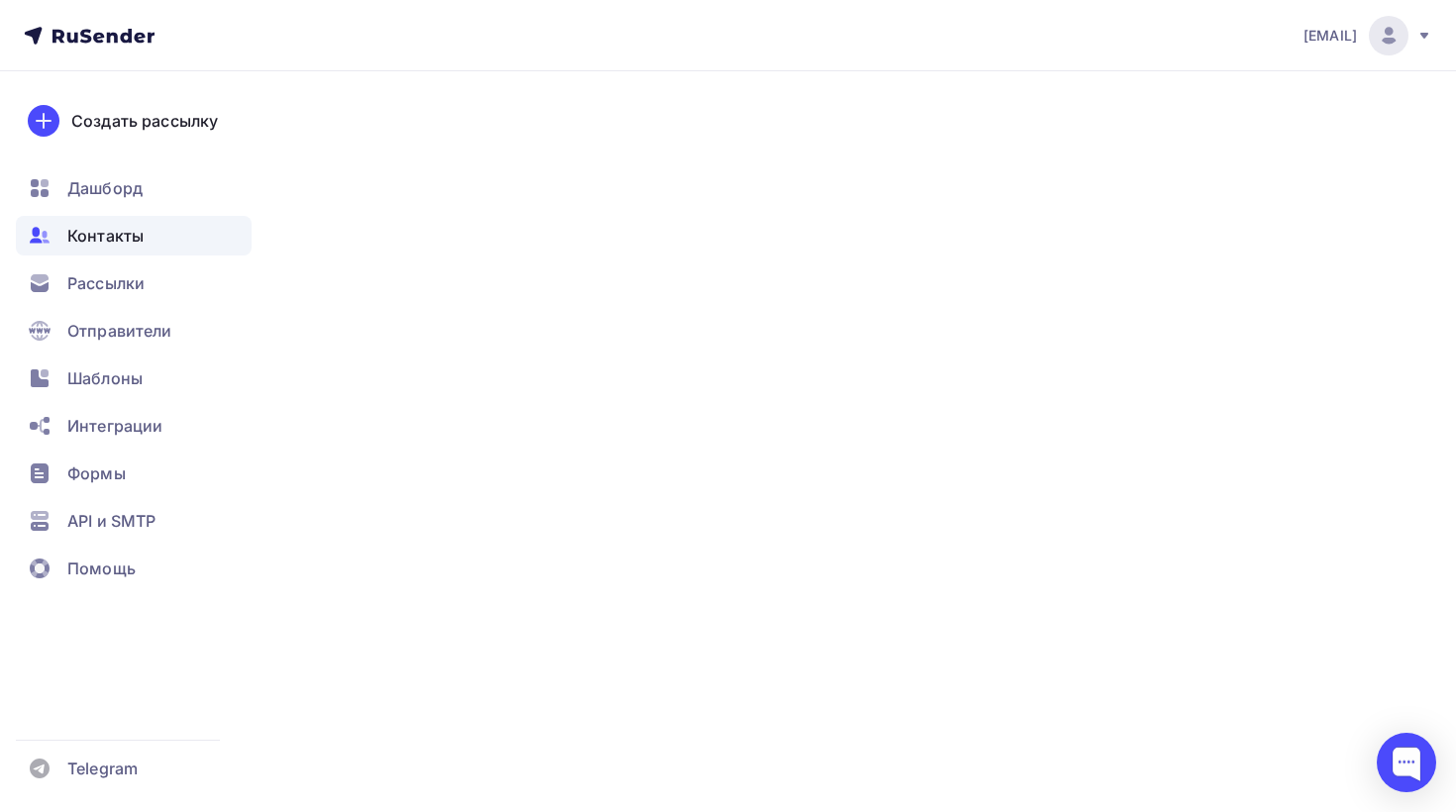 scroll, scrollTop: 0, scrollLeft: 0, axis: both 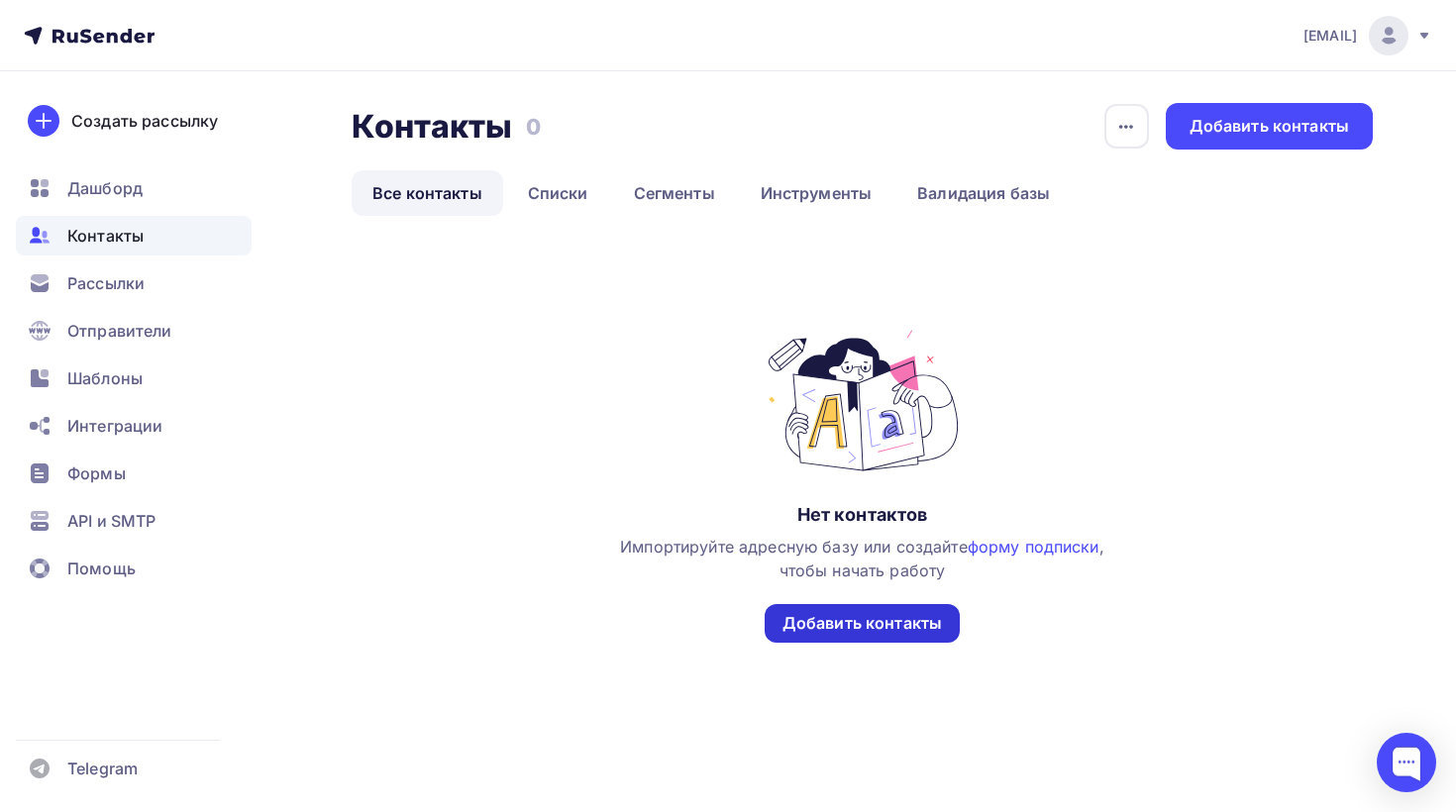 click on "Добавить контакты" at bounding box center [862, 623] 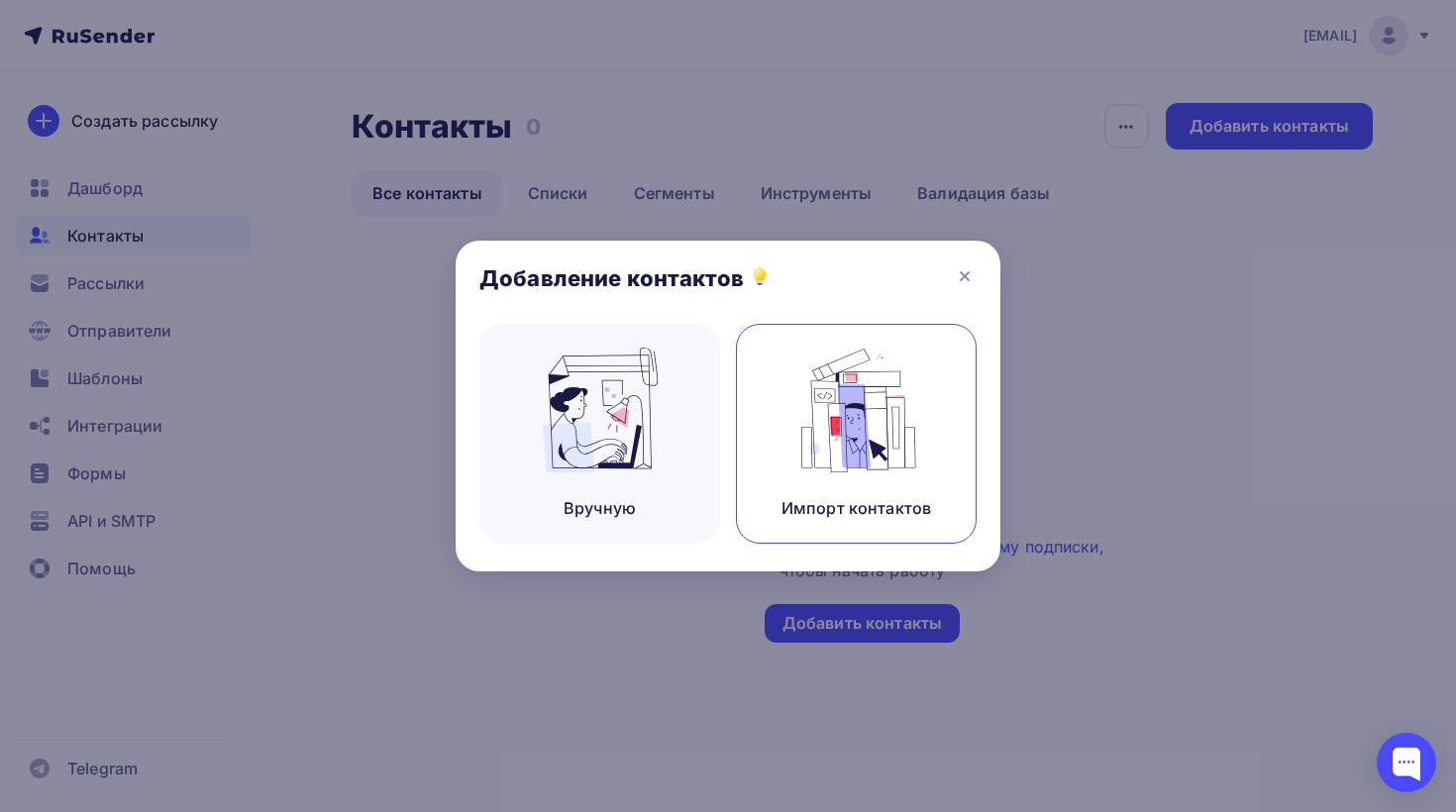 click at bounding box center (857, 410) 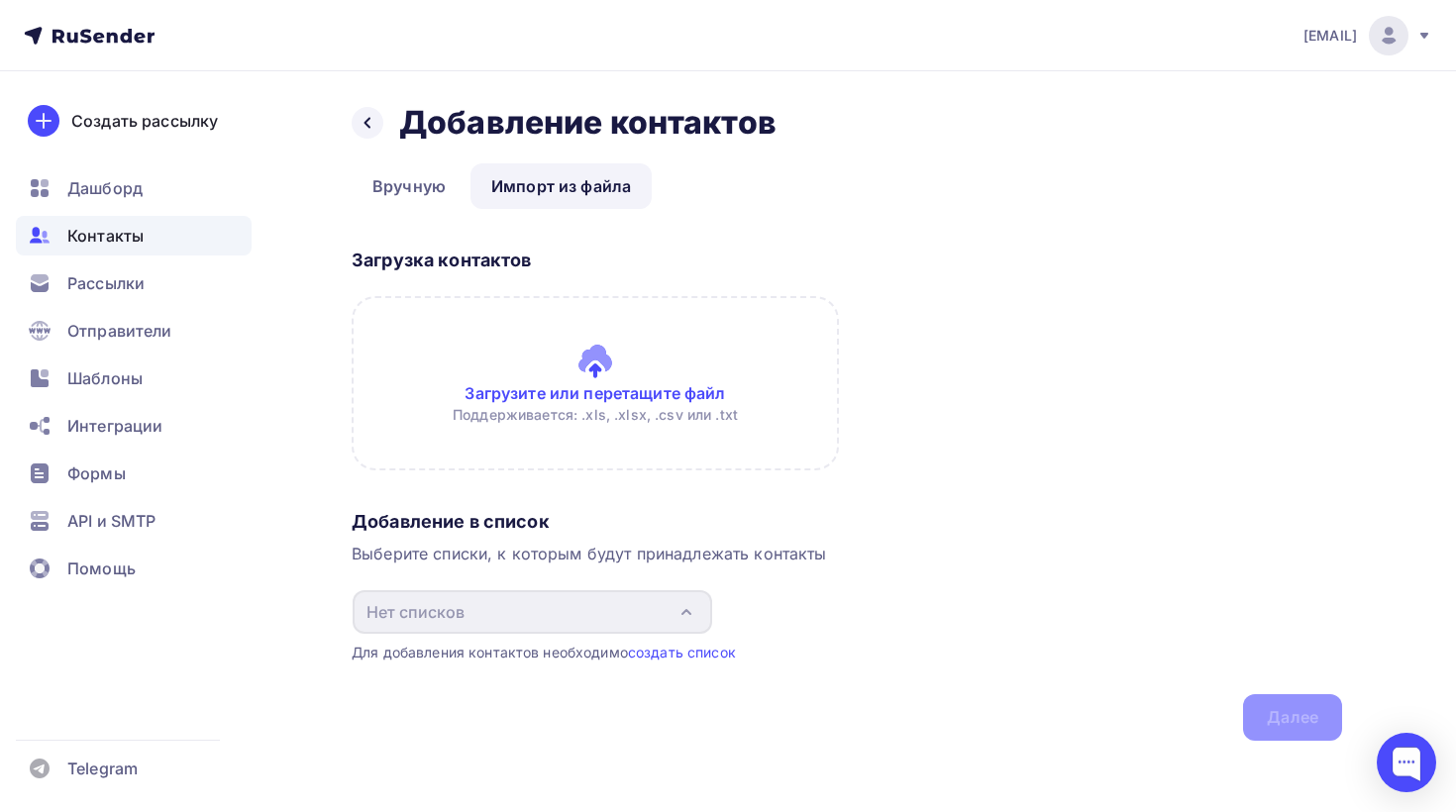 click at bounding box center [595, 383] 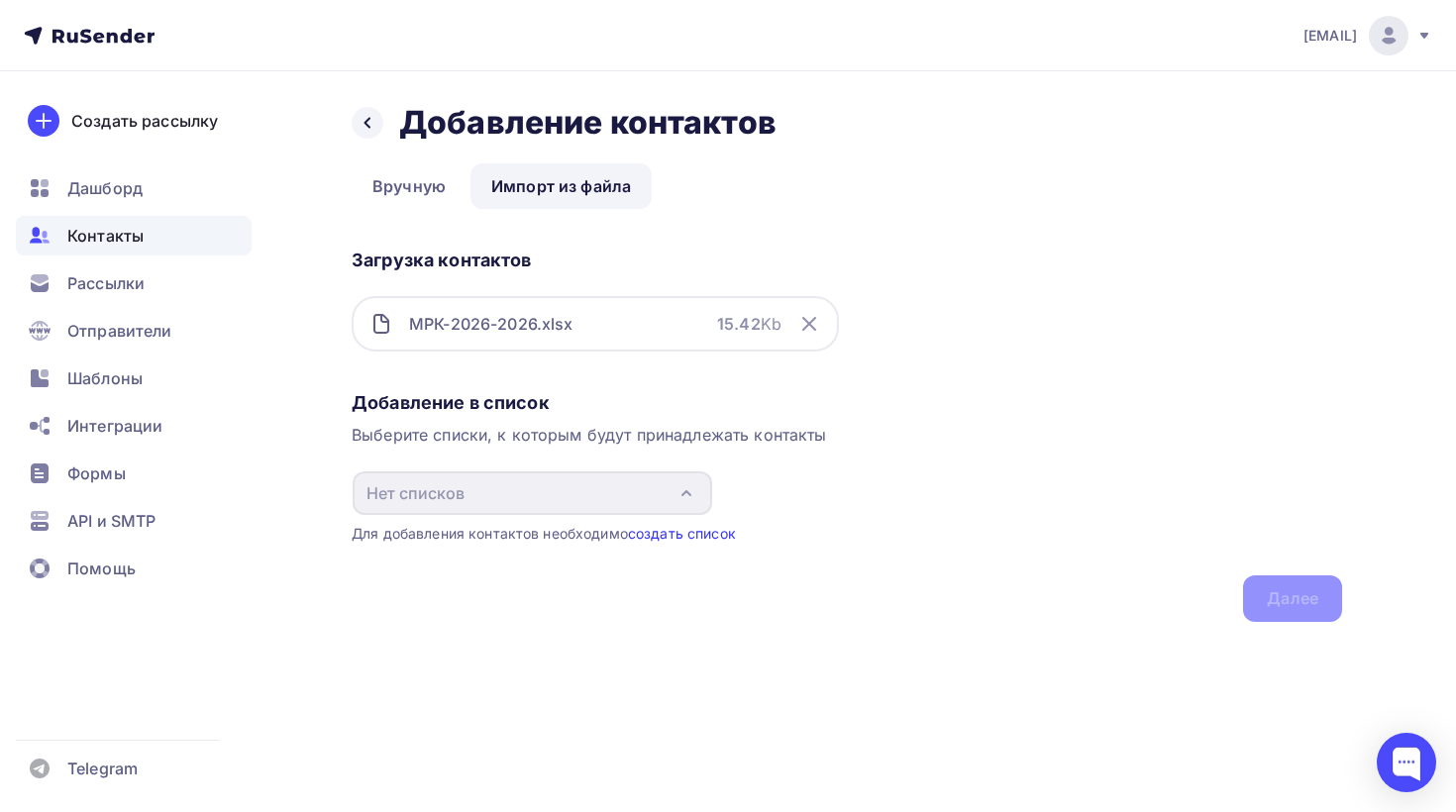 click on "создать список" at bounding box center (681, 533) 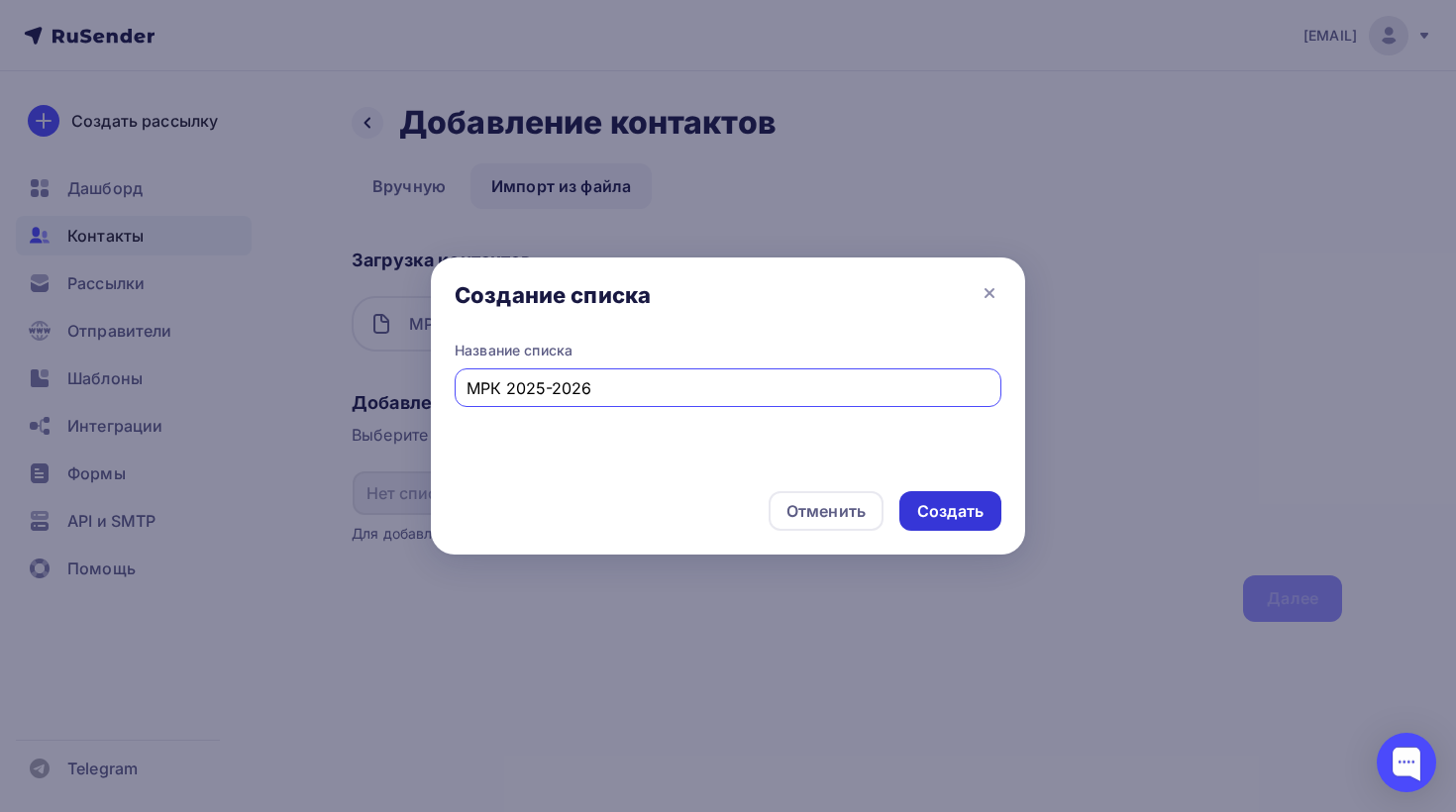 type on "МРК 2025-2026" 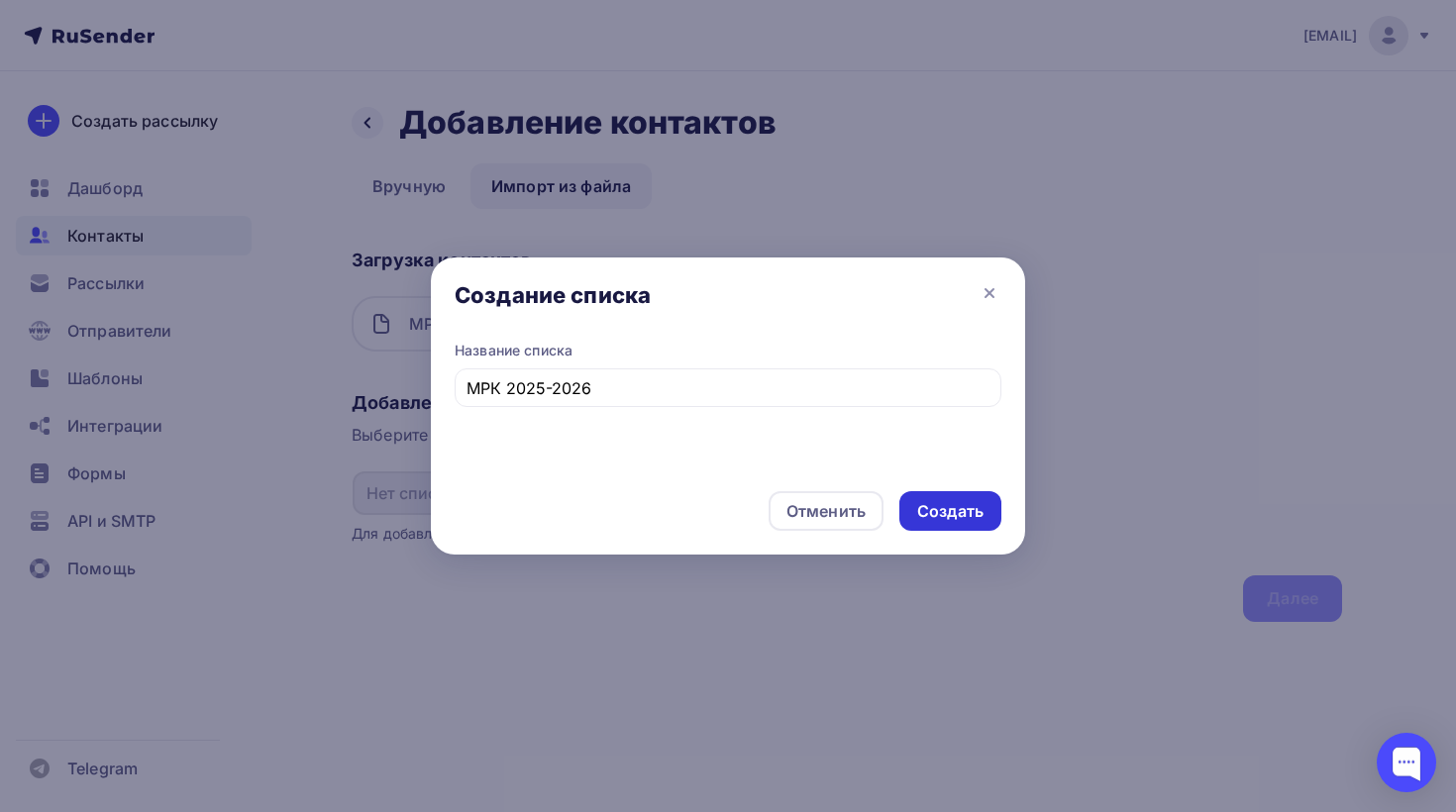 click on "Создать" at bounding box center (950, 511) 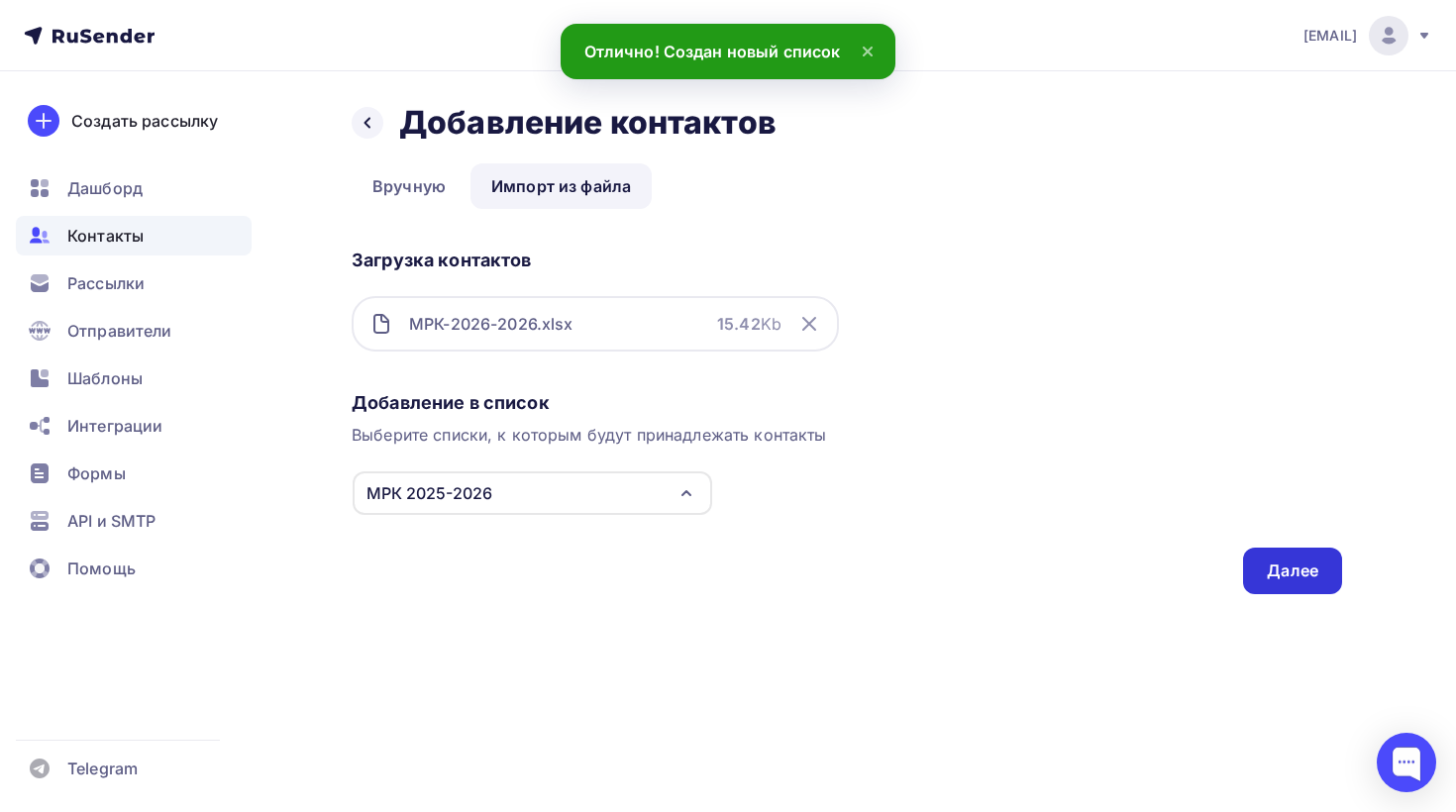 click on "Далее" at bounding box center (1293, 570) 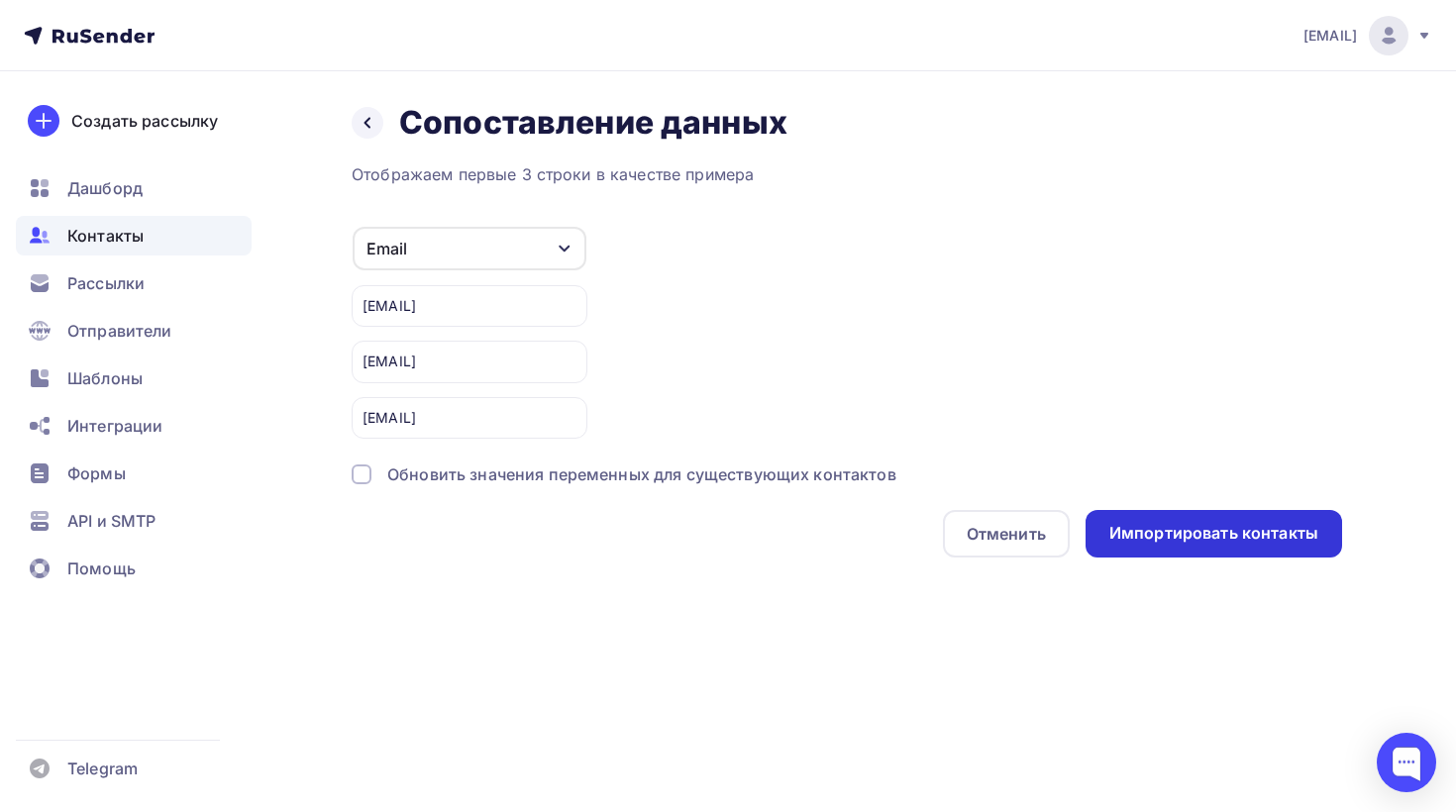 click on "Импортировать контакты" at bounding box center [1213, 533] 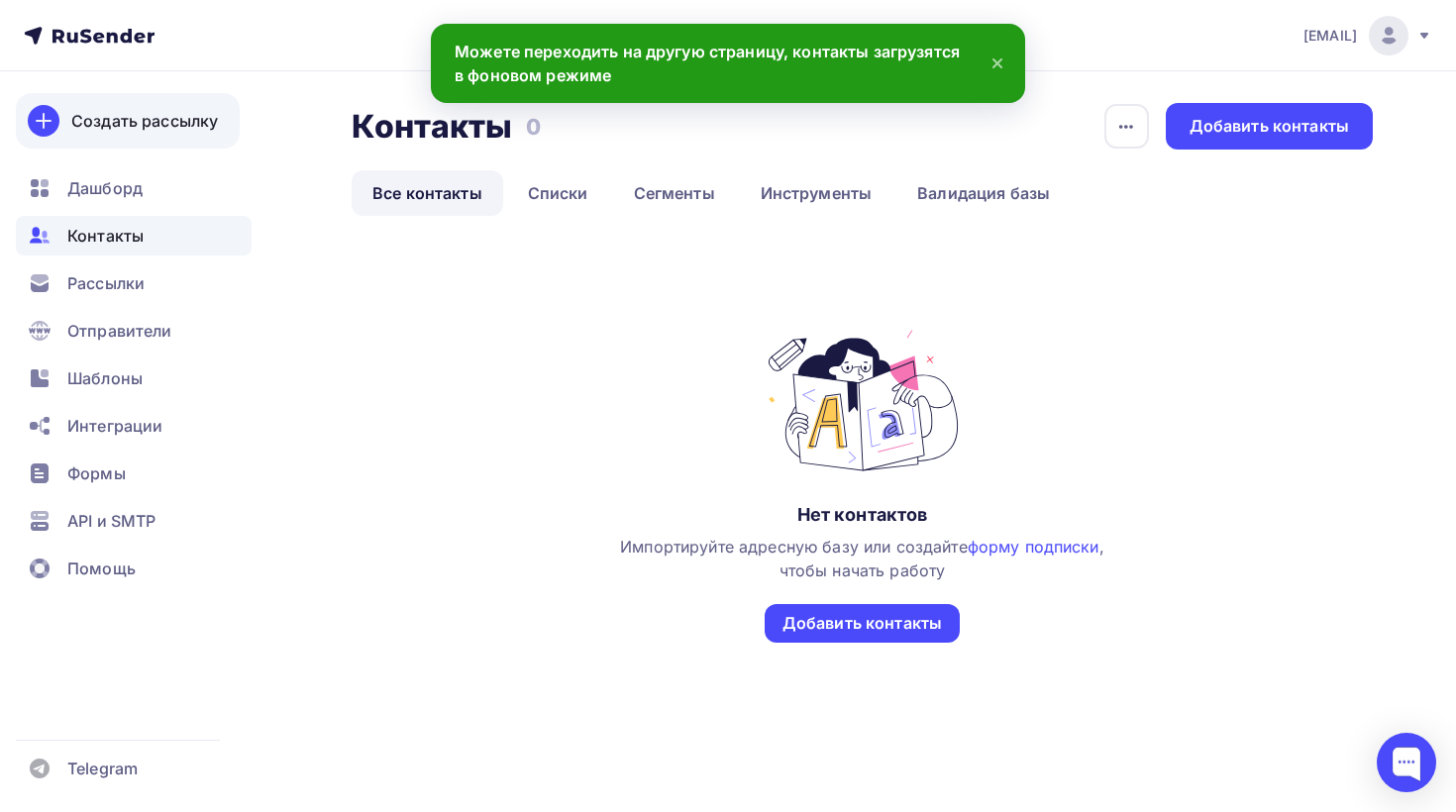 click on "Создать рассылку" at bounding box center (145, 121) 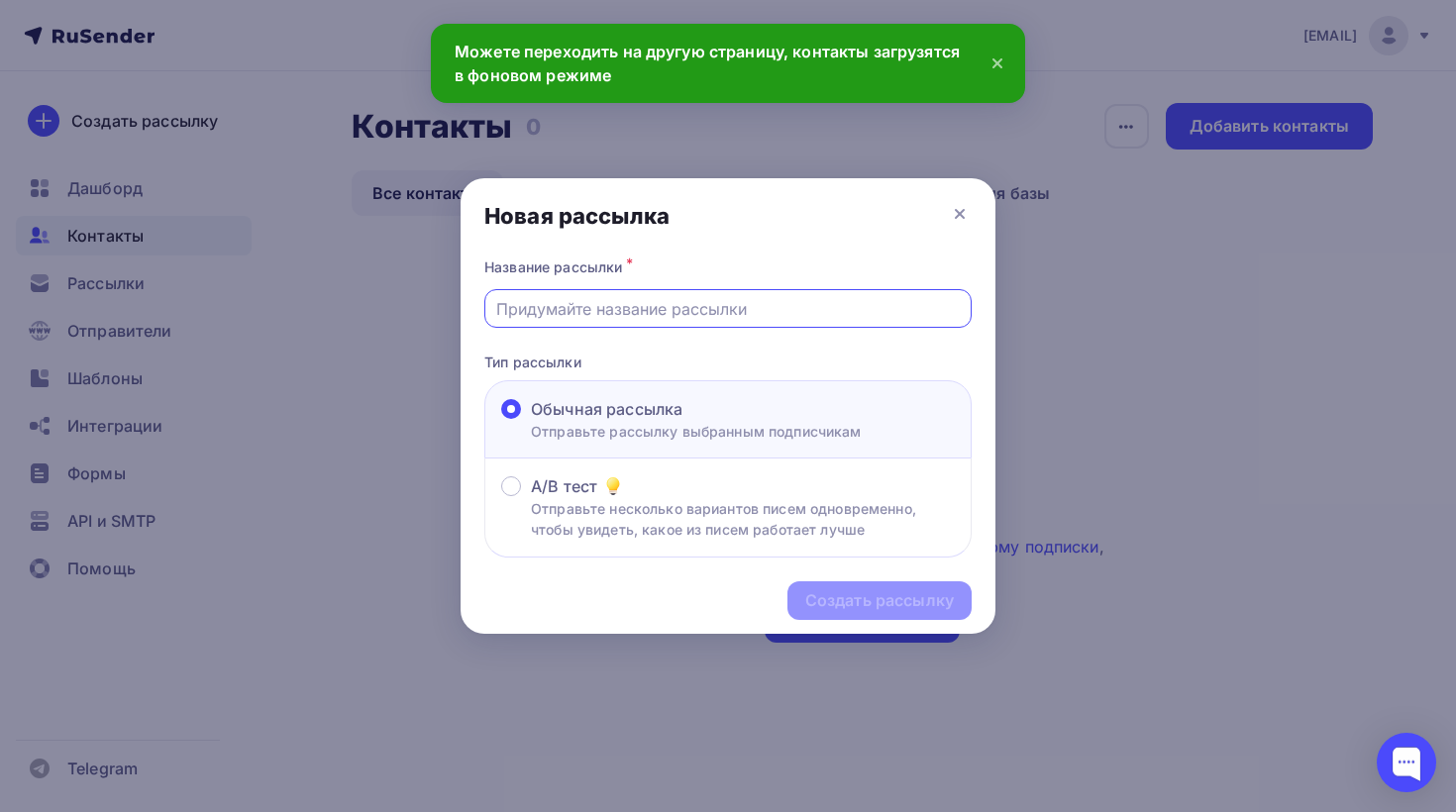 click at bounding box center [728, 309] 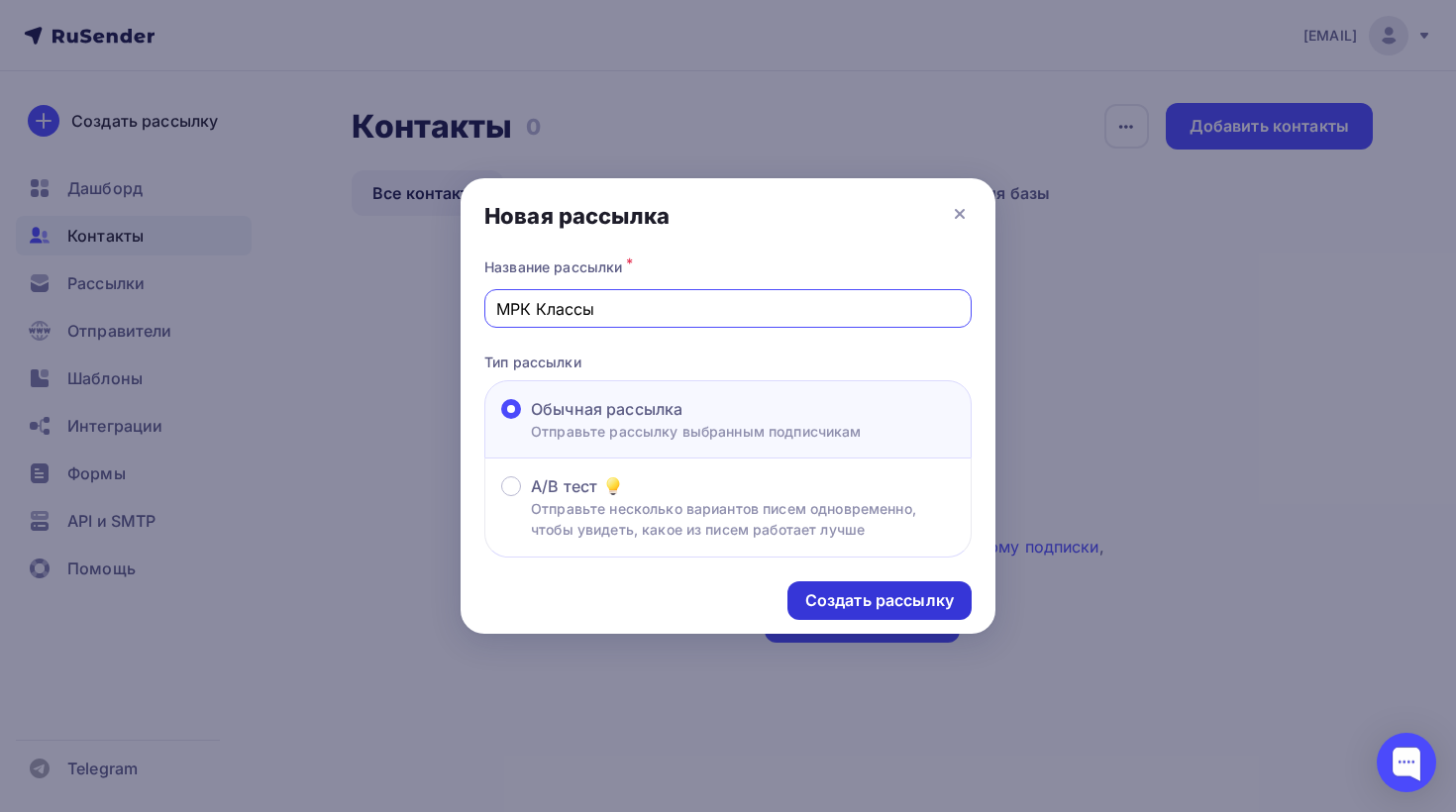 type on "МРК Классы" 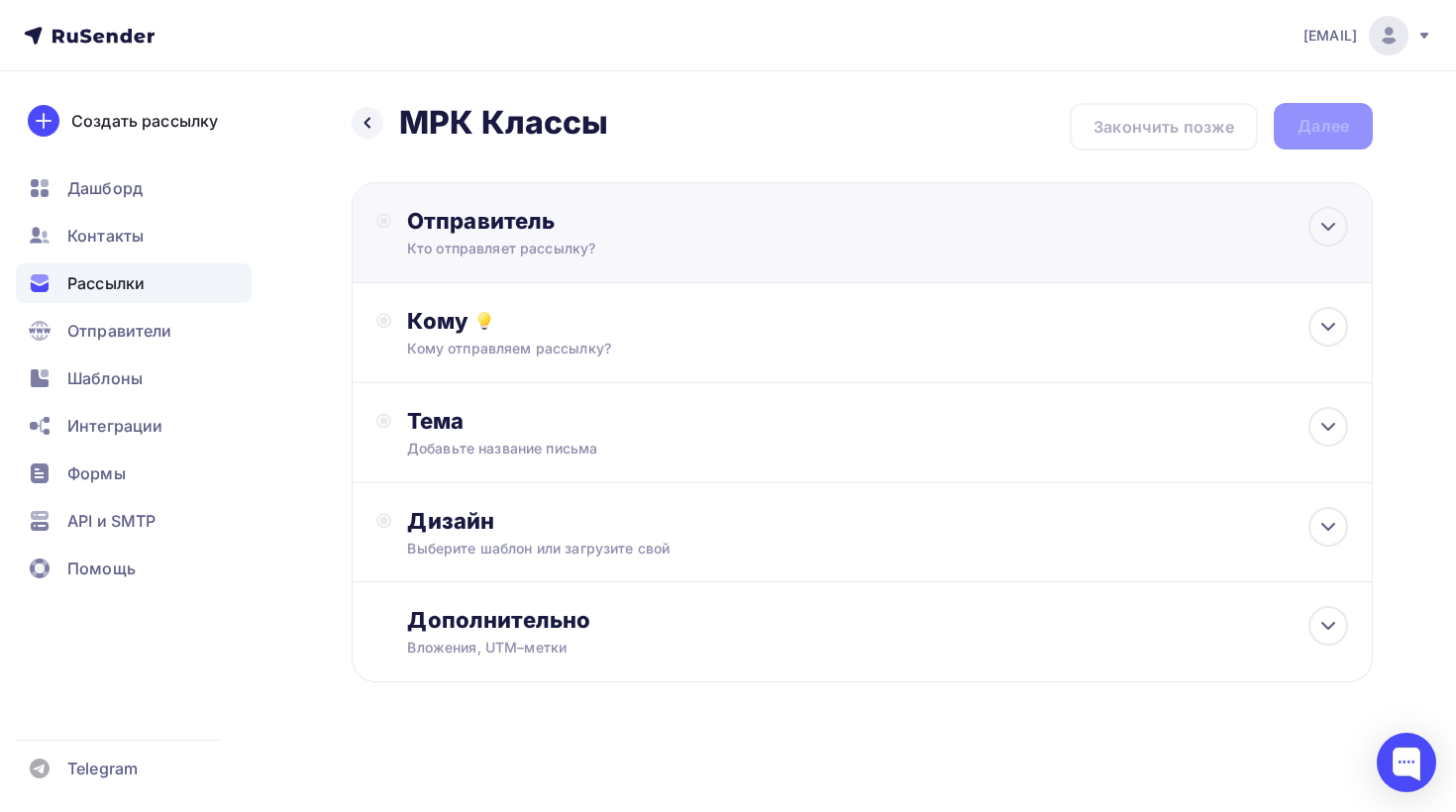 click on "Кто отправляет рассылку?" at bounding box center [600, 249] 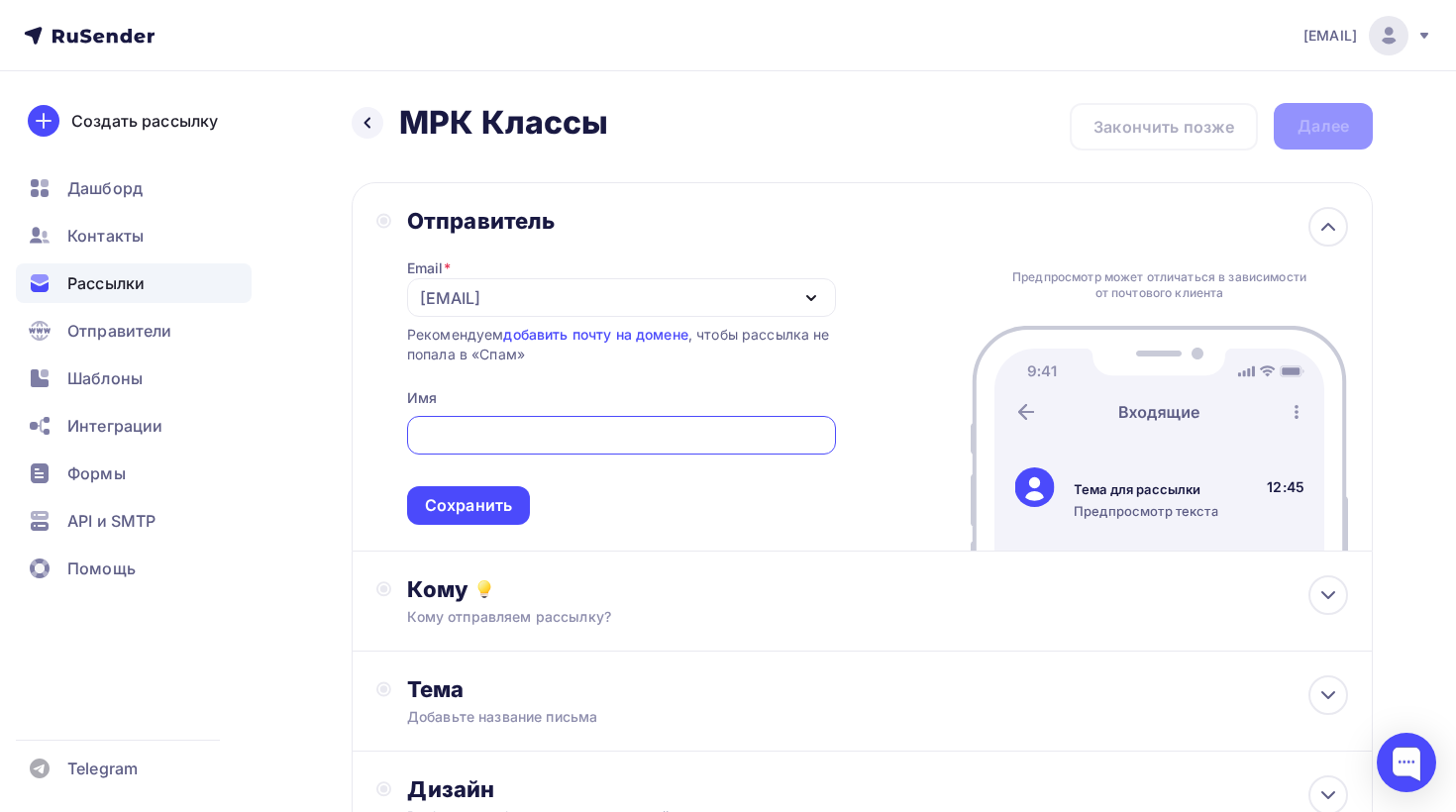 scroll, scrollTop: 0, scrollLeft: 0, axis: both 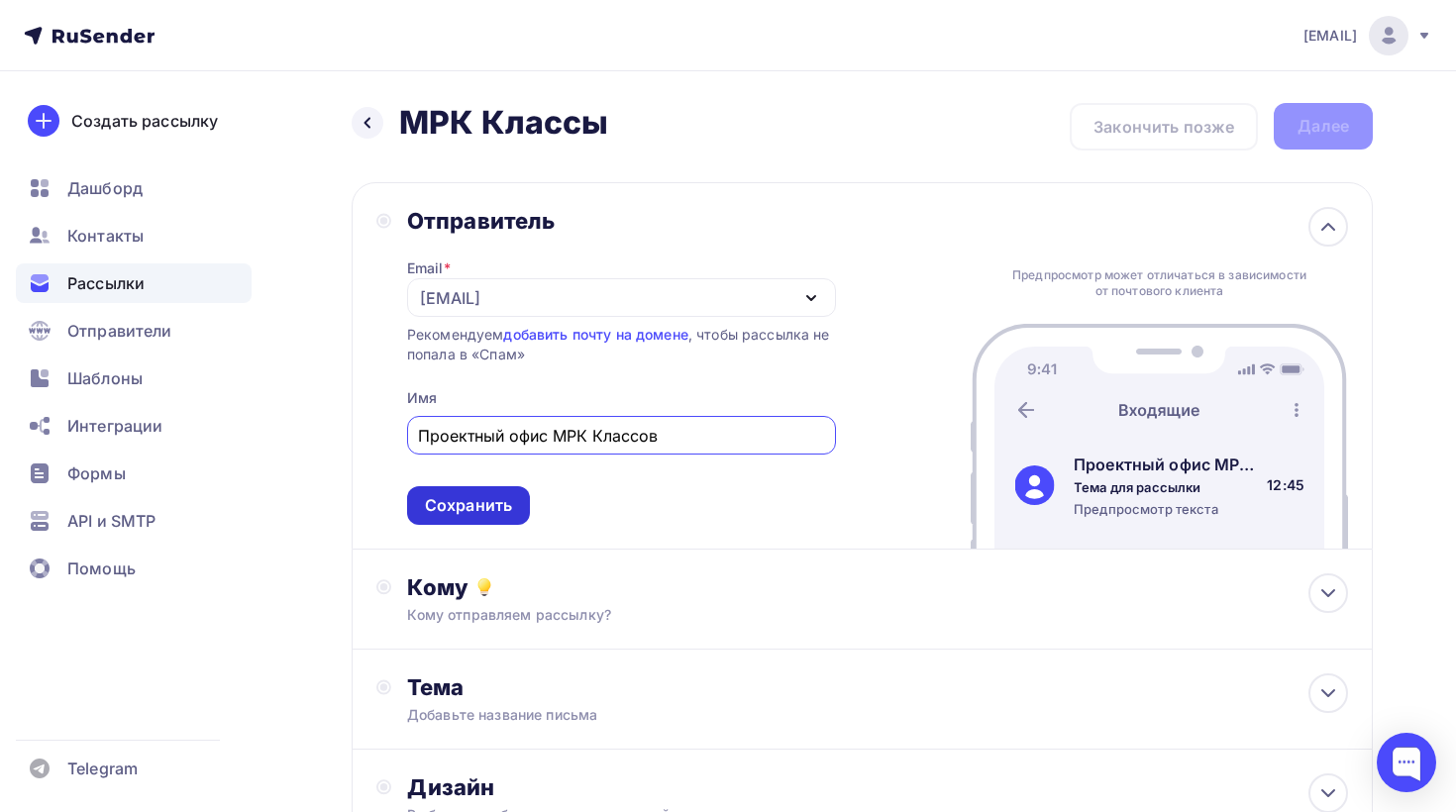 type on "Проектный офис МРК Классов" 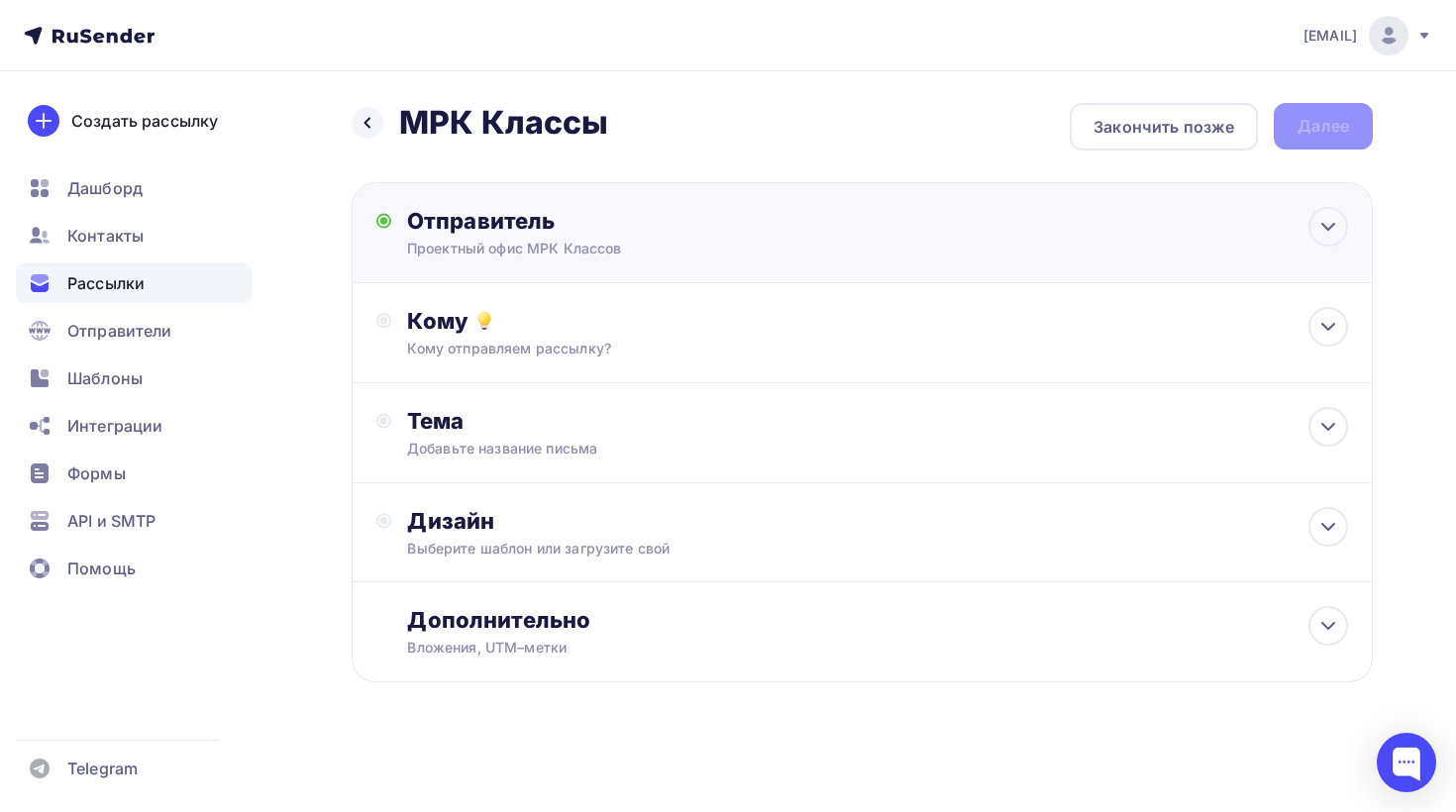 scroll, scrollTop: 0, scrollLeft: 0, axis: both 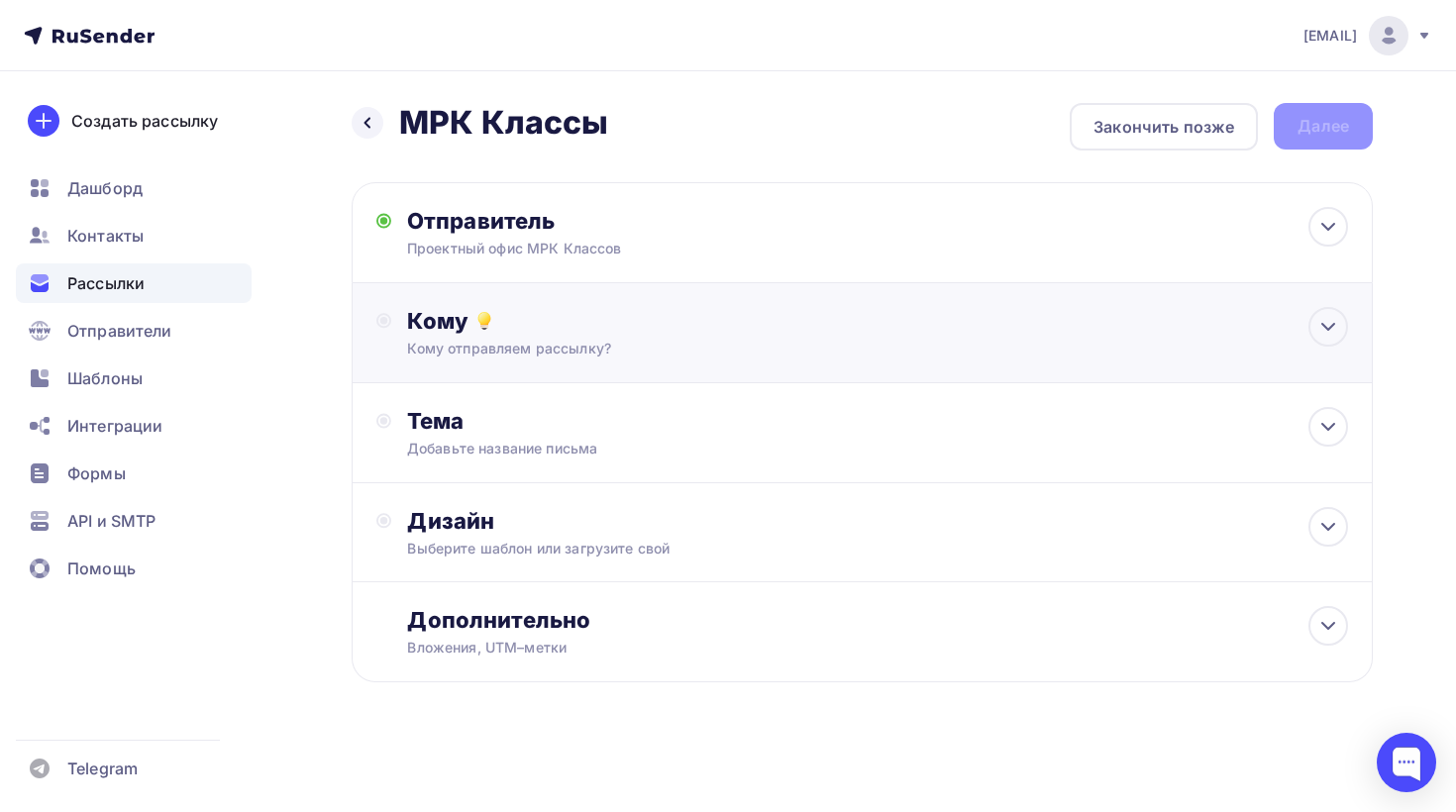click on "Кому
Кому отправляем рассылку?
Списки получателей
Нет получателей
Все списки
id         Добавить список
Для создания рассылки необходимо
добавить получателей
Добавить сегментацию
Получателей:
0
Сохранить" at bounding box center (862, 333) 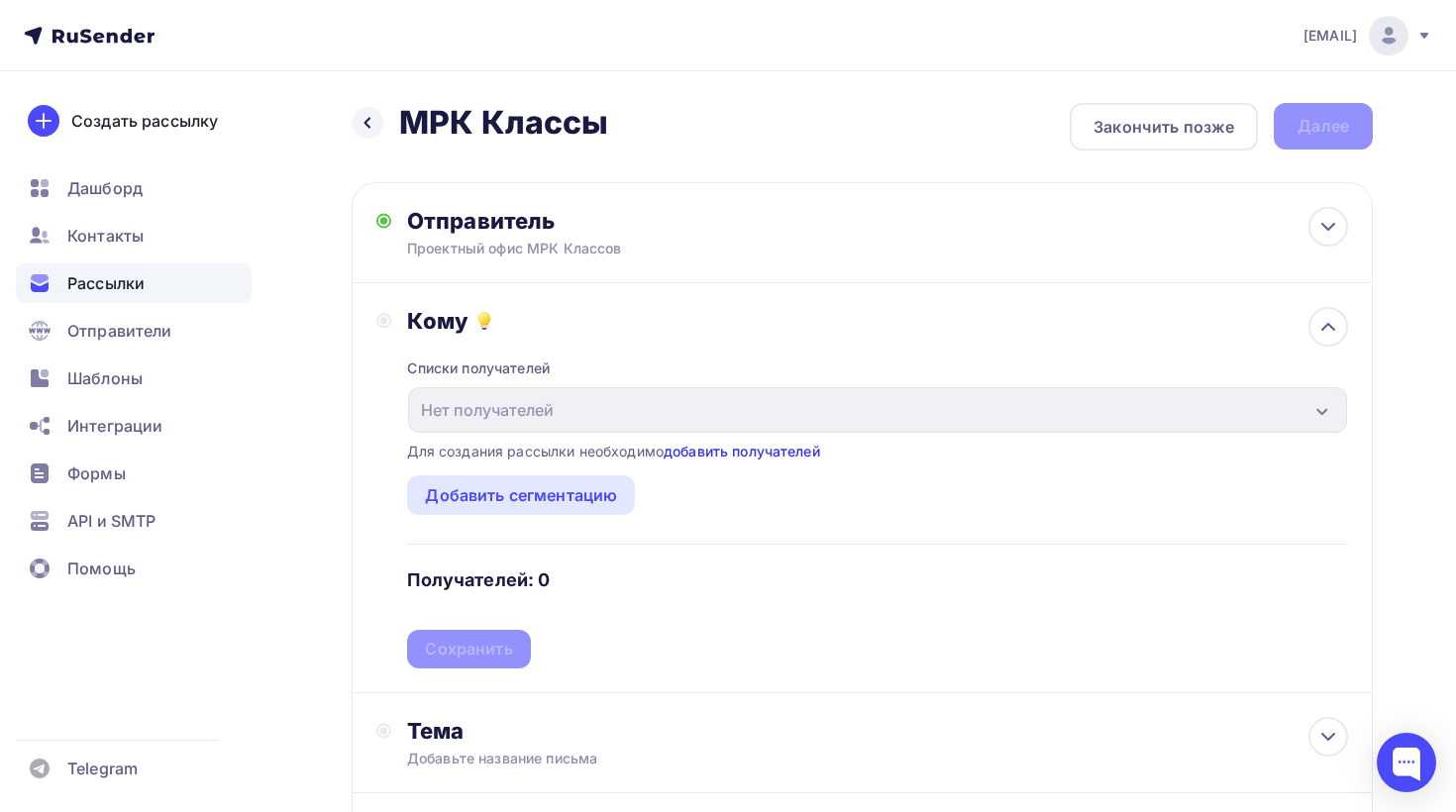 click on "добавить получателей" at bounding box center [742, 451] 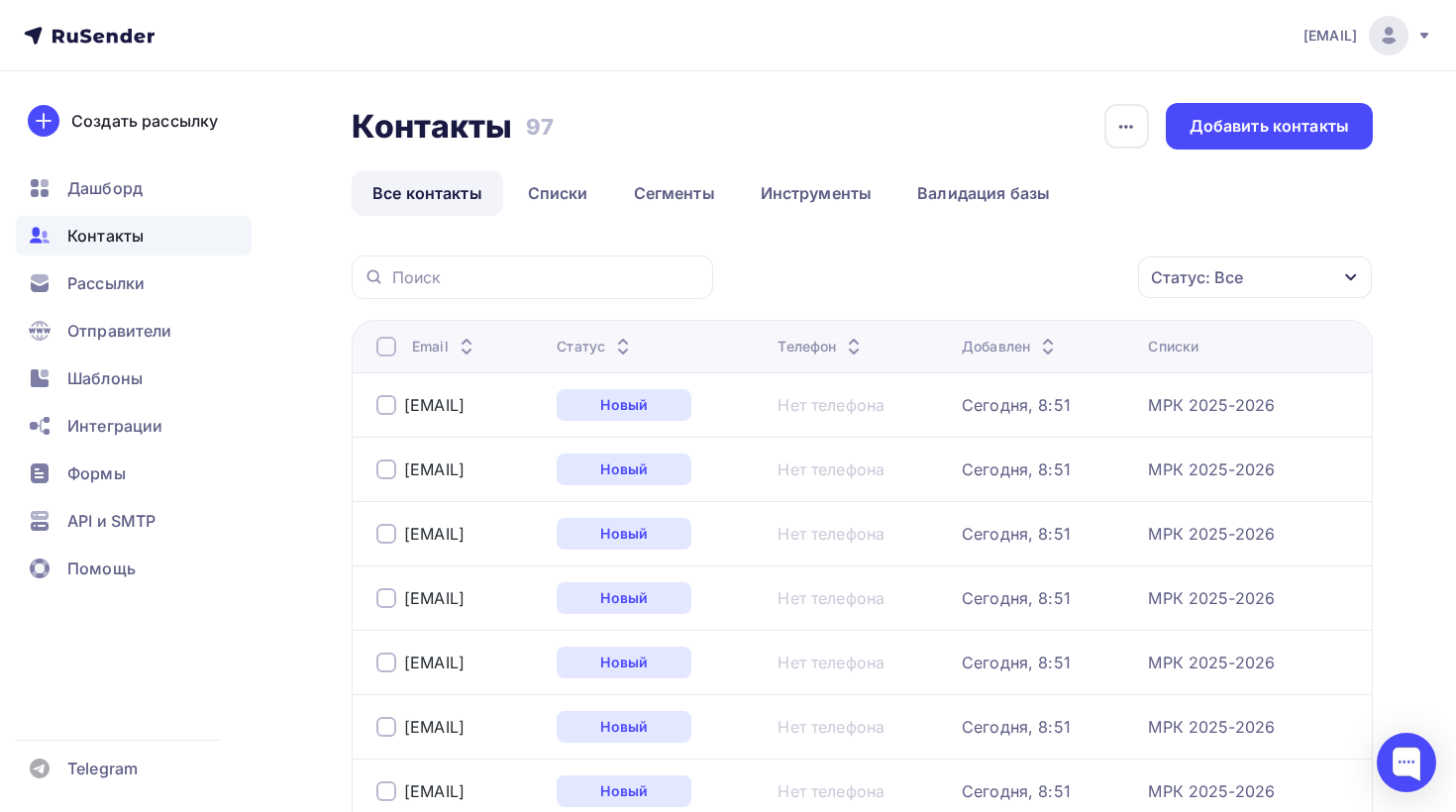 click at bounding box center [386, 347] 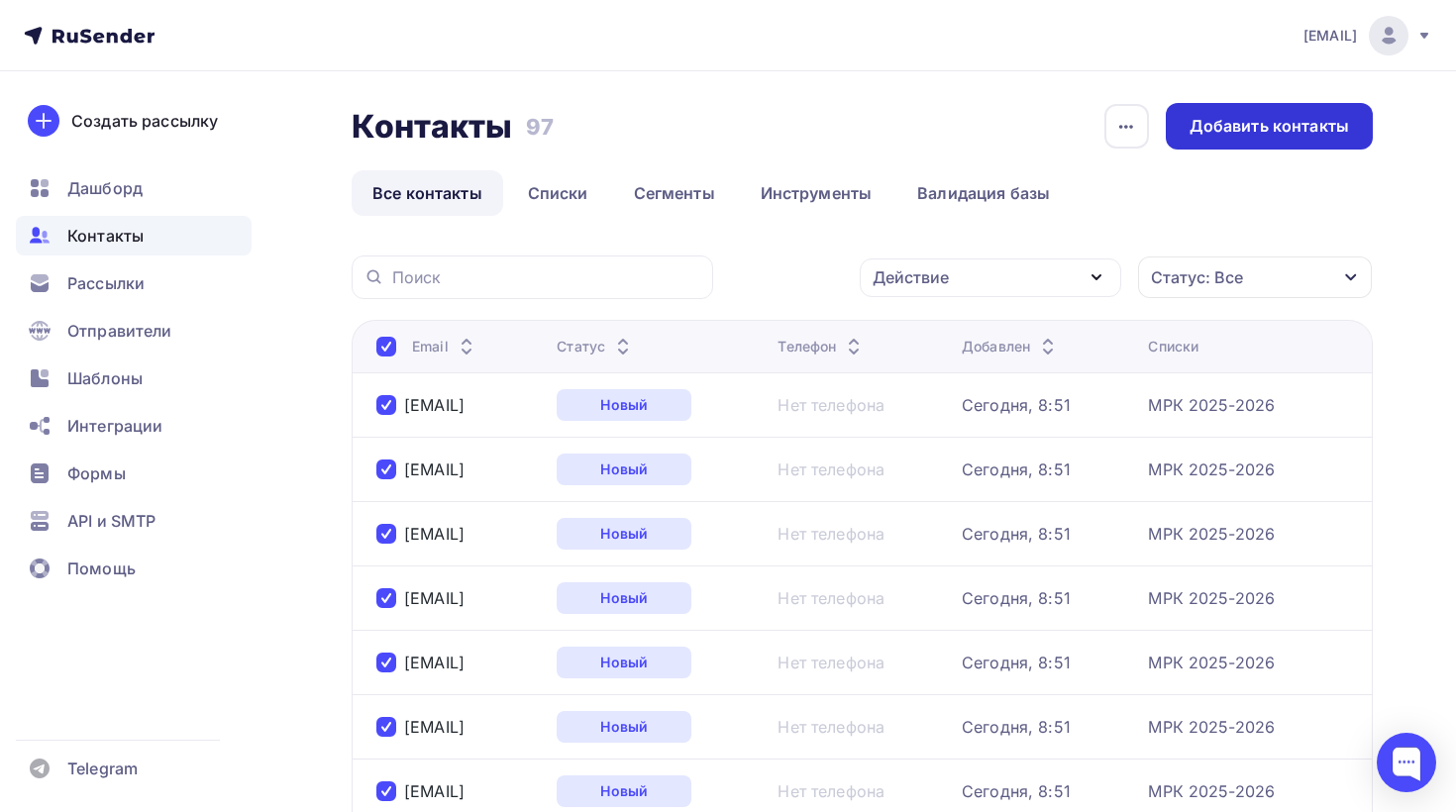 click on "Добавить контакты" at bounding box center [1269, 126] 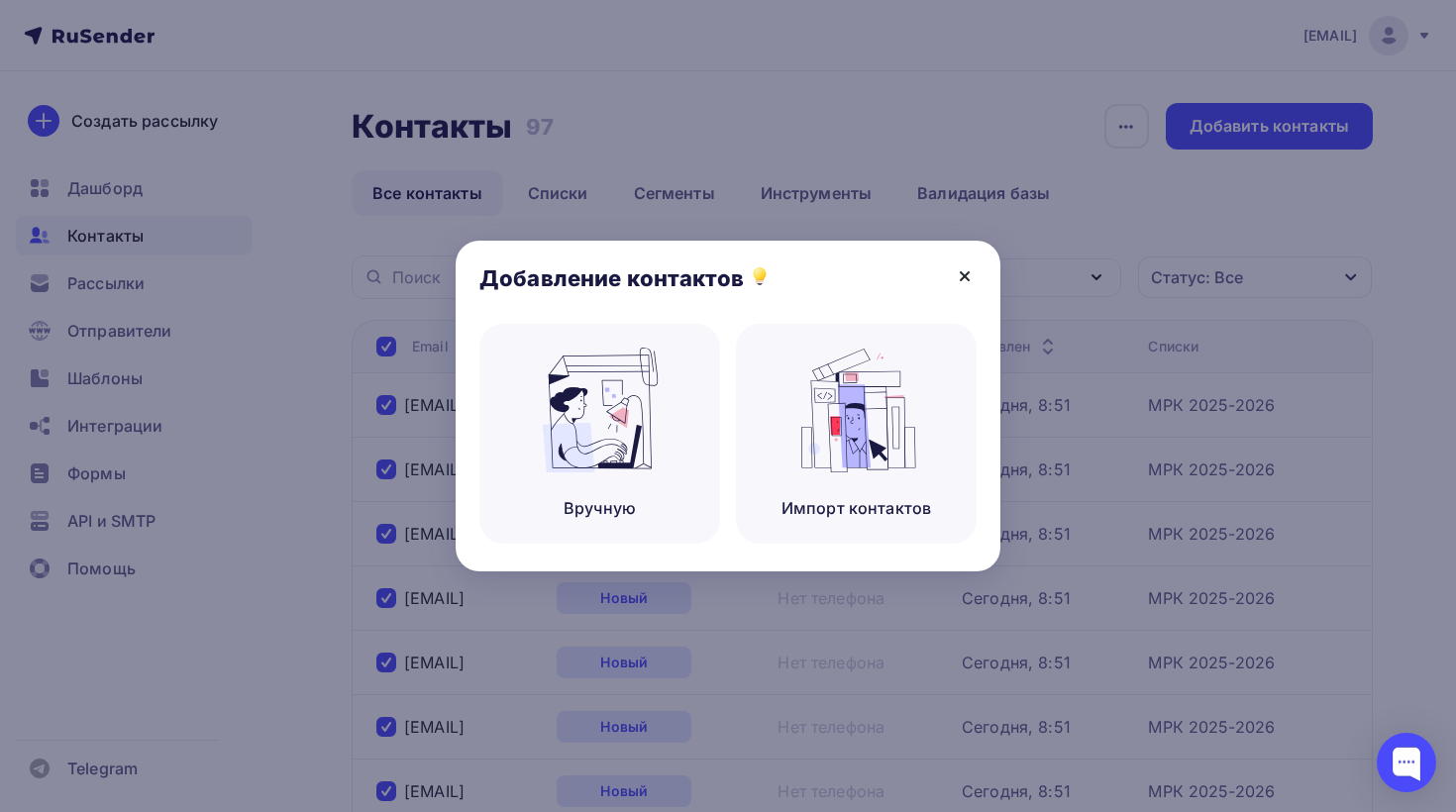 click 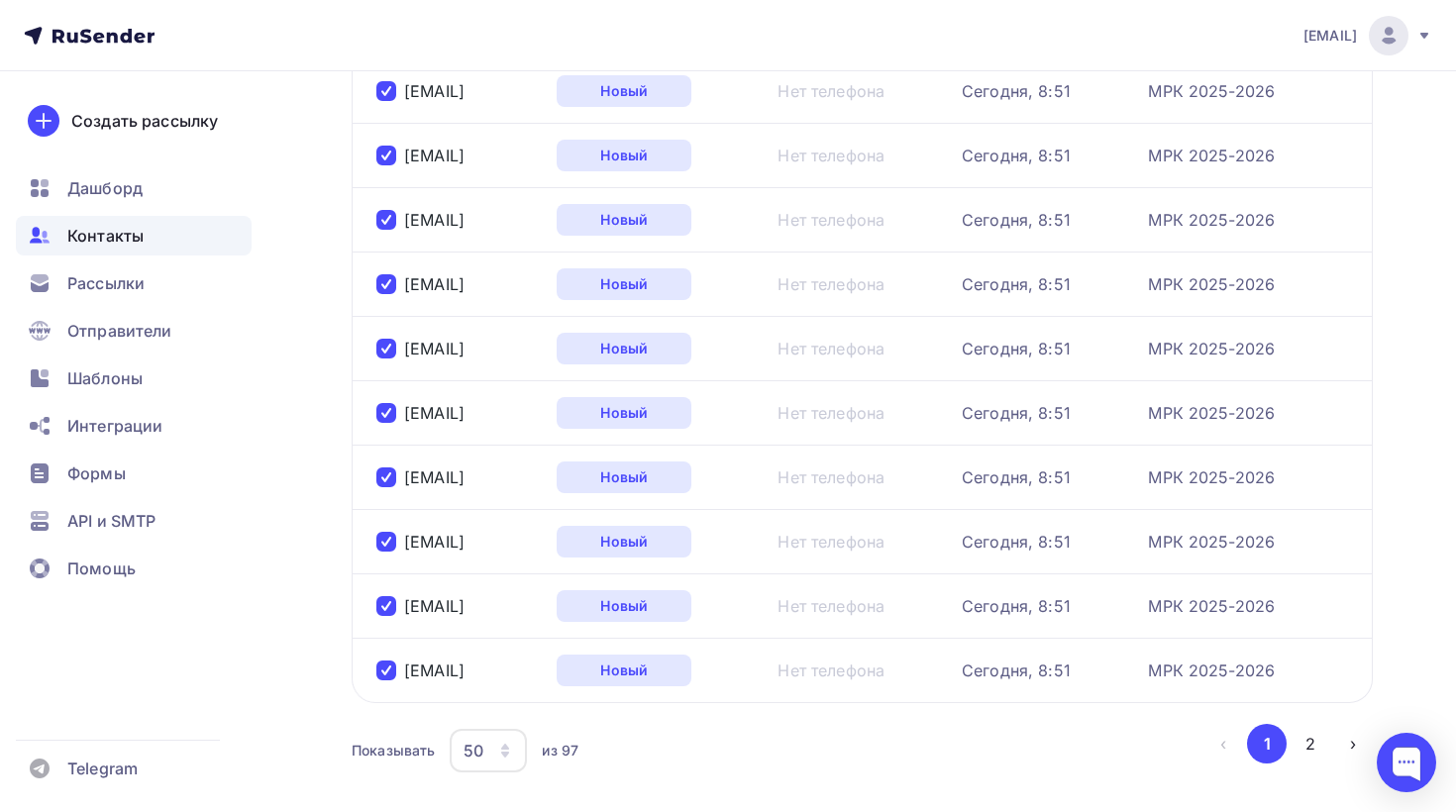 scroll, scrollTop: 2983, scrollLeft: 0, axis: vertical 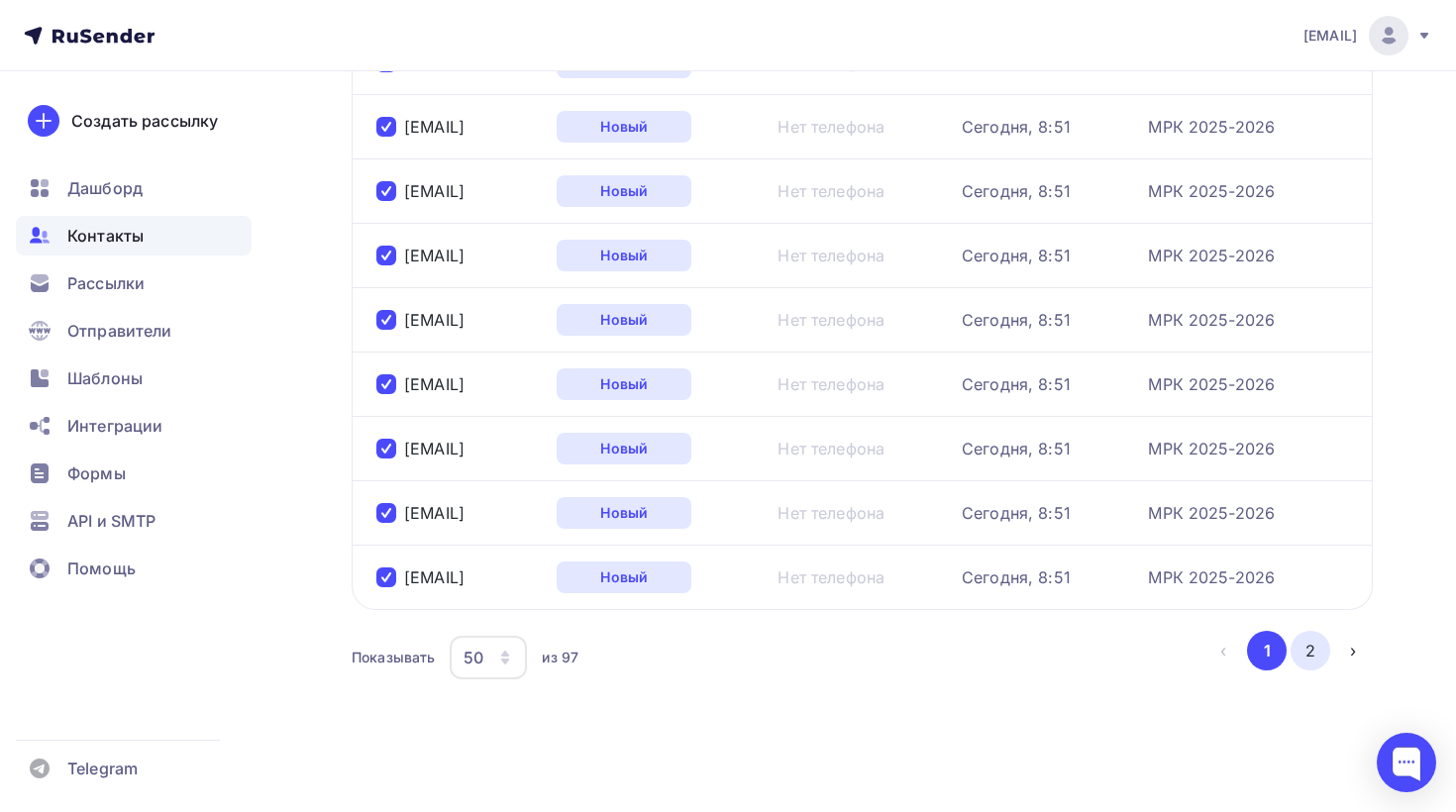 click on "2" at bounding box center (1310, 651) 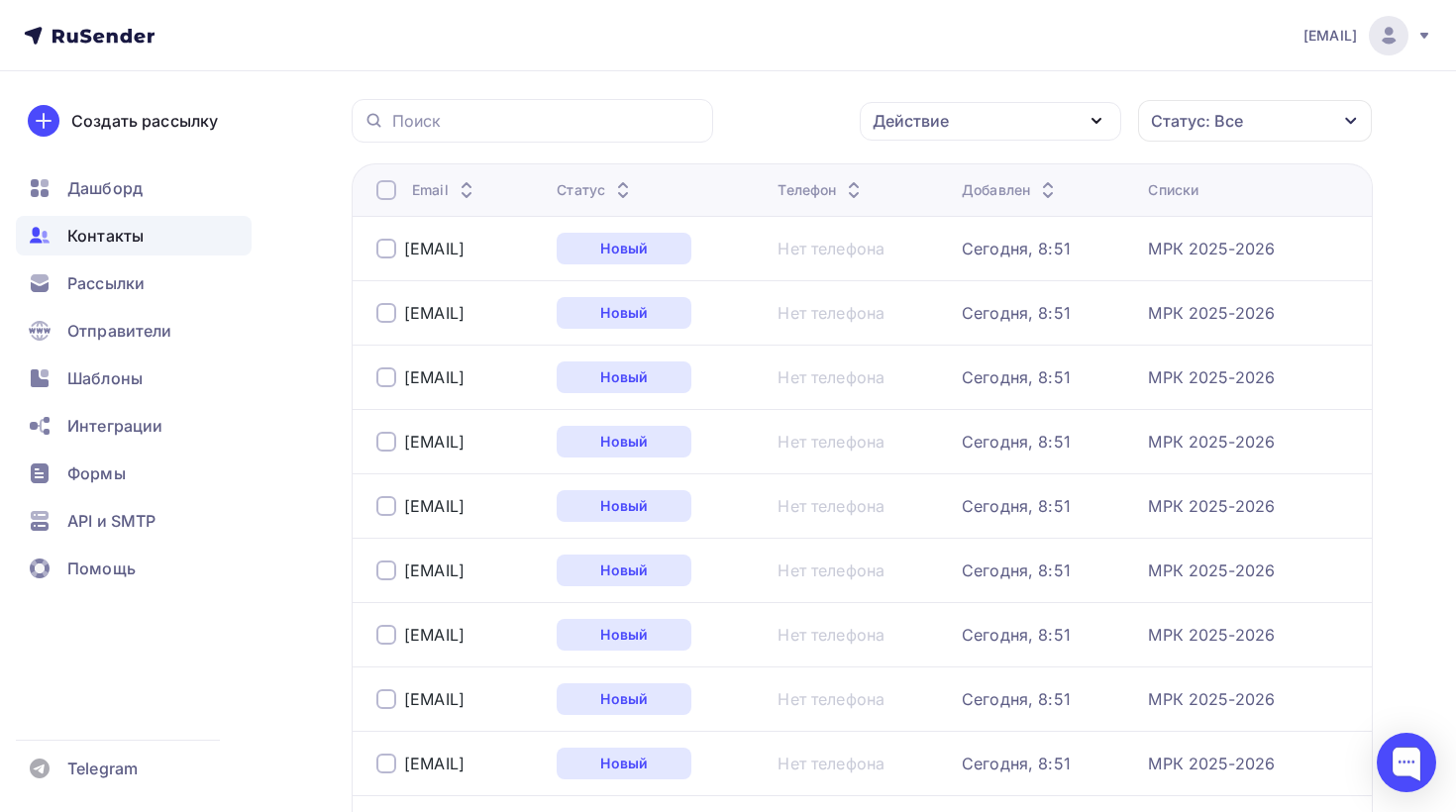scroll, scrollTop: 0, scrollLeft: 0, axis: both 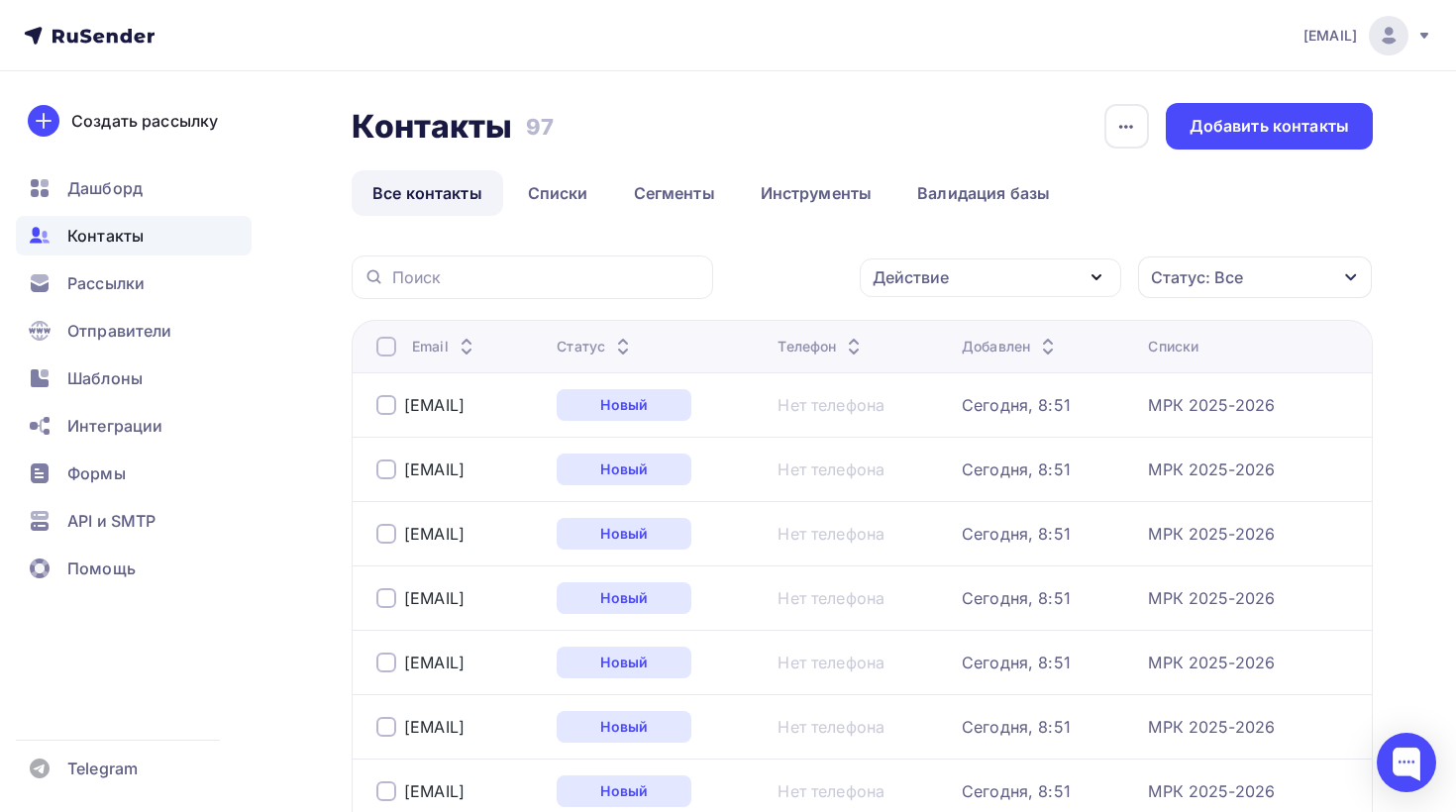 click at bounding box center [386, 347] 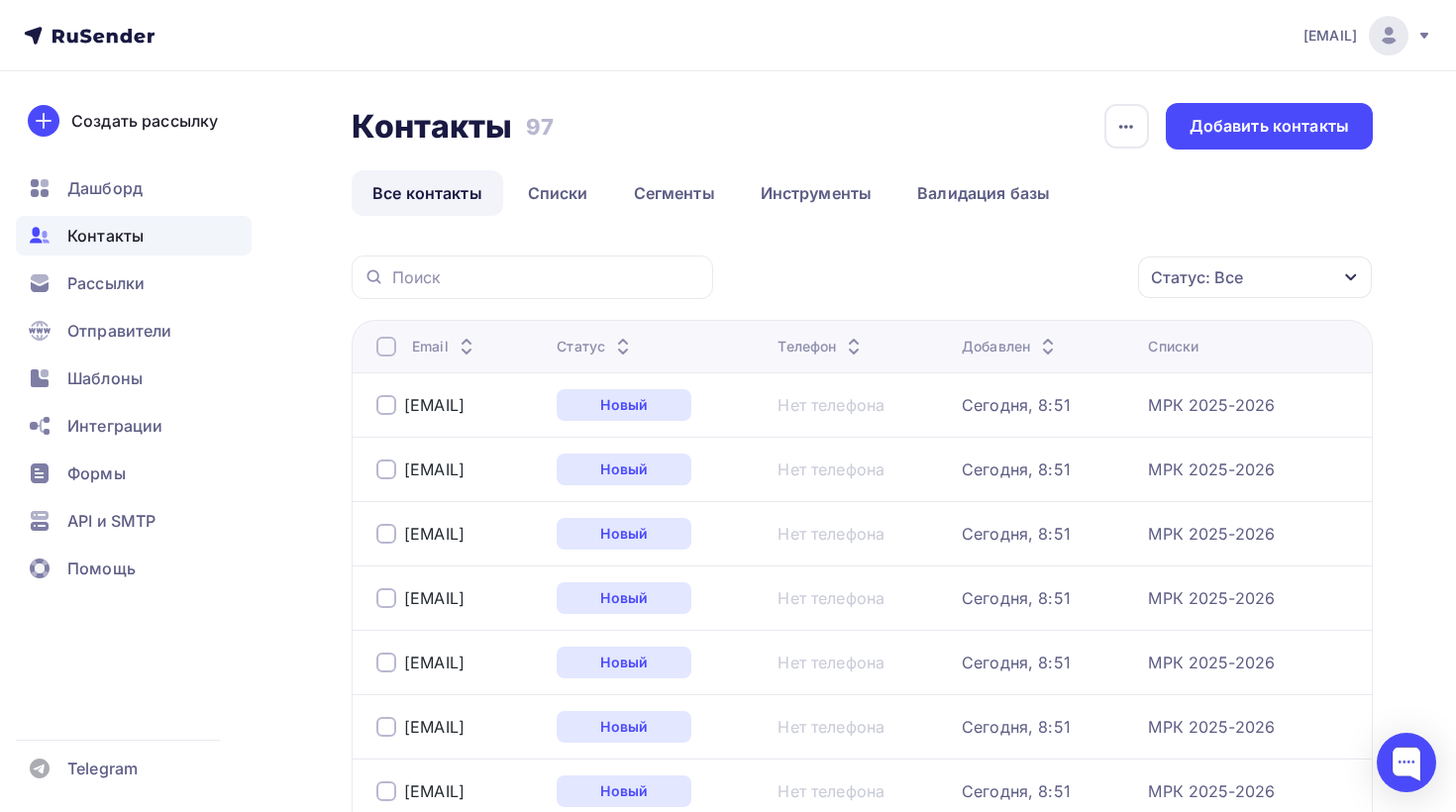 click on "Email" at bounding box center (450, 346) 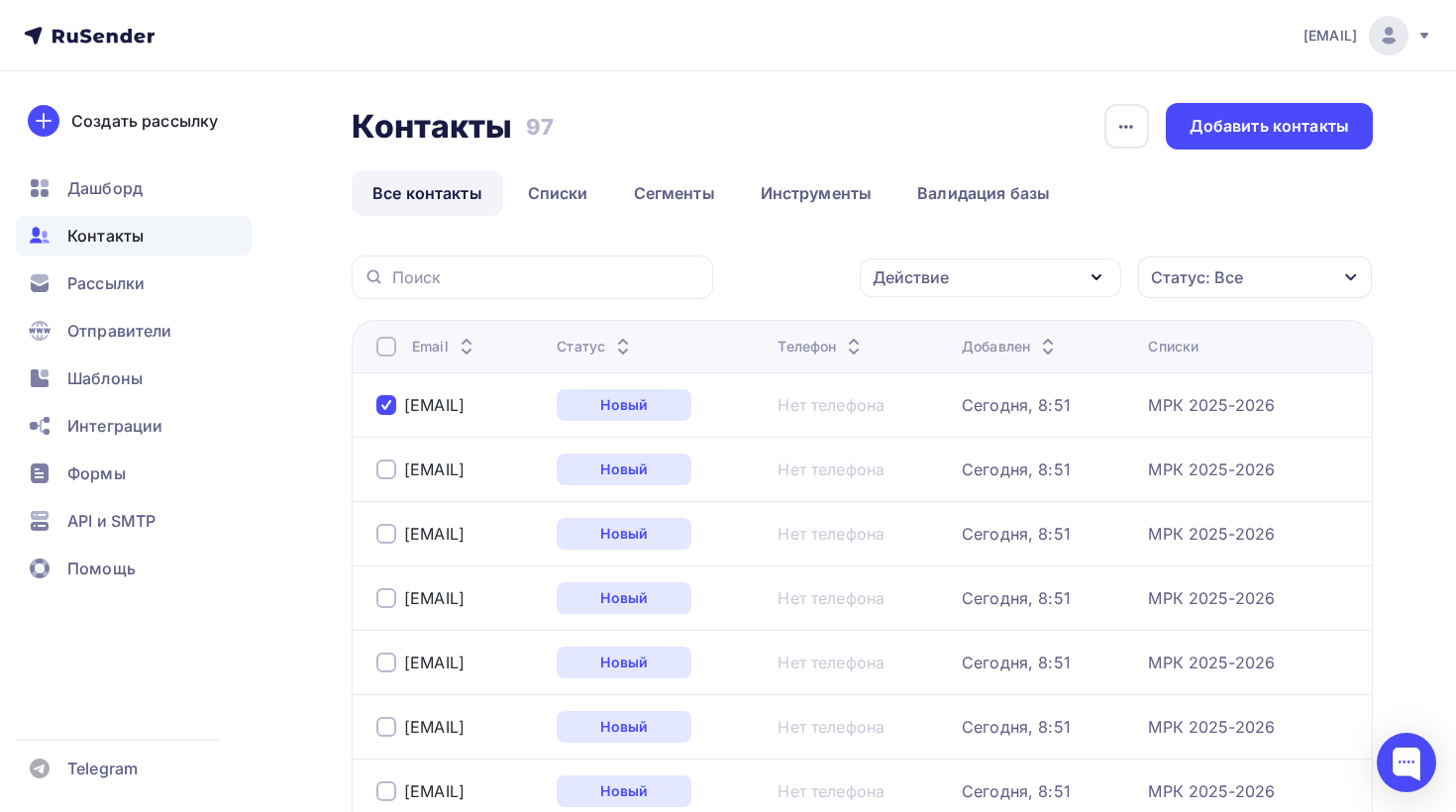 click at bounding box center (386, 347) 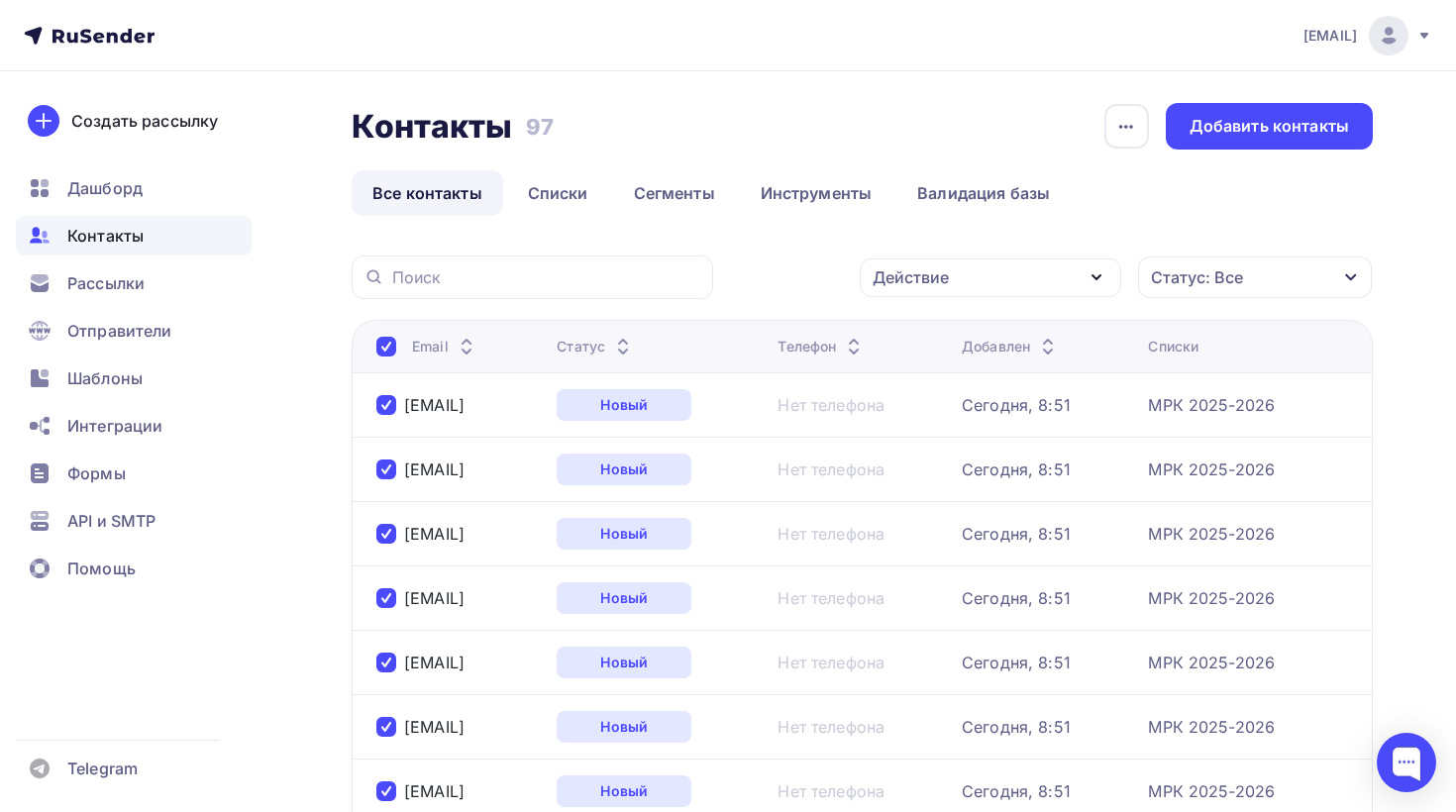 click on "Действие" at bounding box center [910, 277] 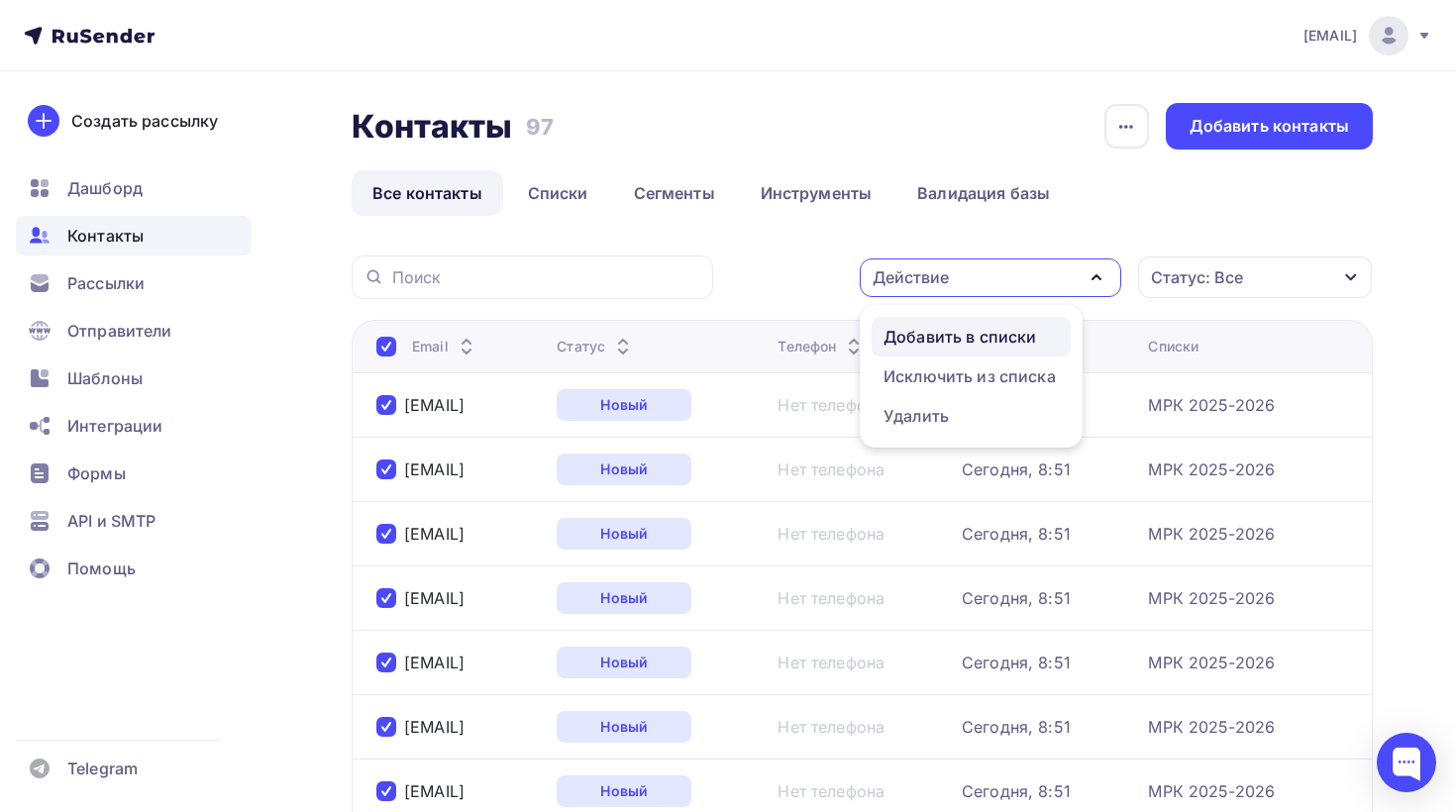 click on "Добавить в списки" at bounding box center (960, 337) 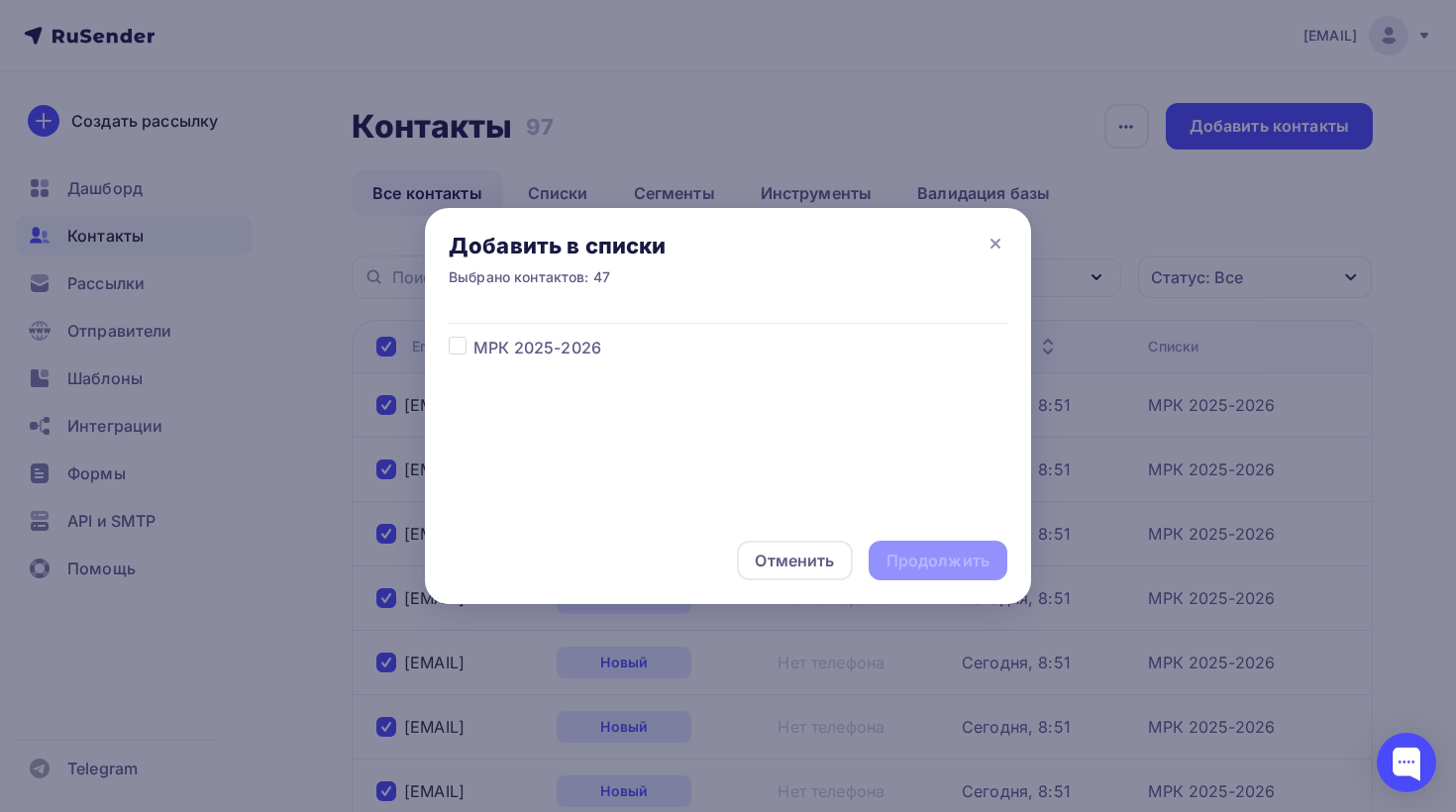 click on "МРК 2025-2026" at bounding box center [537, 348] 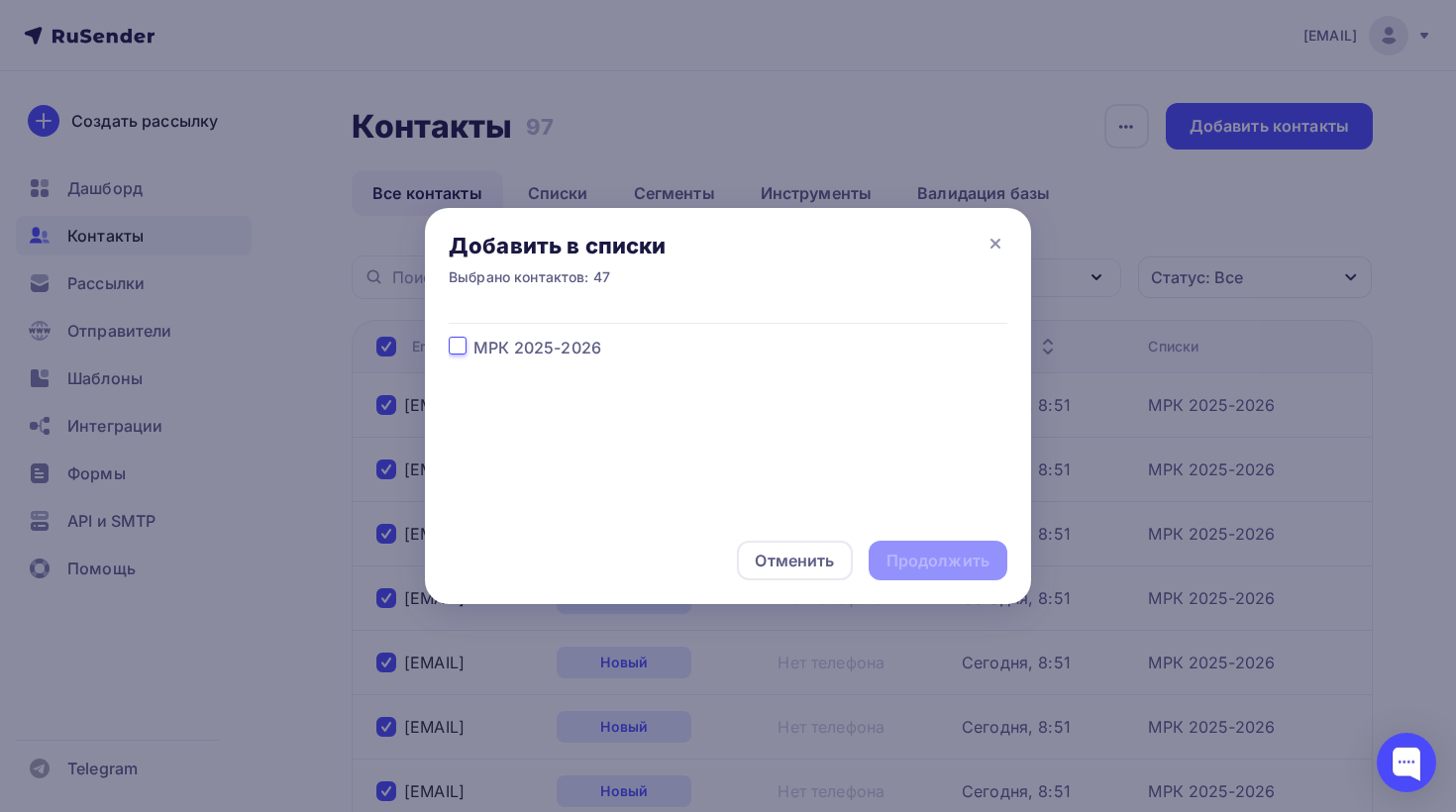 checkbox on "true" 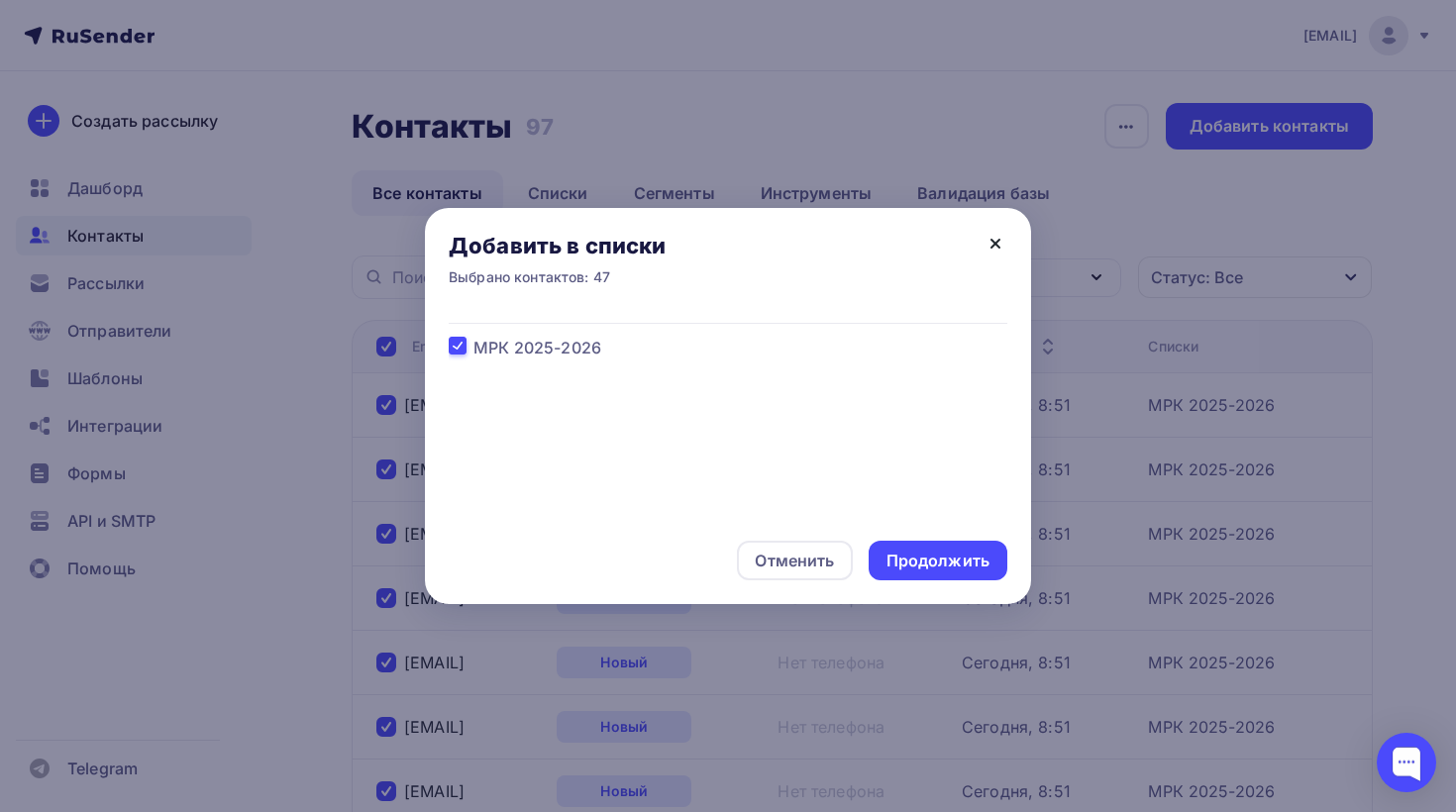 click 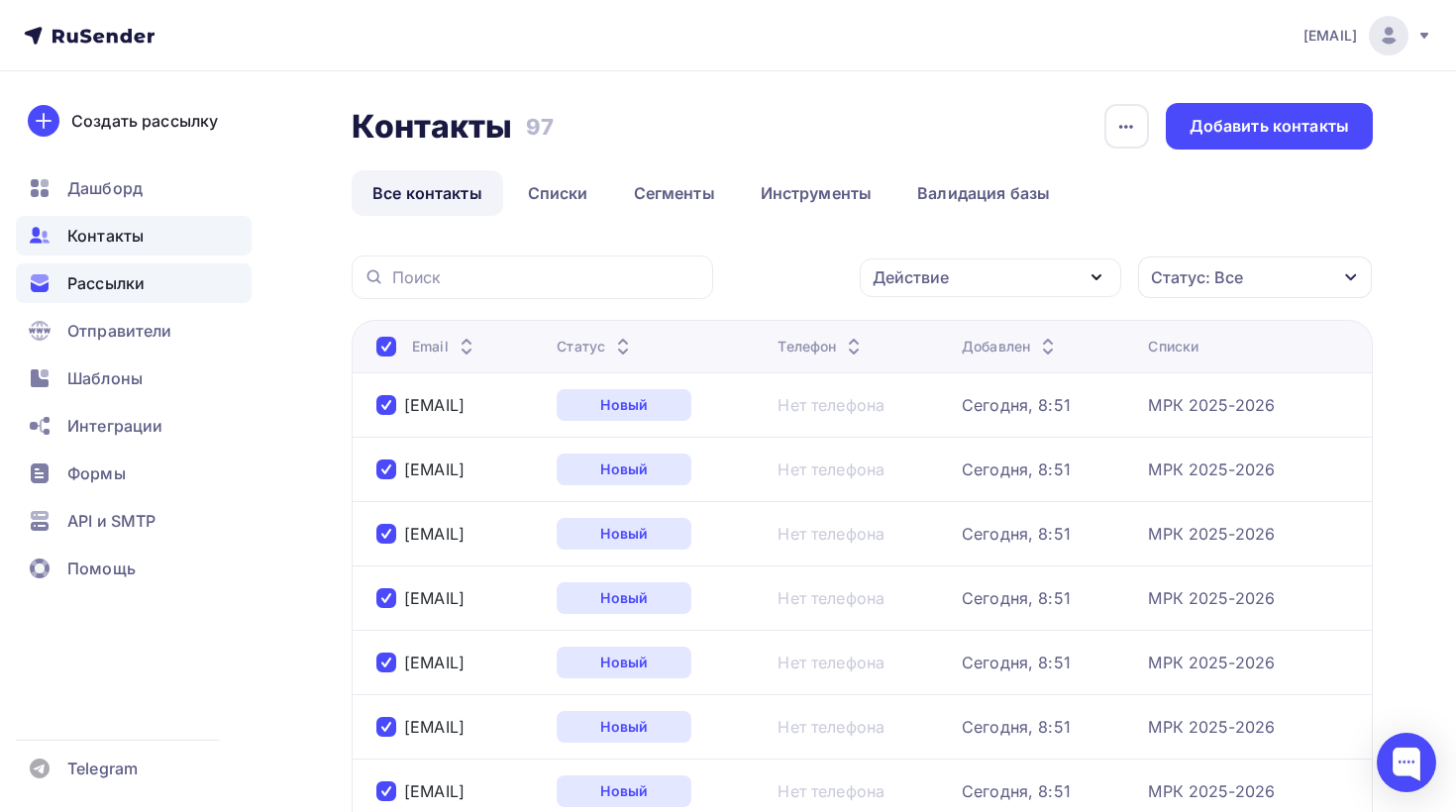click on "Рассылки" at bounding box center (134, 283) 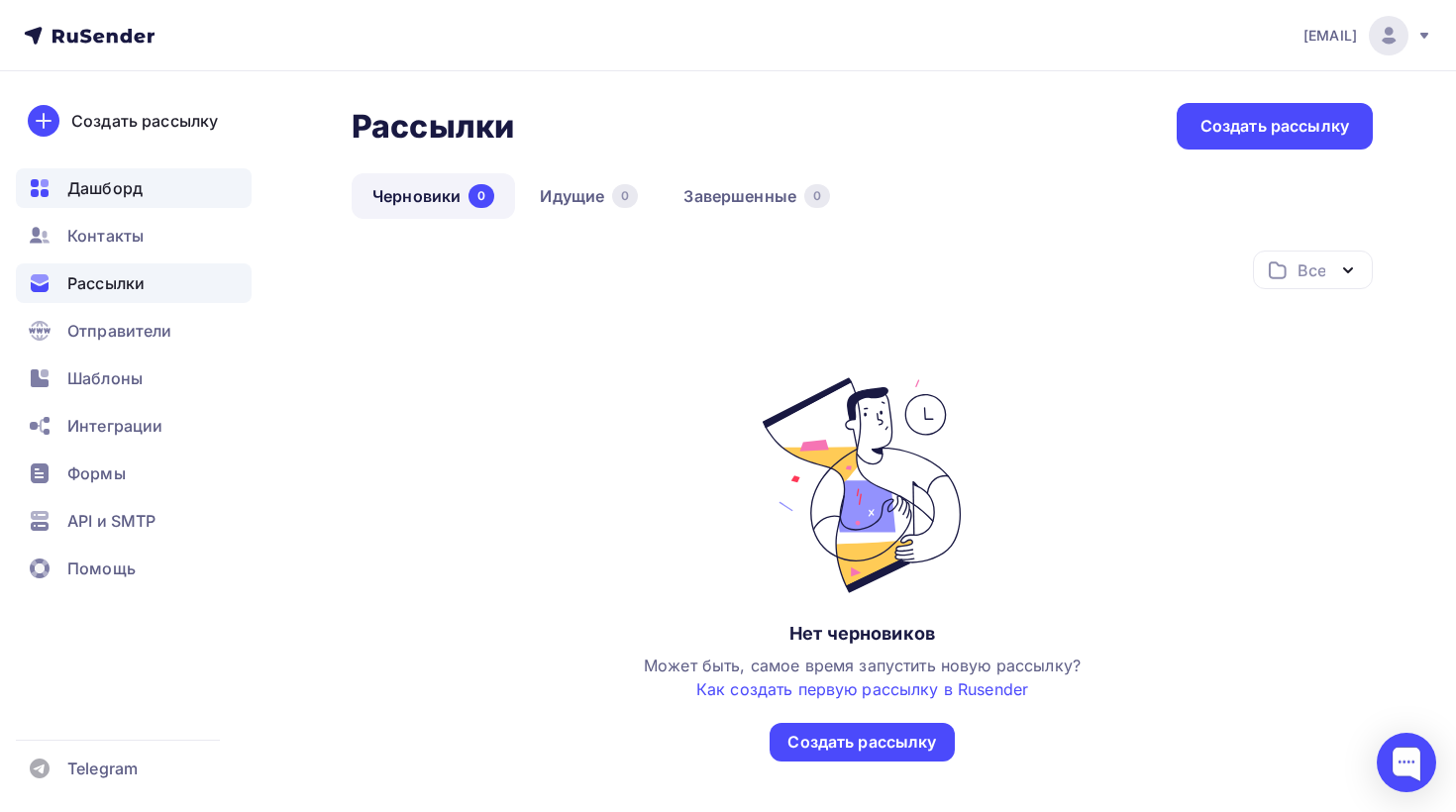 click on "Дашборд" at bounding box center (134, 188) 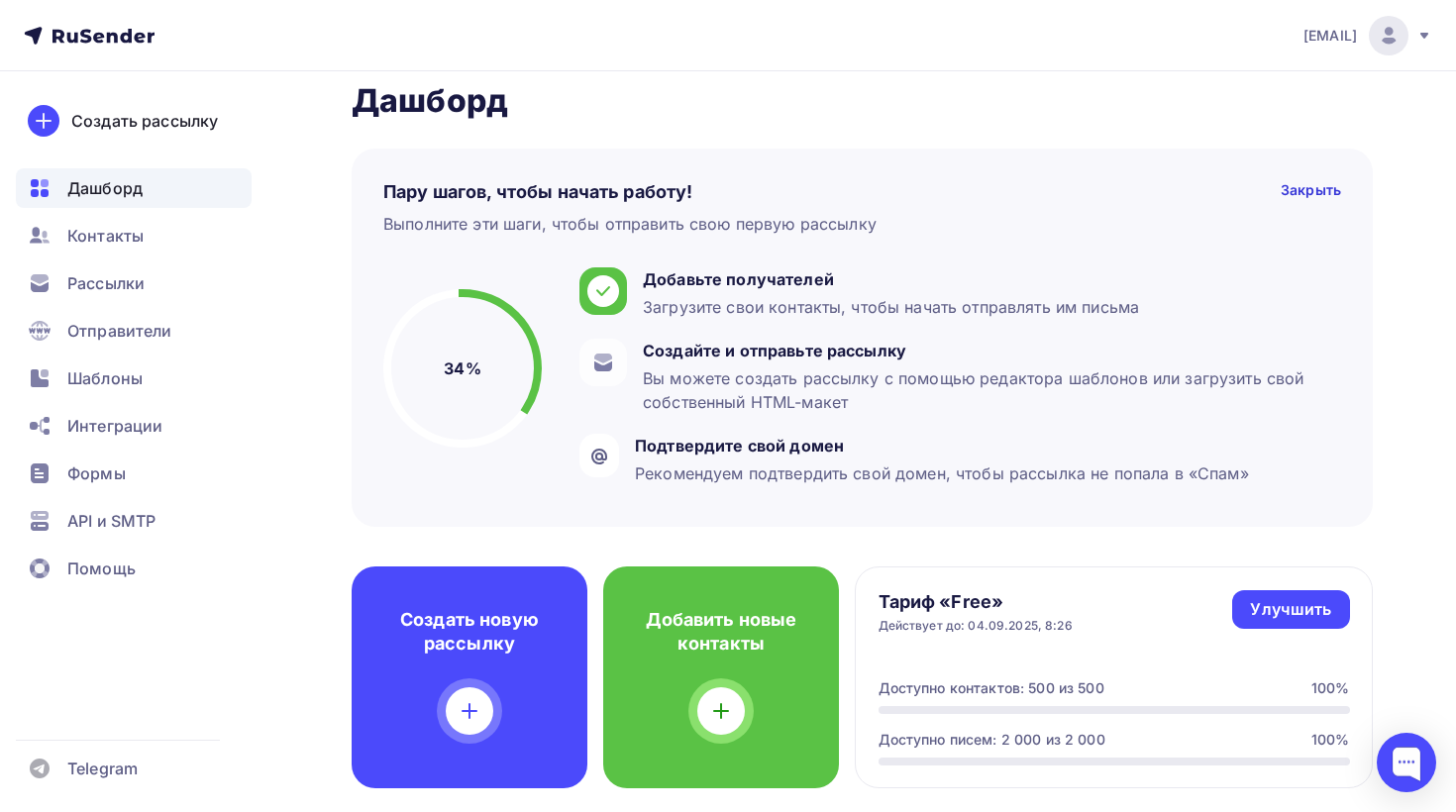 scroll, scrollTop: 29, scrollLeft: 0, axis: vertical 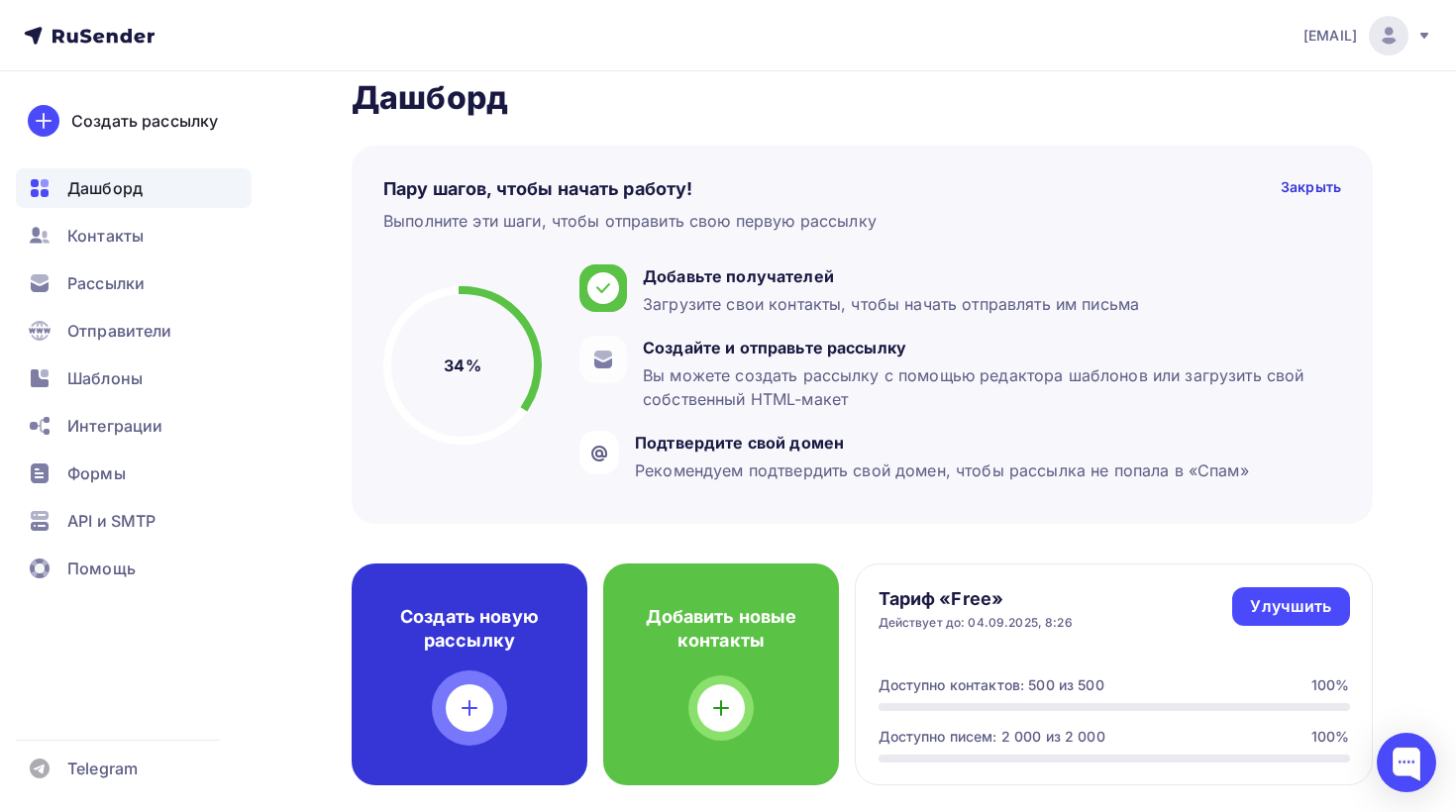 click on "Создать новую рассылку" at bounding box center (469, 674) 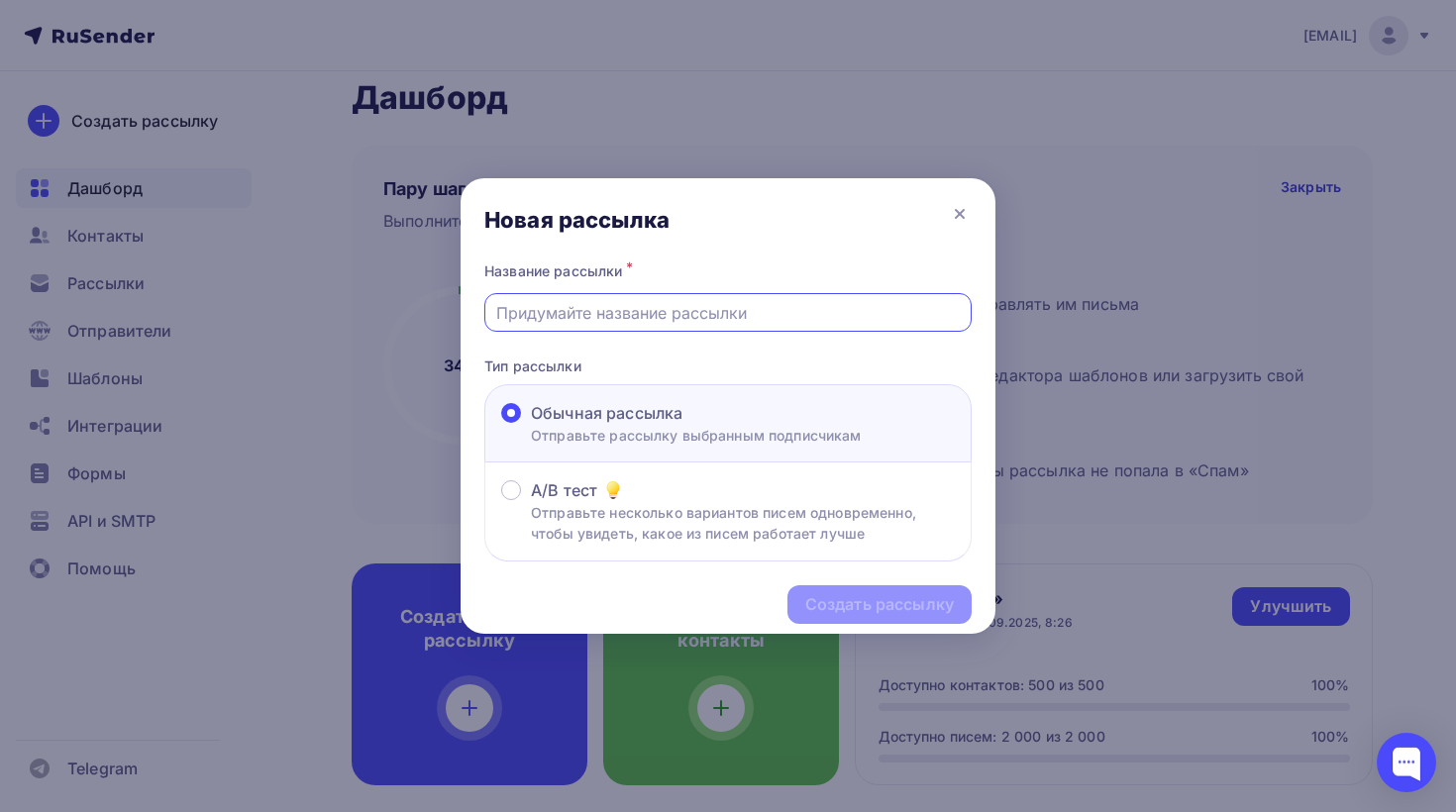click at bounding box center (728, 313) 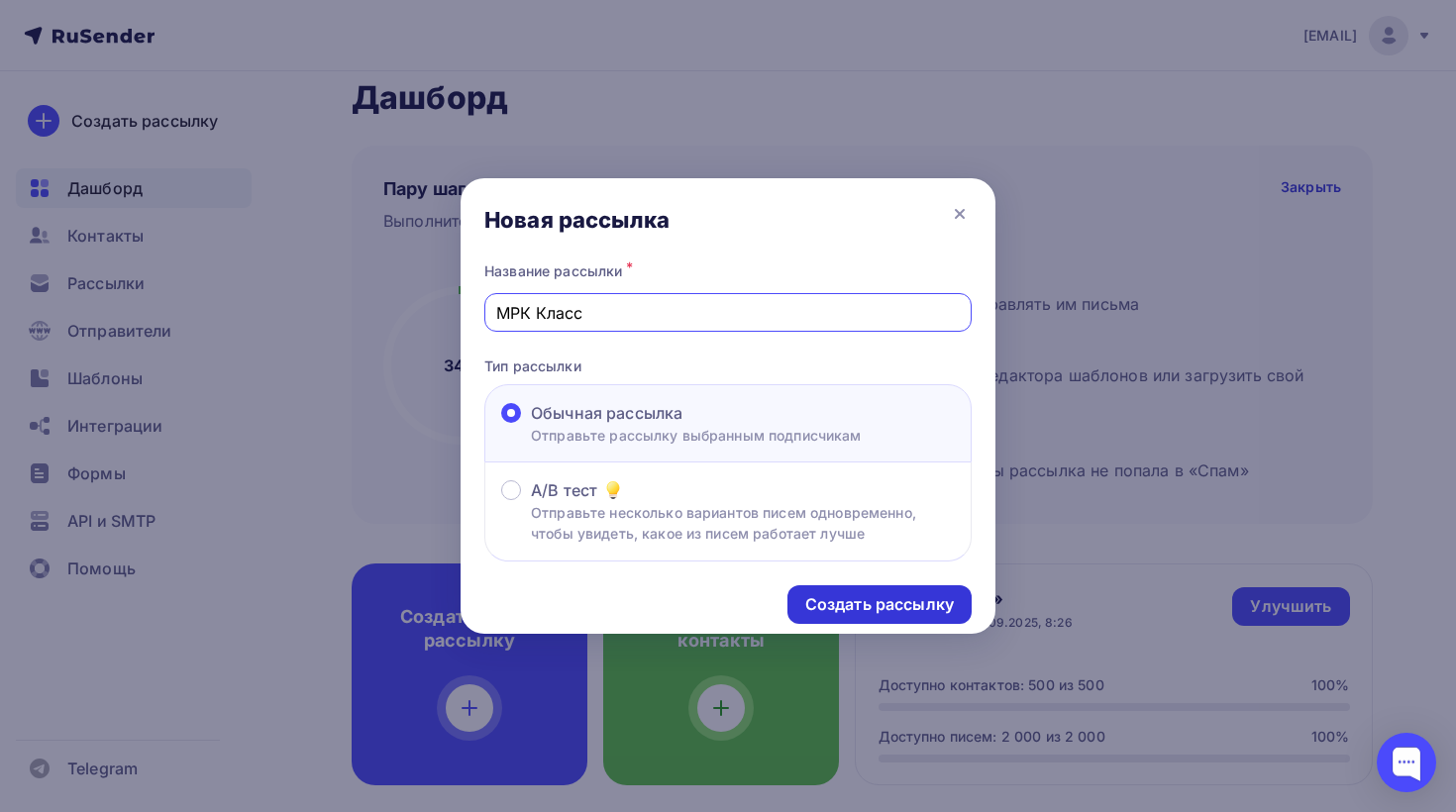 type on "МРК Класс" 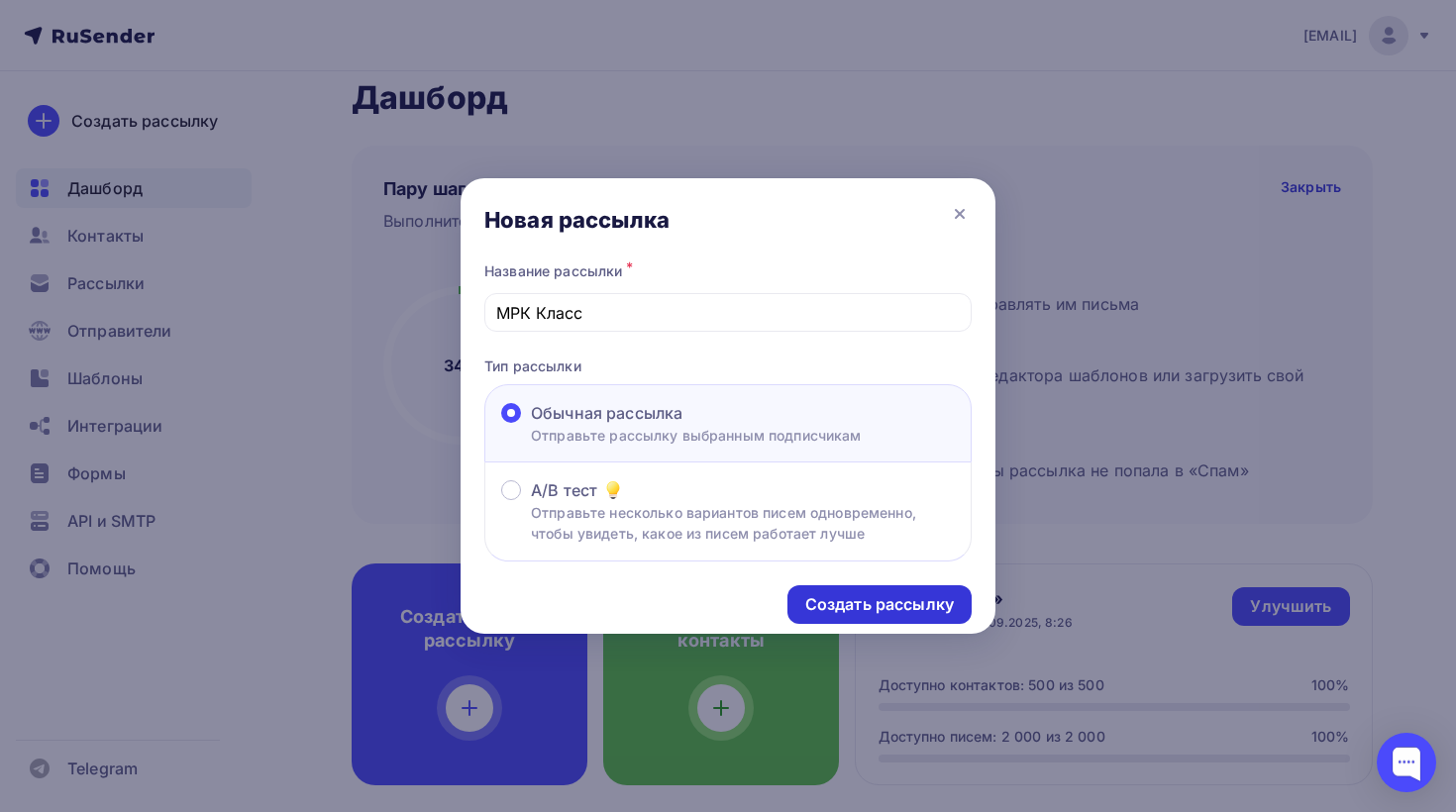 click on "Создать рассылку" at bounding box center [880, 604] 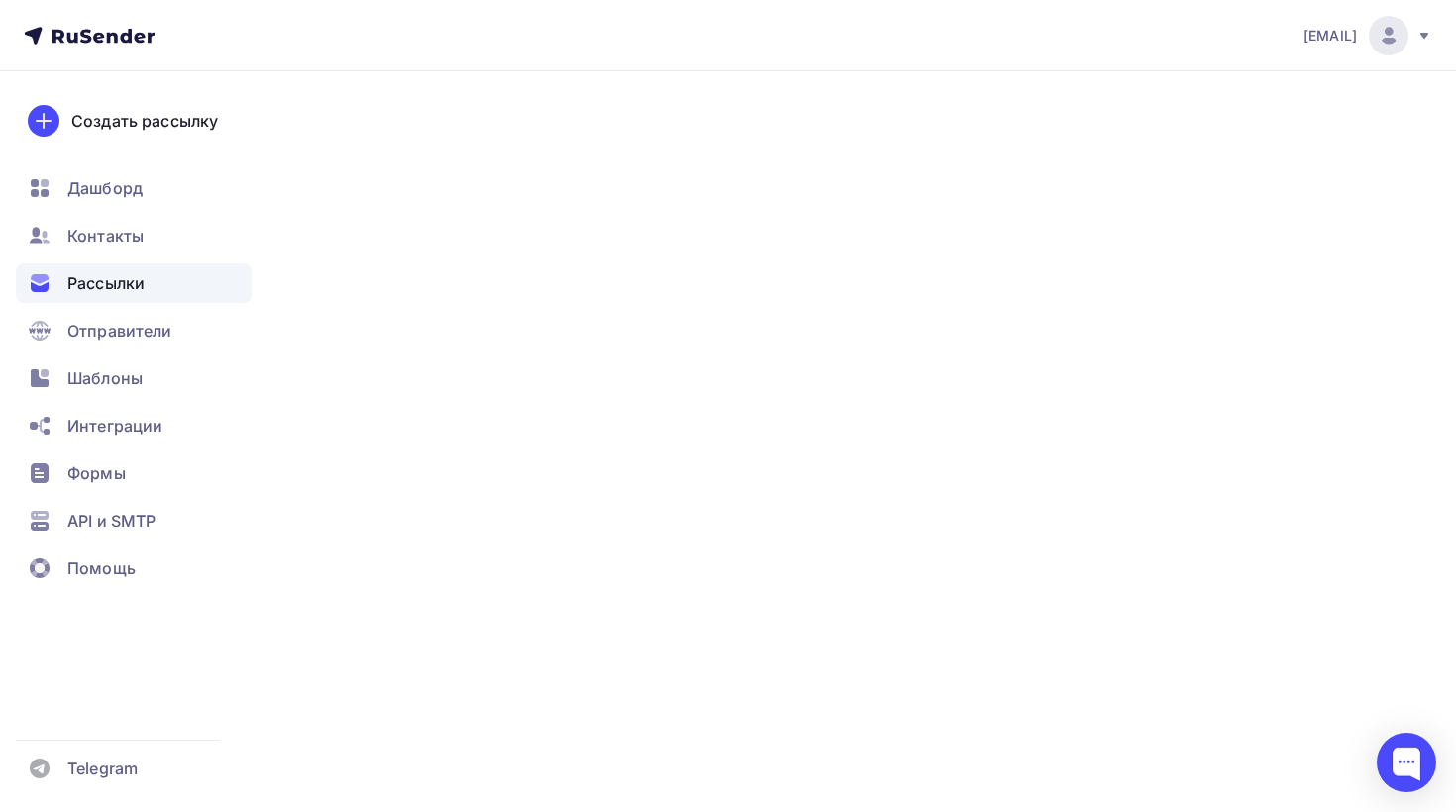 scroll, scrollTop: 0, scrollLeft: 0, axis: both 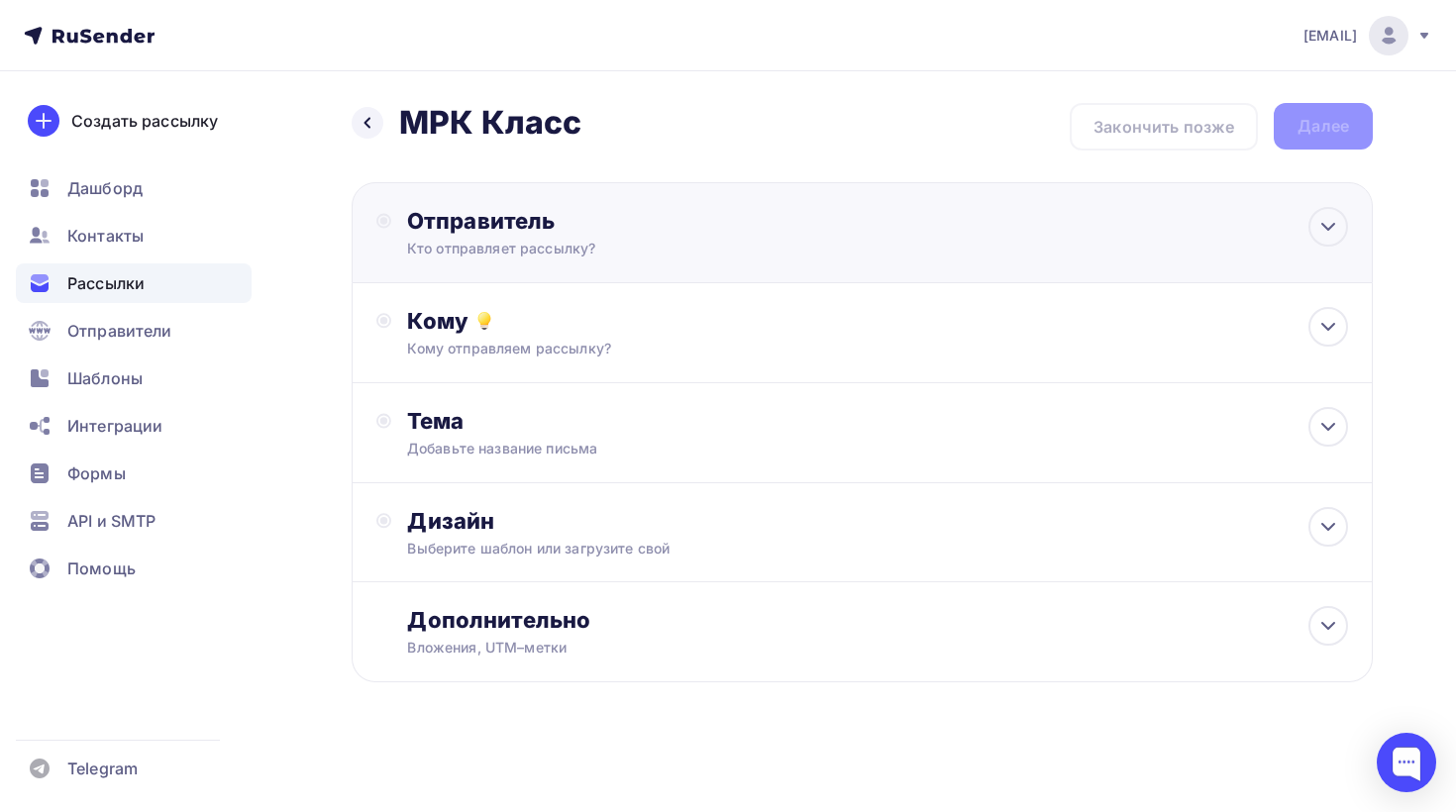 click on "Кто отправляет рассылку?" at bounding box center [600, 249] 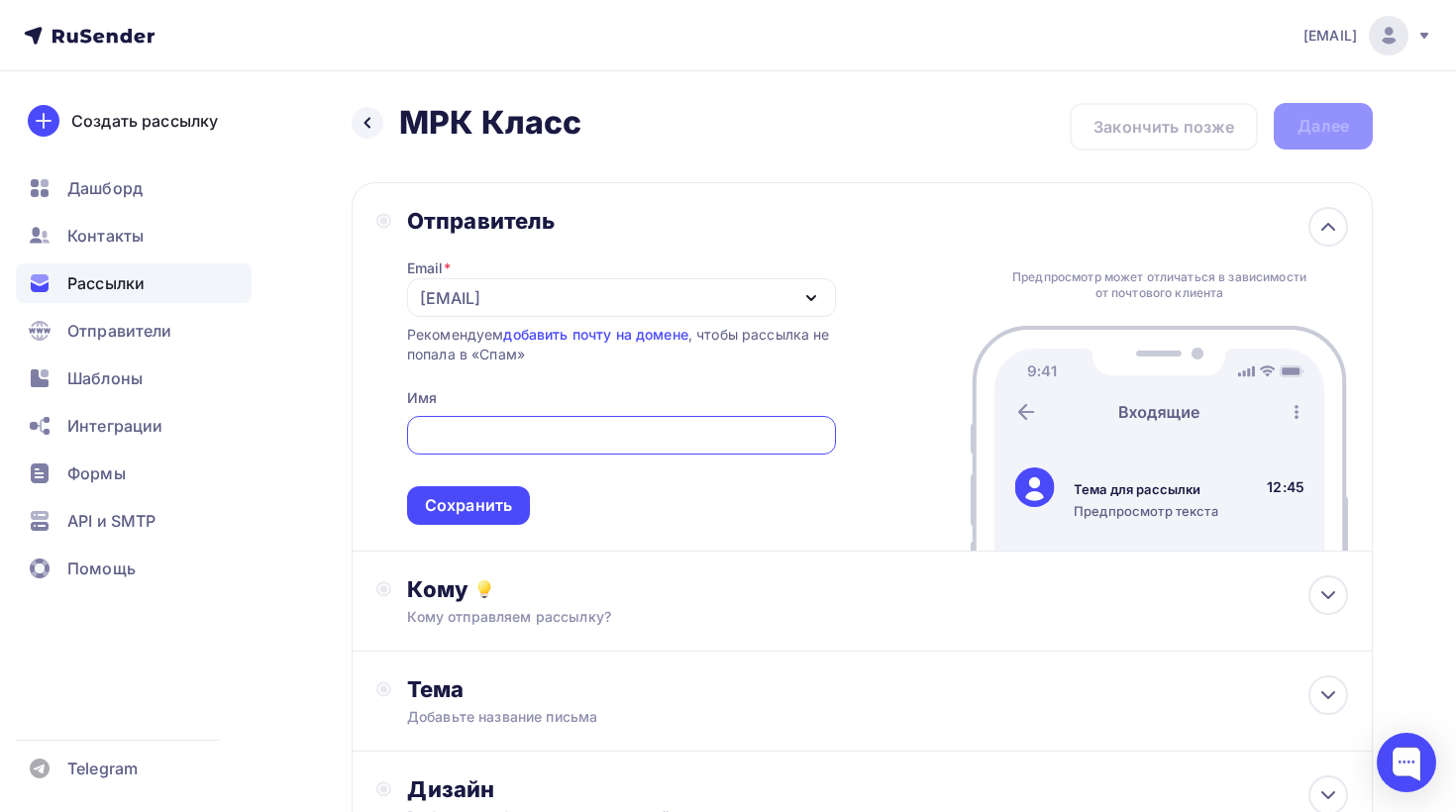 scroll, scrollTop: 0, scrollLeft: 0, axis: both 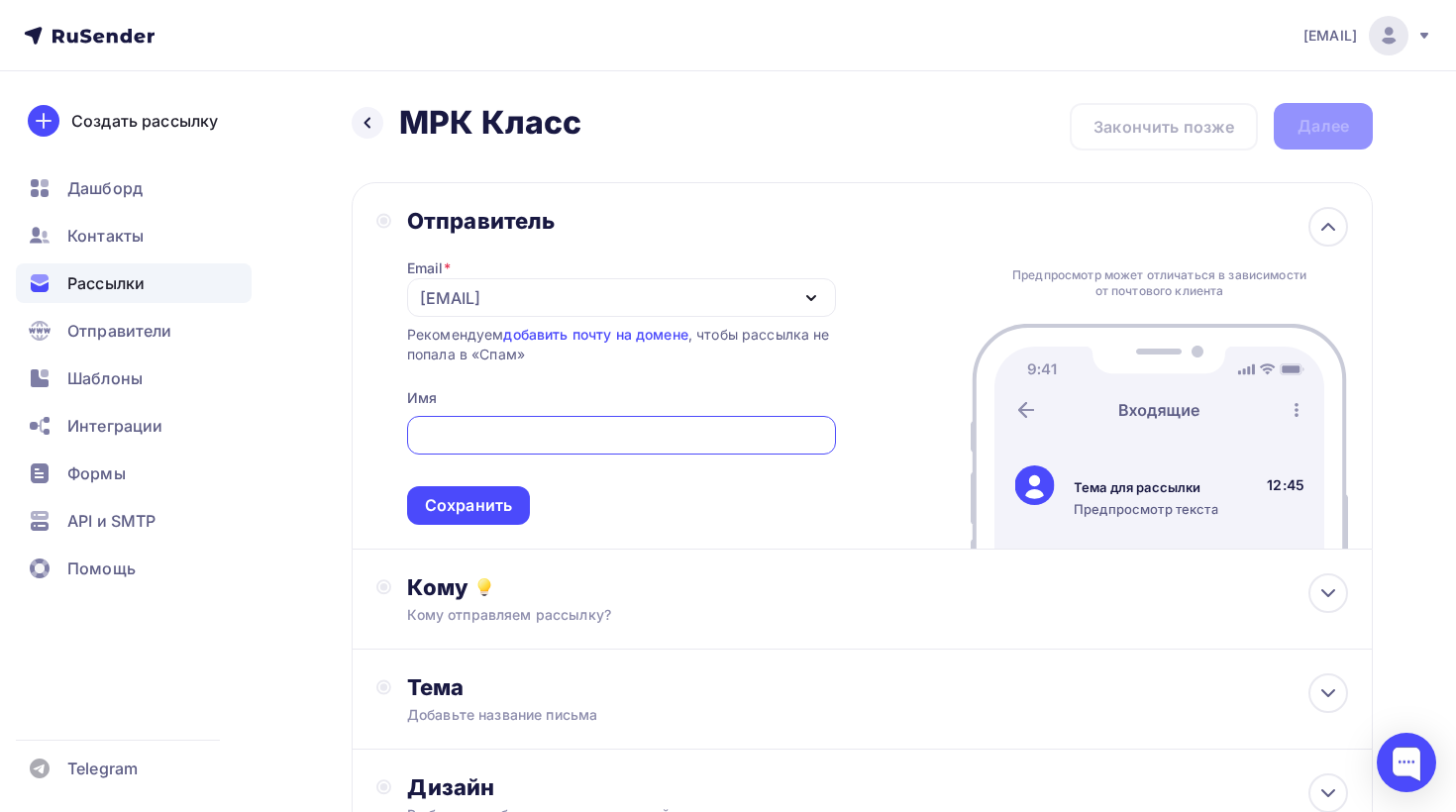 click on "Отправитель" at bounding box center (621, 221) 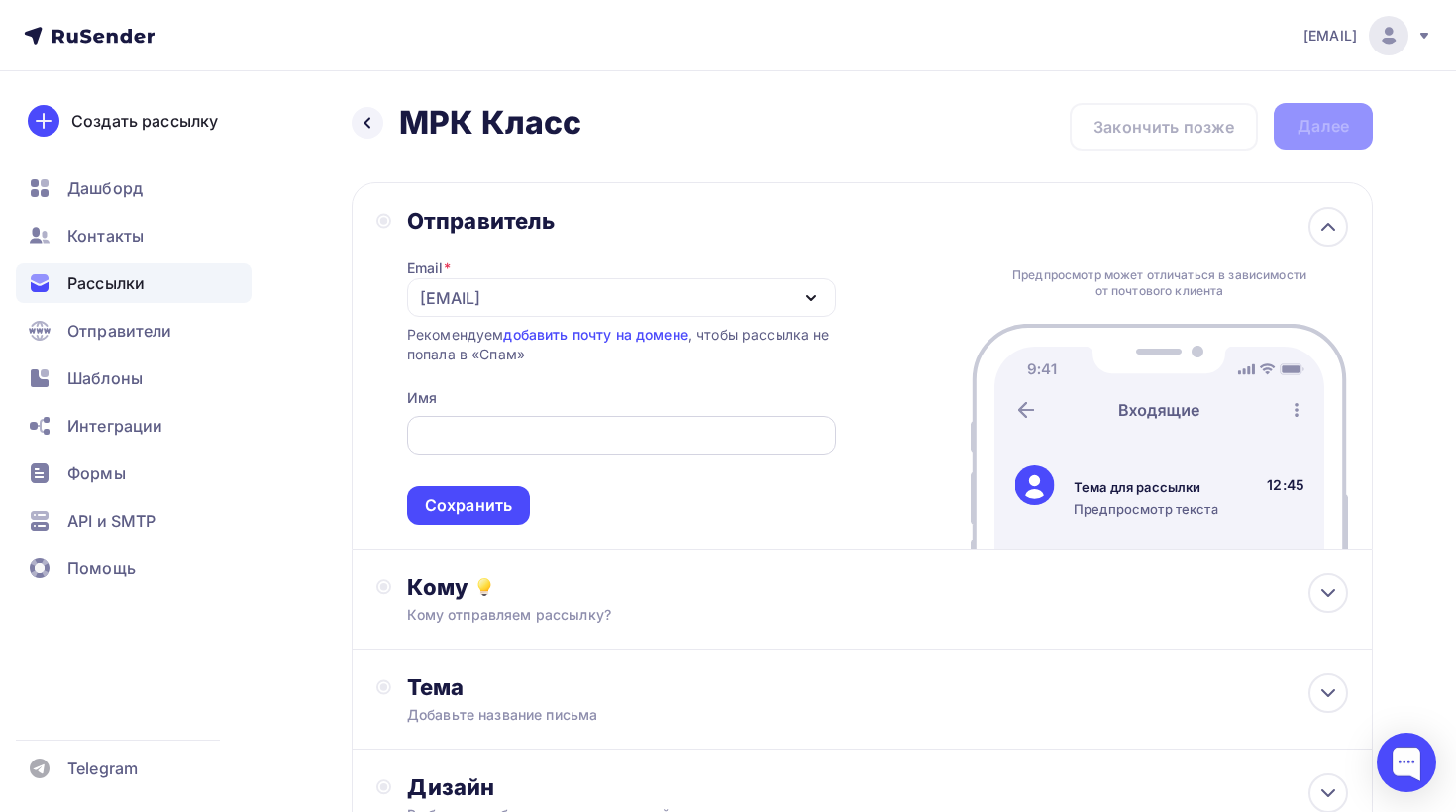 click at bounding box center [621, 436] 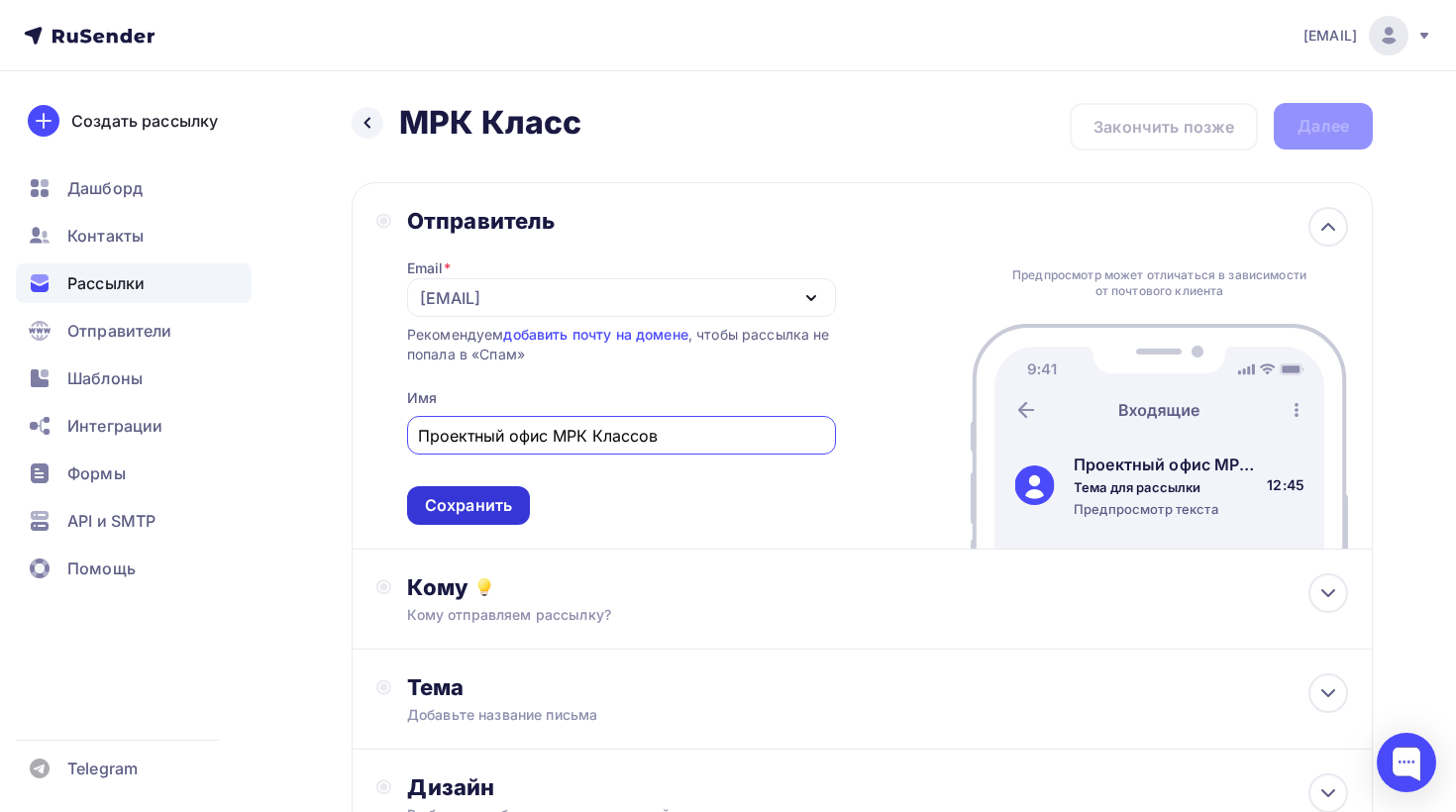 type on "Проектный офис МРК Классов" 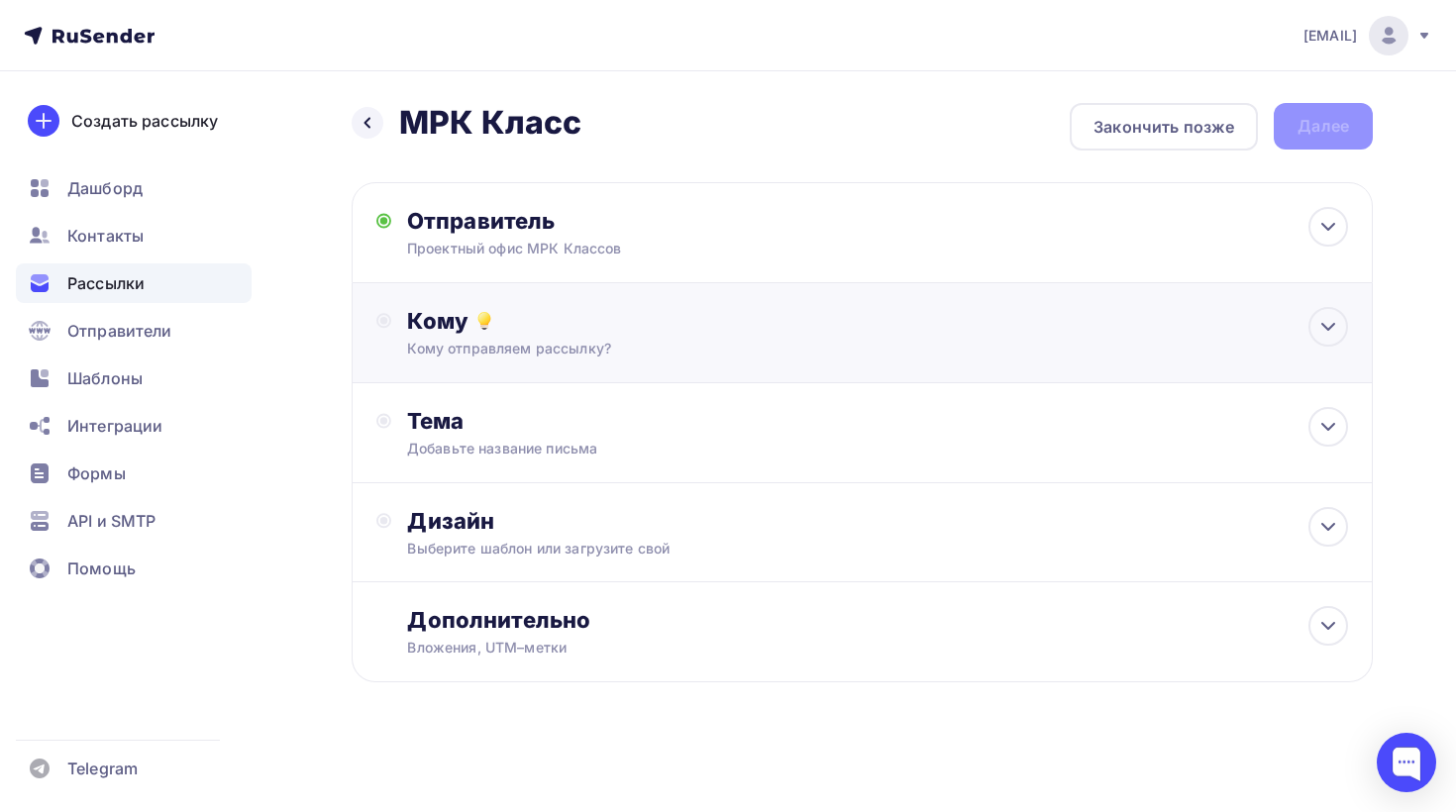 click on "Кому отправляем рассылку?" at bounding box center [830, 349] 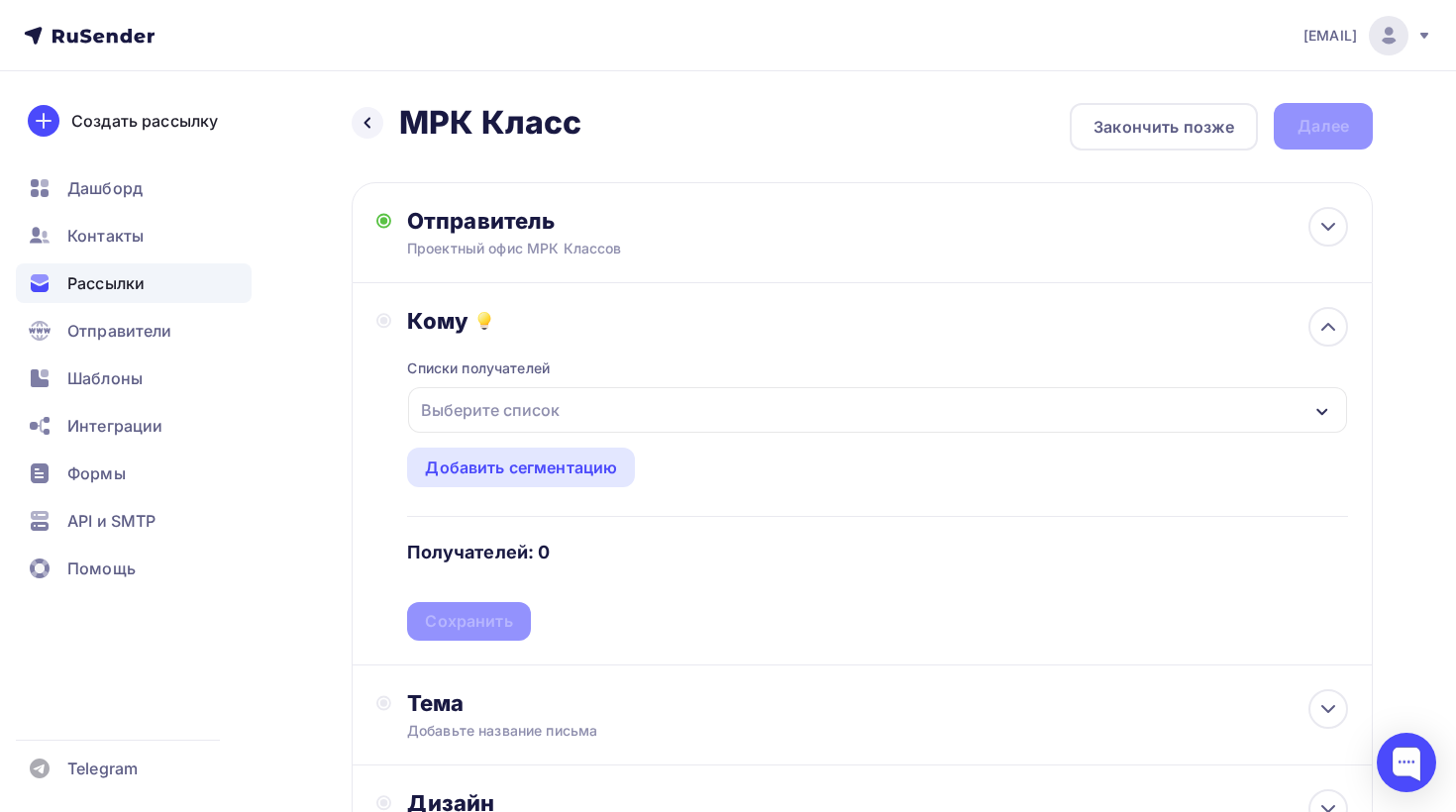 click on "Выберите список" at bounding box center [878, 410] 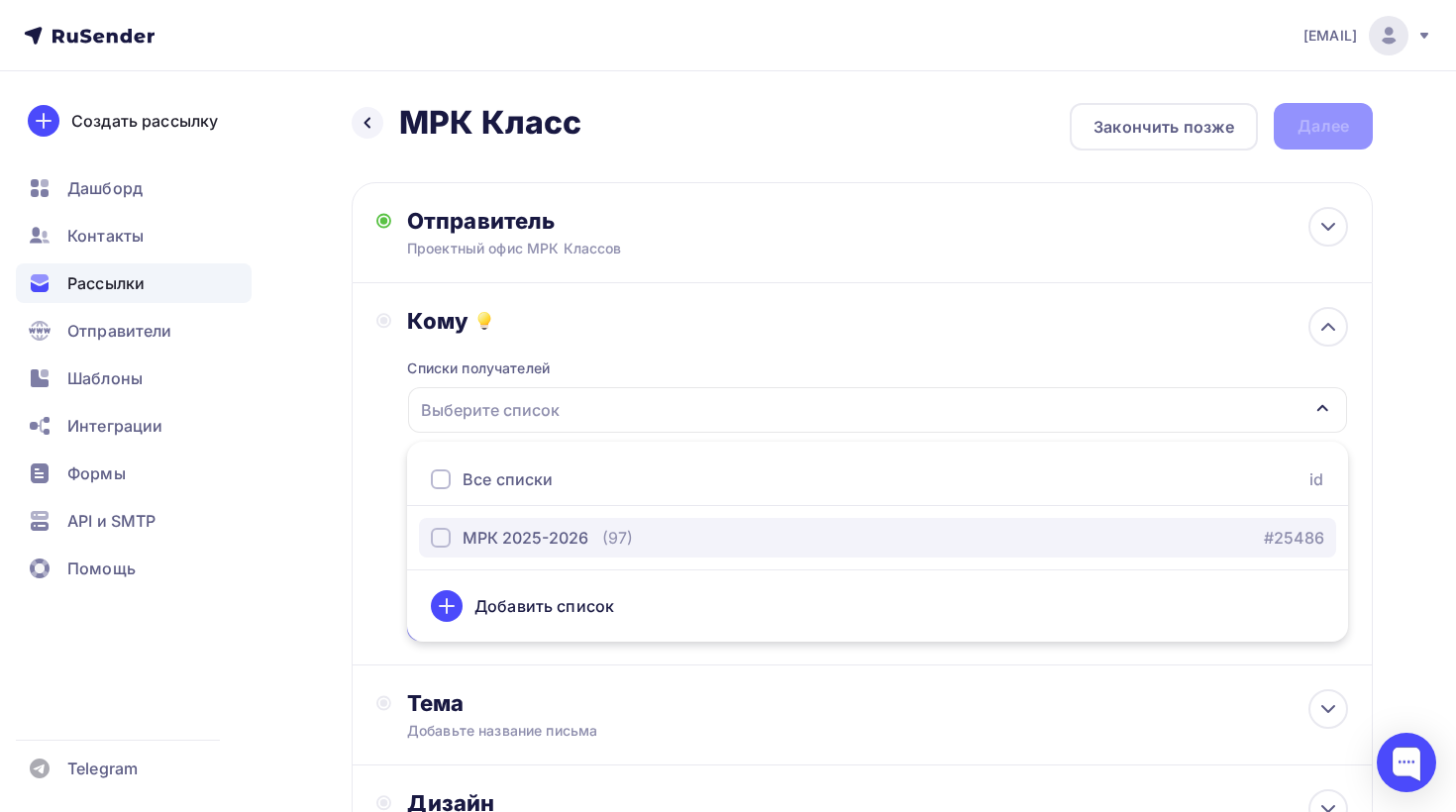 click at bounding box center (441, 538) 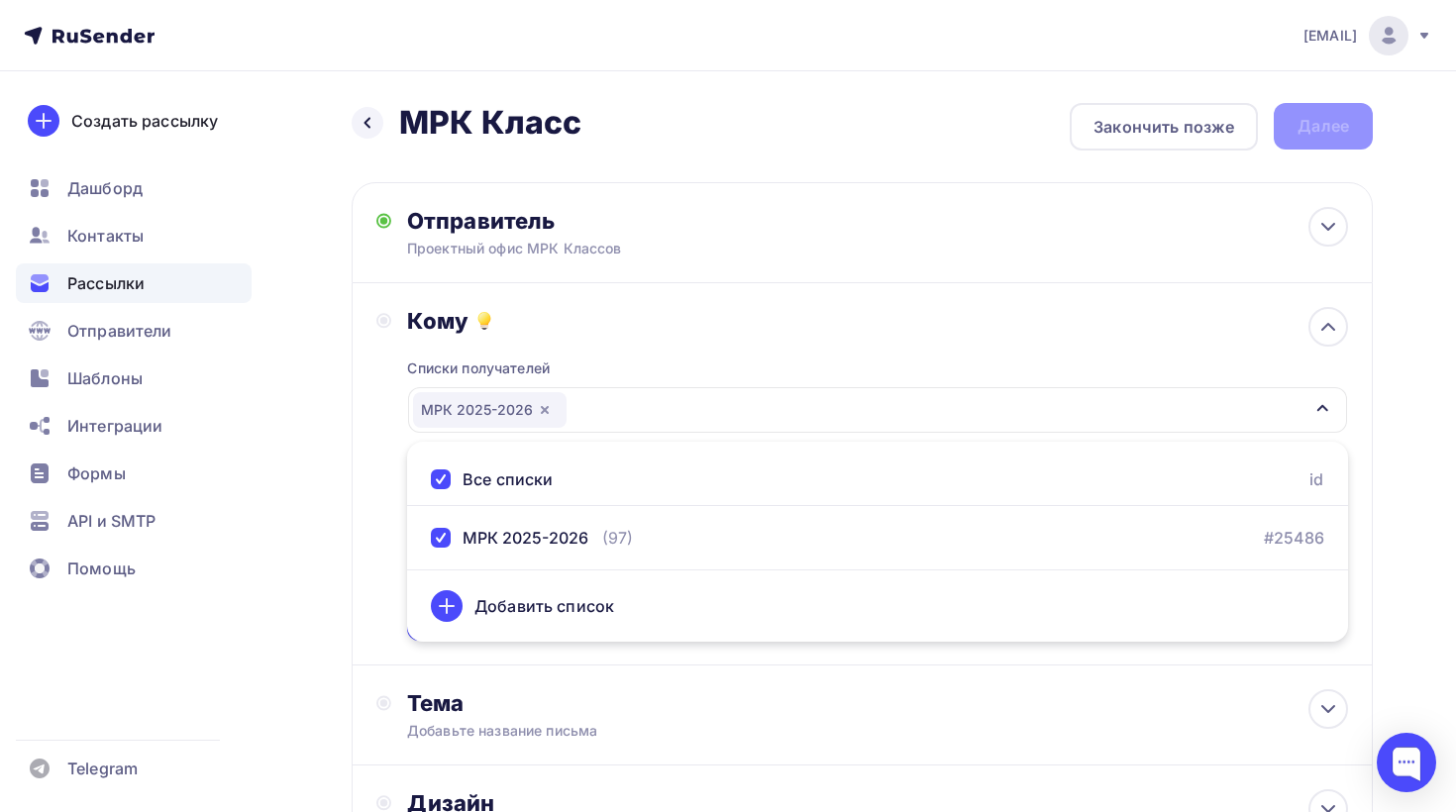 click on "Кому
Списки получателей
МРК 2025-2026
Все списки
id
МРК 2025-2026
(97)
#25486
Добавить список
Добавить сегментацию
Получателей:
97
Сохранить" at bounding box center [862, 473] 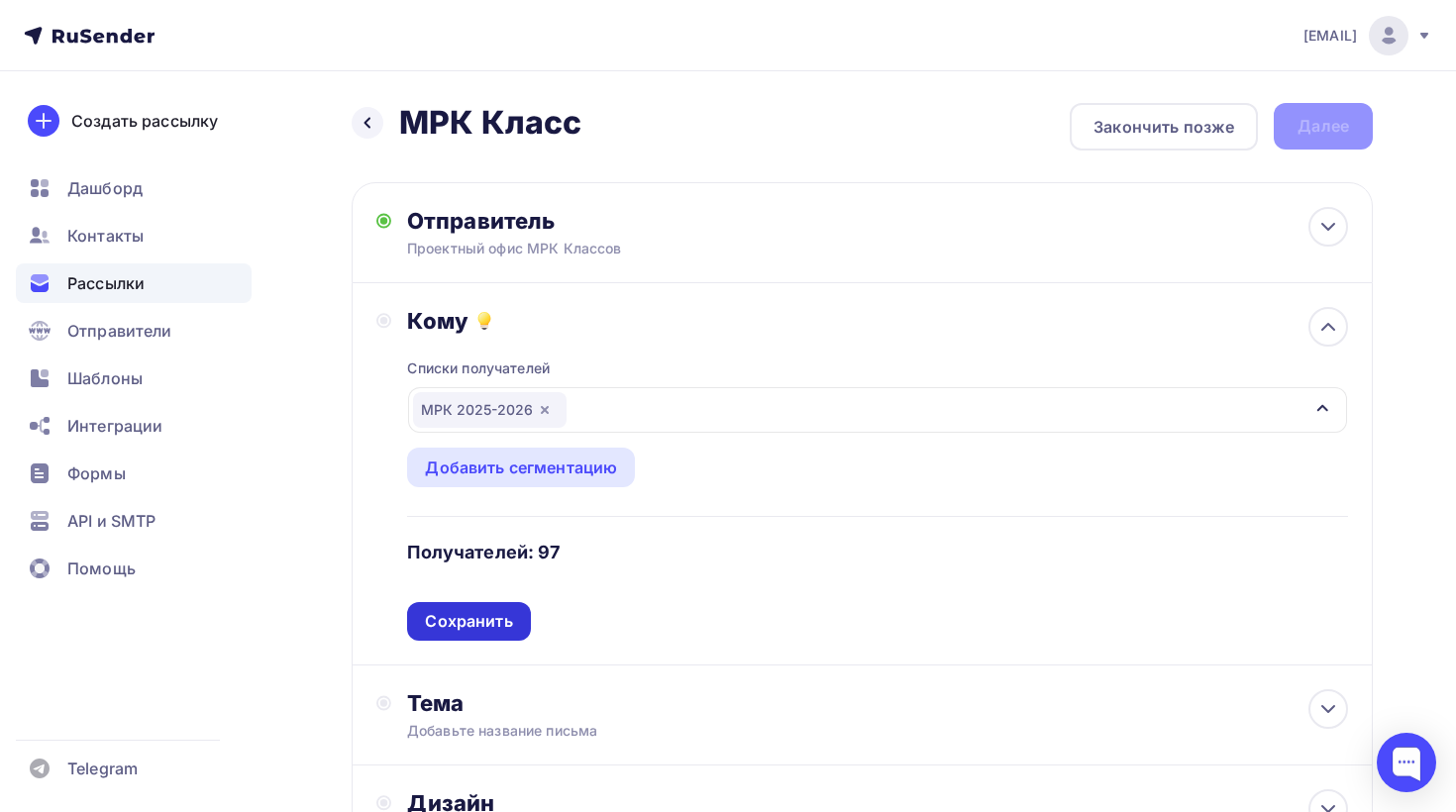click on "Сохранить" at bounding box center (468, 621) 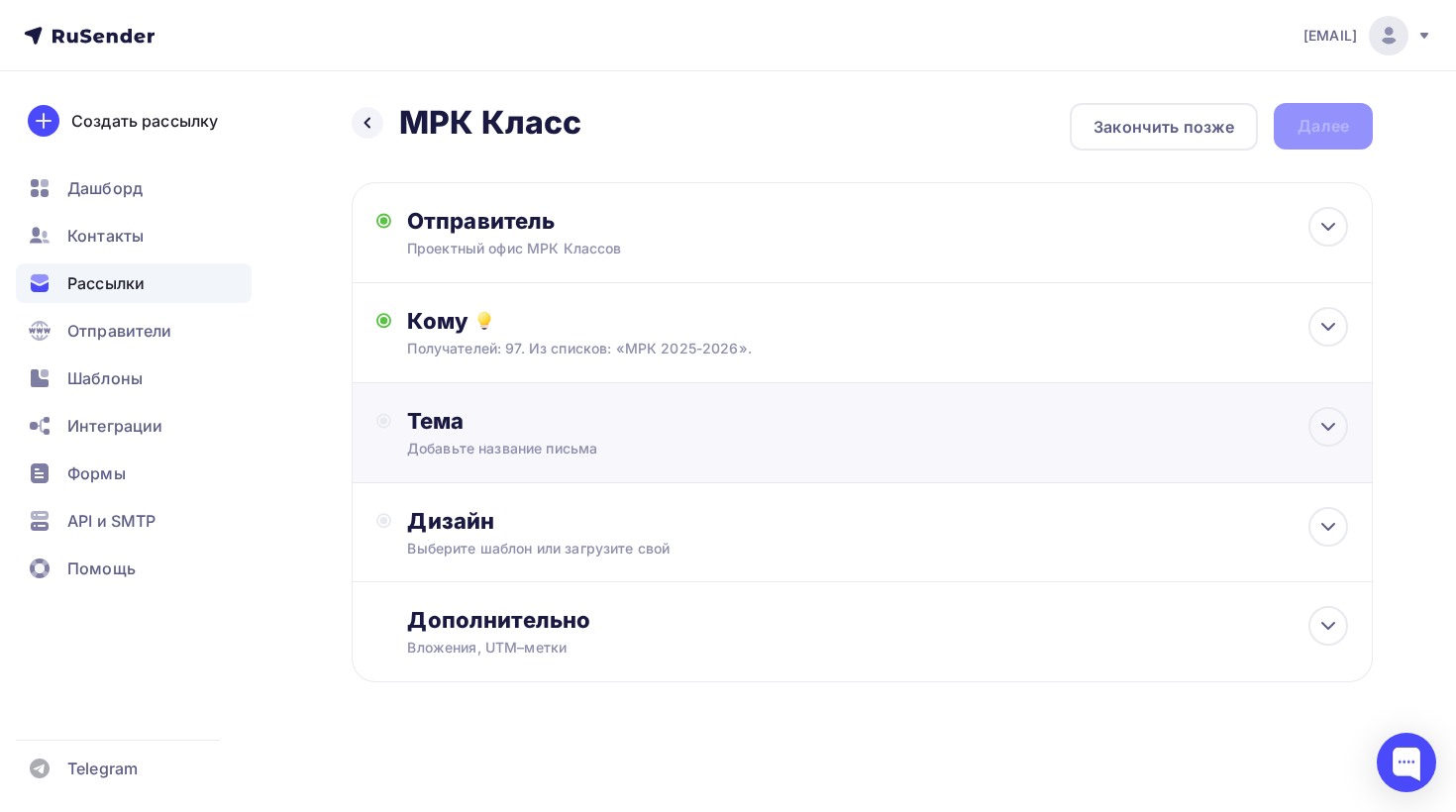 click on "Добавьте название письма" at bounding box center [583, 449] 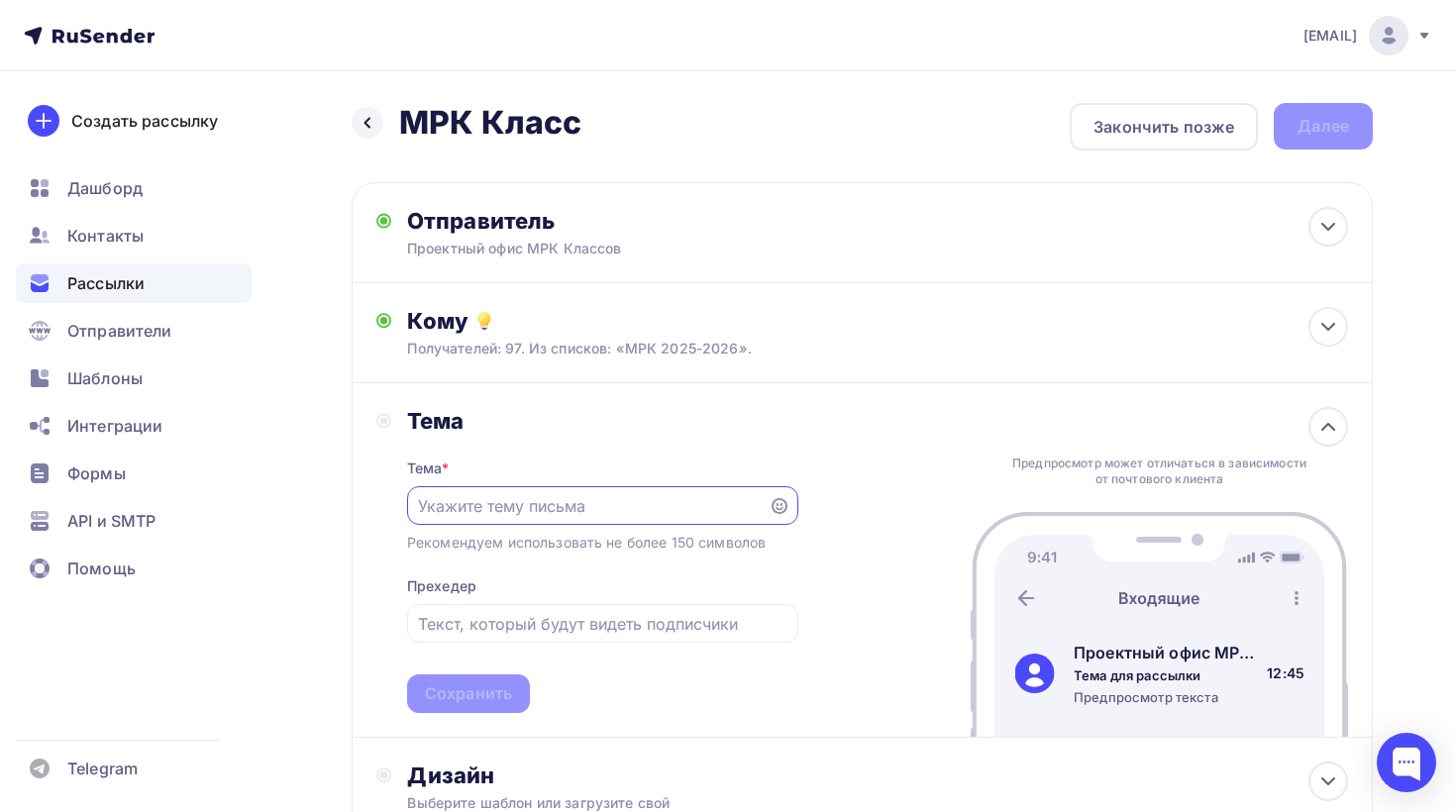 scroll, scrollTop: 0, scrollLeft: 0, axis: both 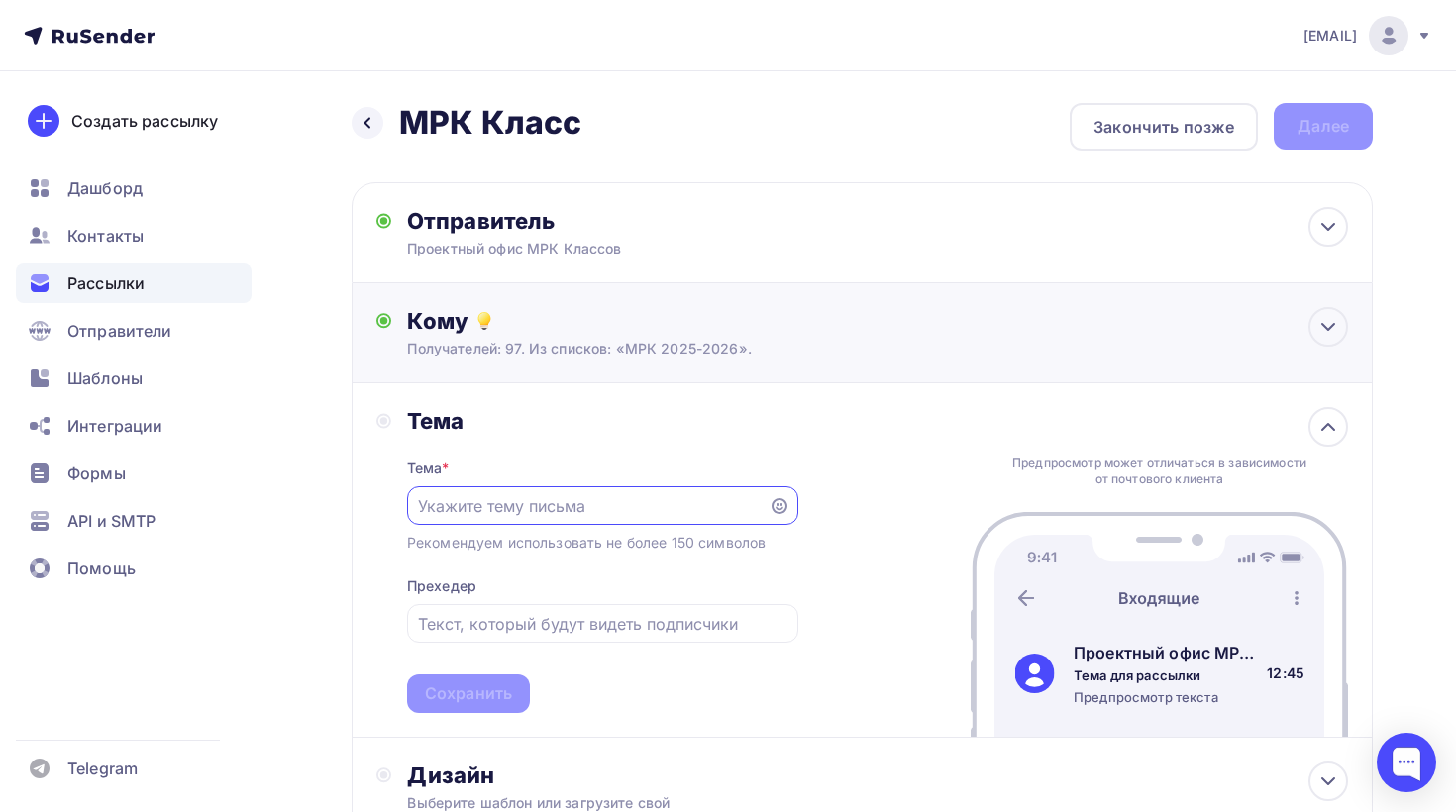 paste on "Набор в 5-ые МРК Классы Школы ЦПМ и Чанчуньской школы иностранных языков" 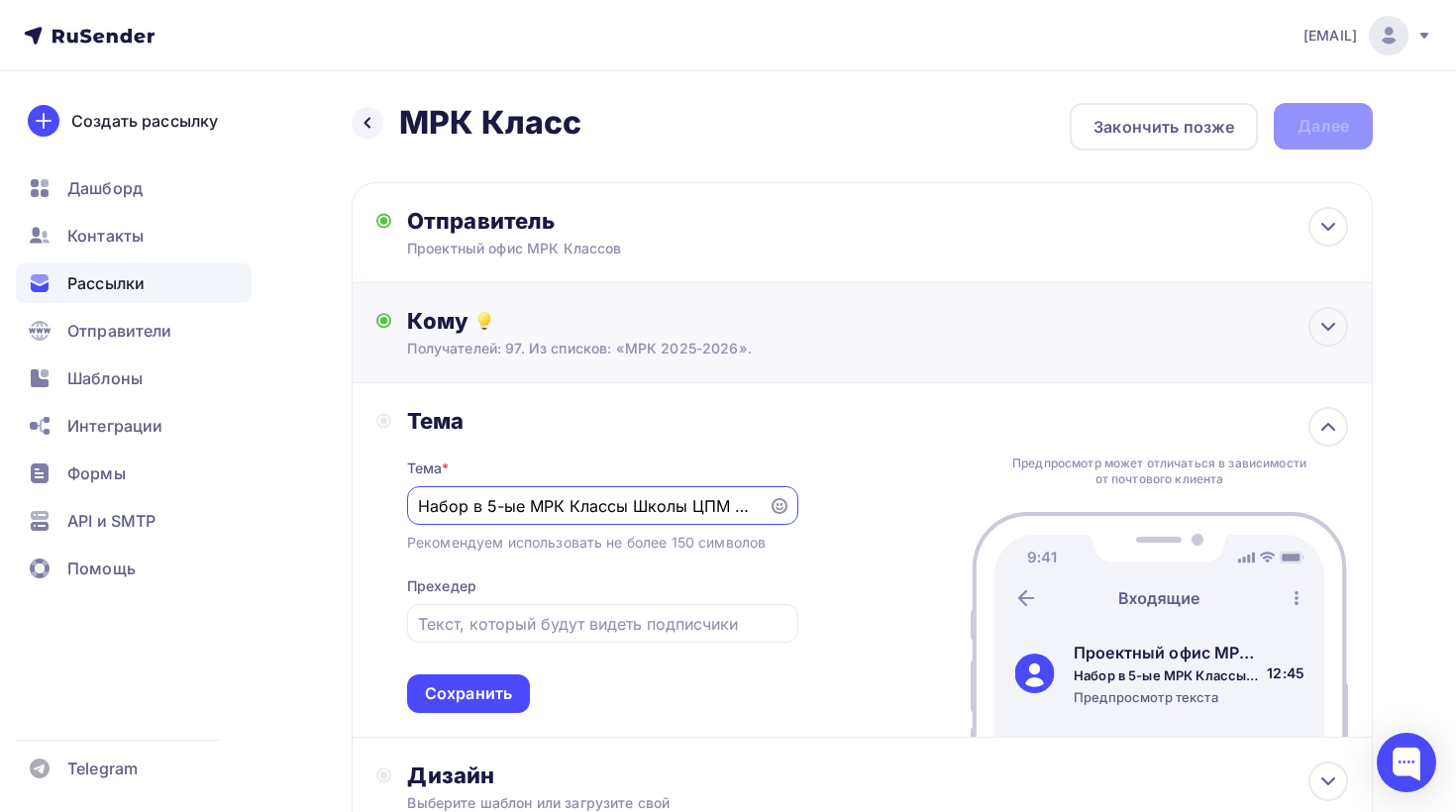 scroll, scrollTop: 0, scrollLeft: 311, axis: horizontal 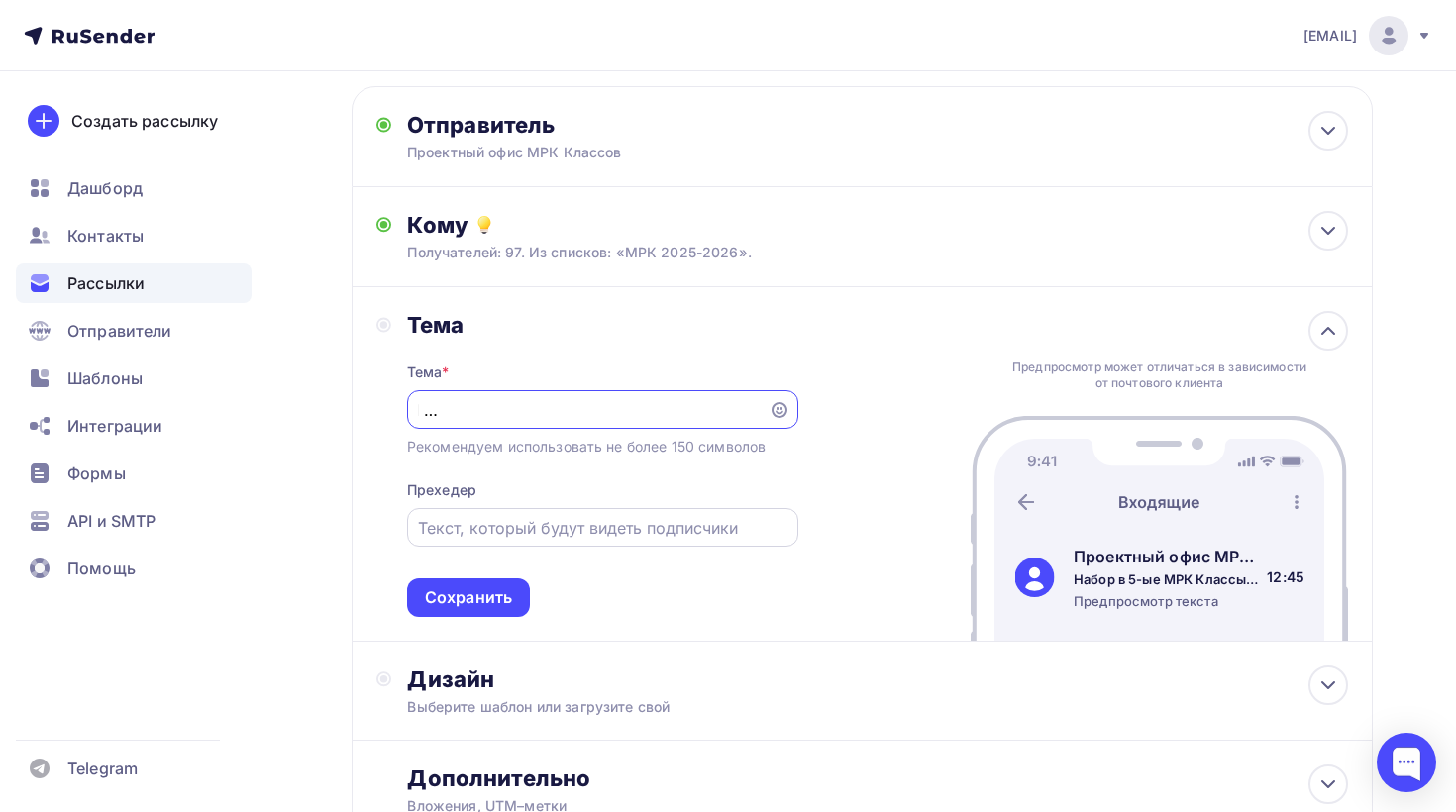 type on "Набор в 5-ые МРК Классы Школы ЦПМ и Чанчуньской школы иностранных языков" 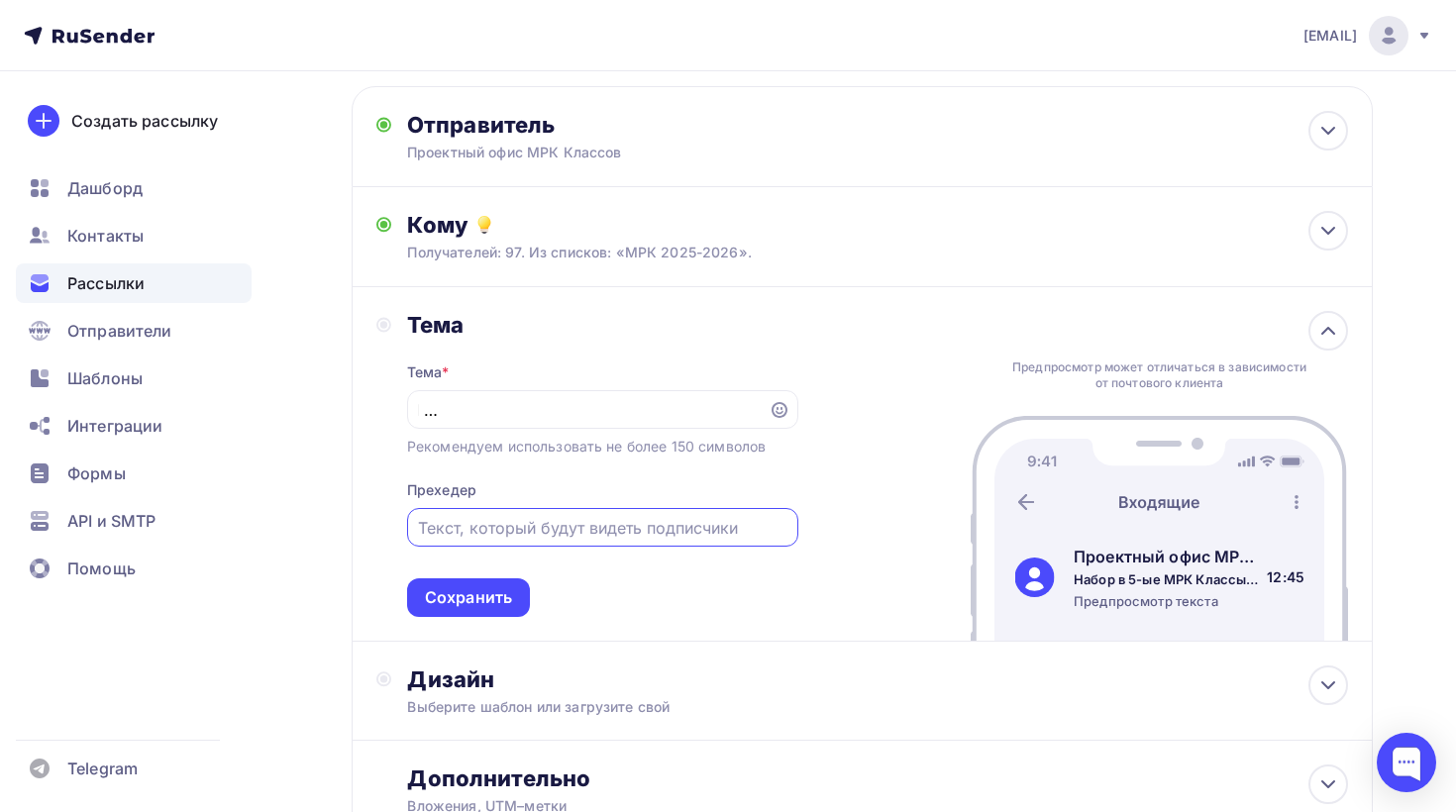 scroll, scrollTop: 0, scrollLeft: 0, axis: both 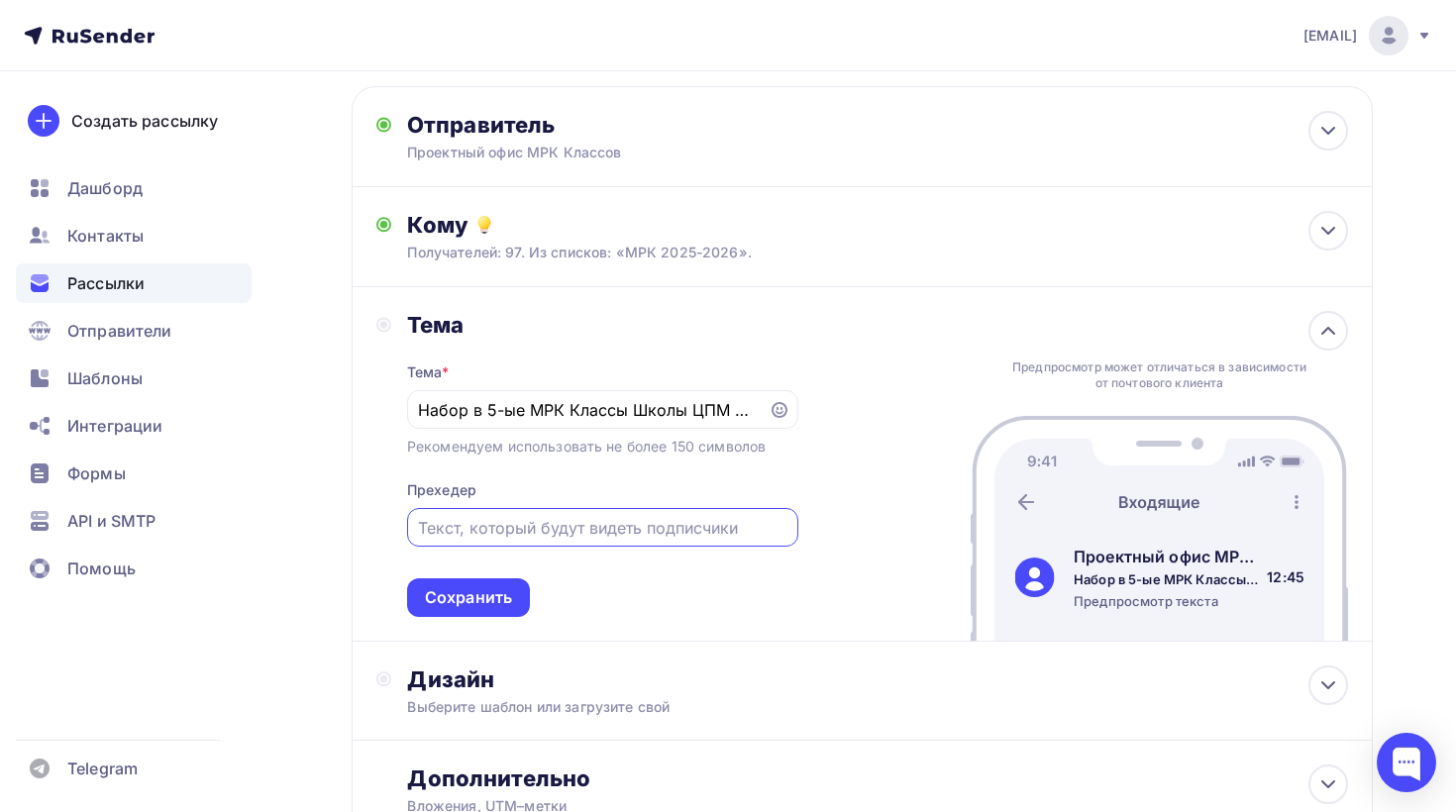 click at bounding box center (602, 528) 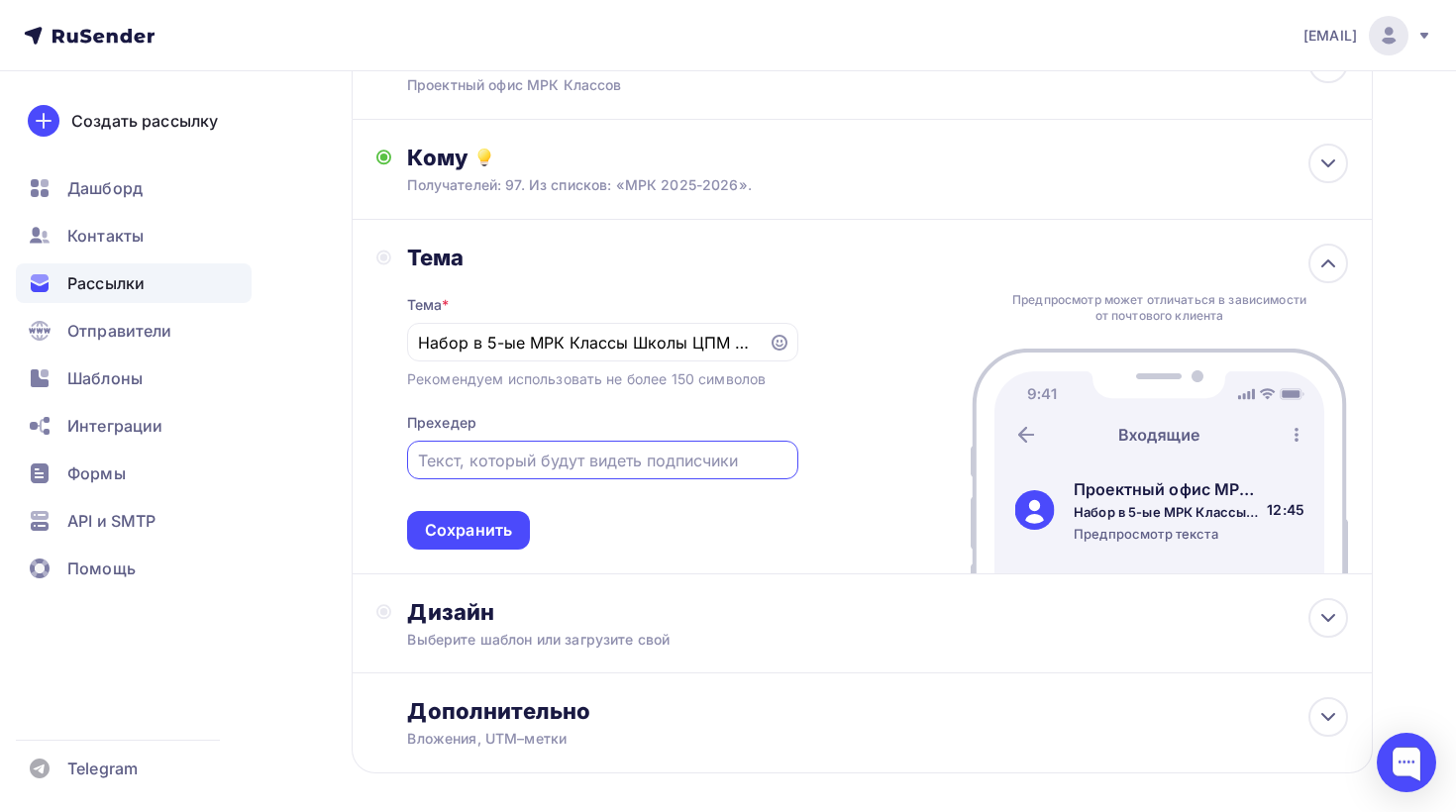 scroll, scrollTop: 168, scrollLeft: 0, axis: vertical 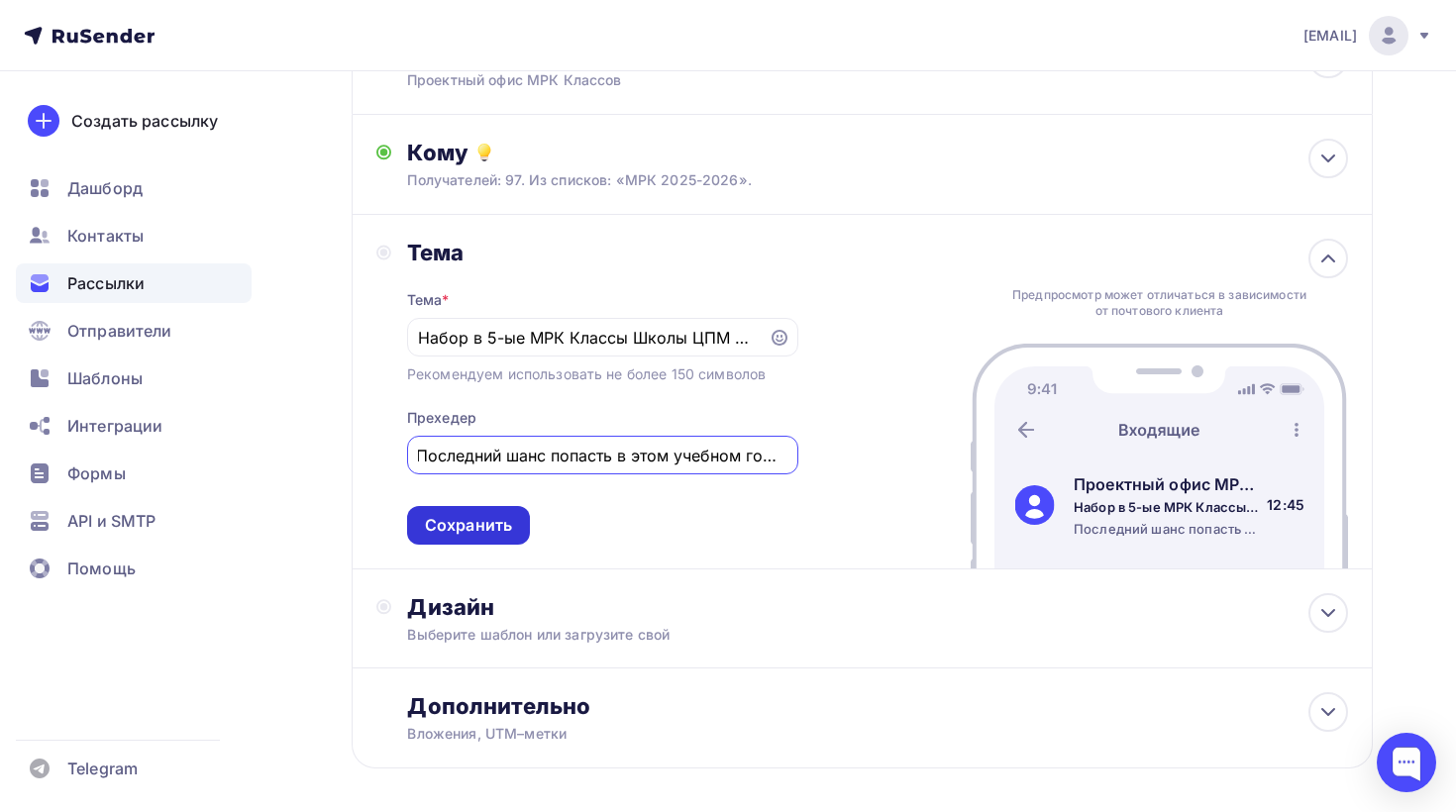 type on "Последний шанс попасть в этом учебном году!" 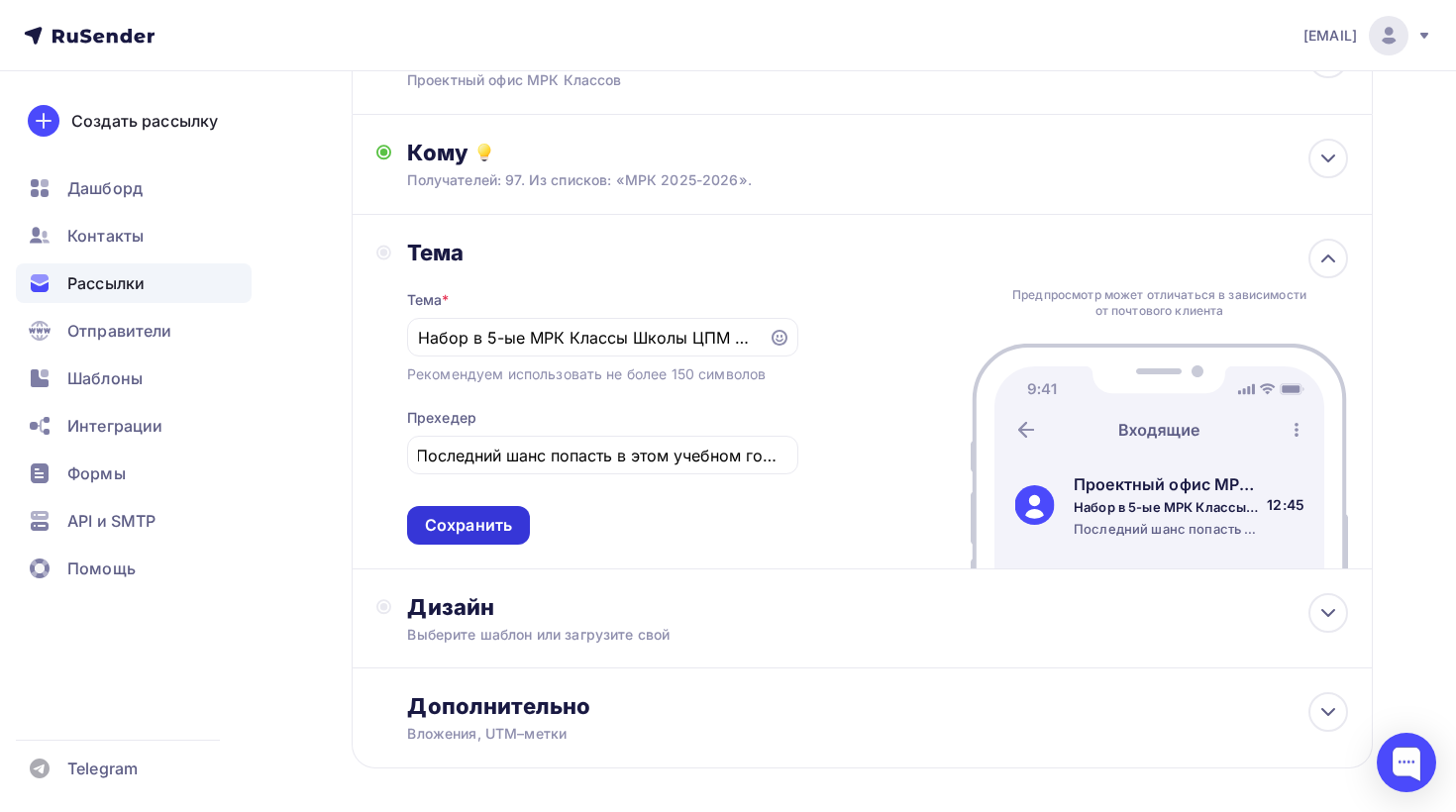 click on "Сохранить" at bounding box center (468, 525) 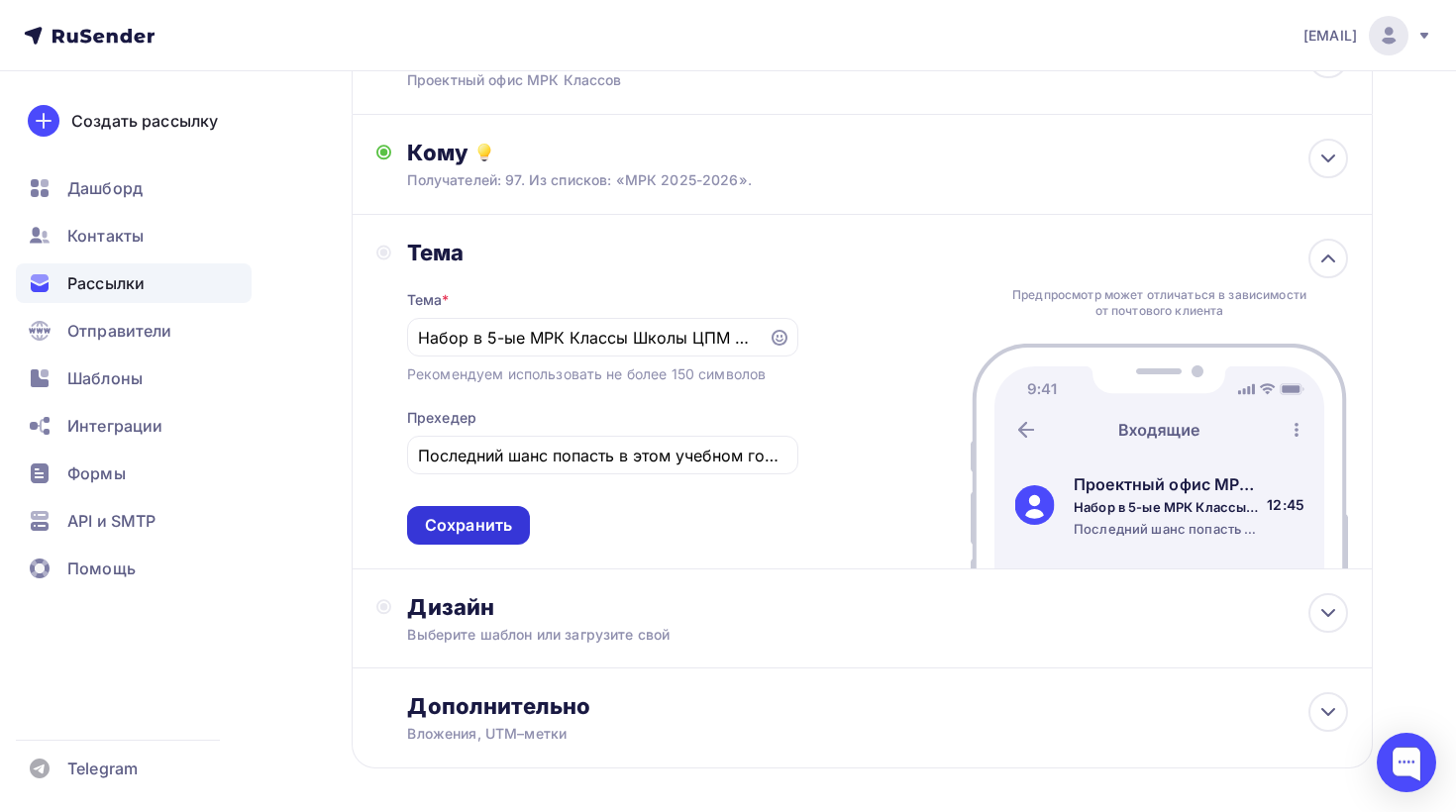 scroll, scrollTop: 0, scrollLeft: 0, axis: both 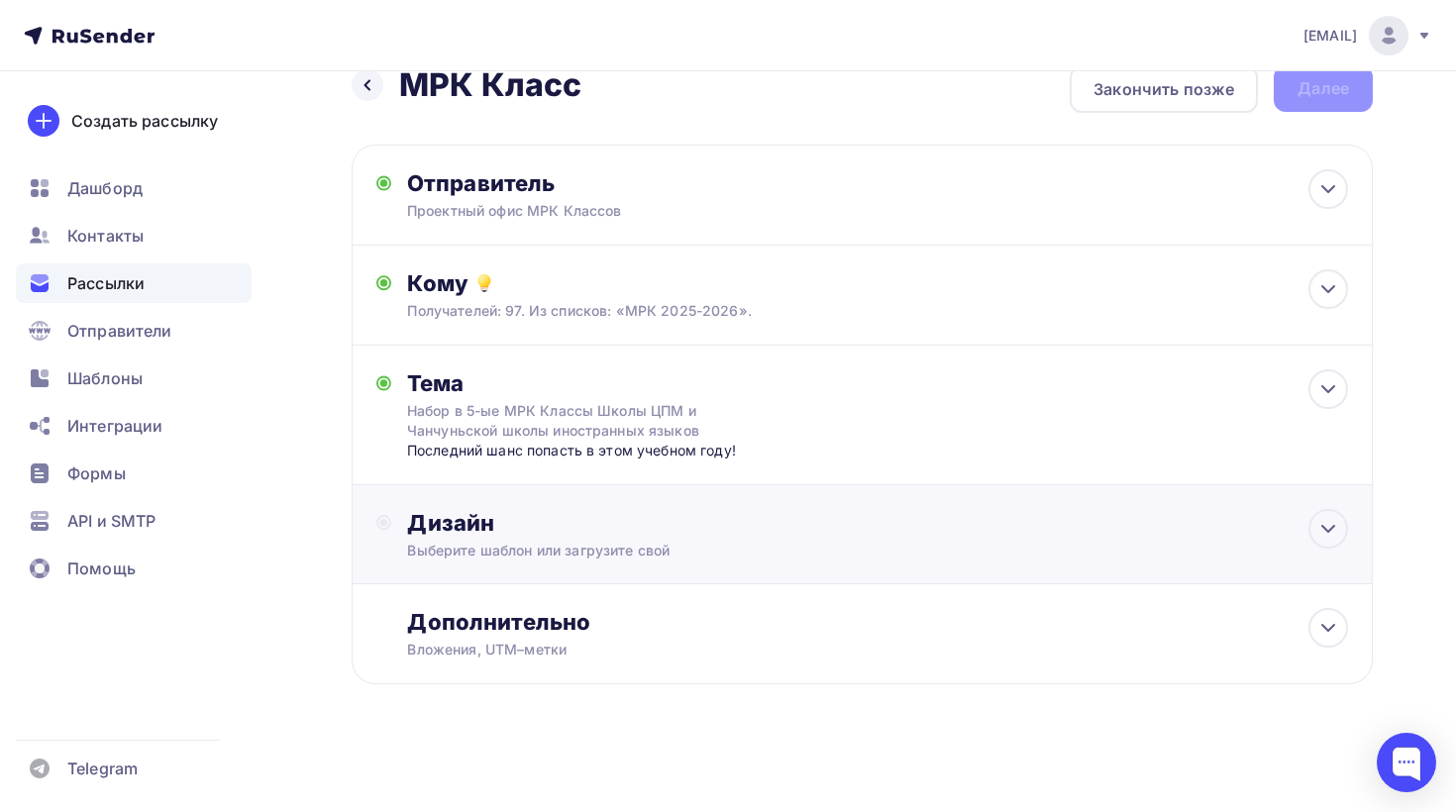 click on "Дизайн" at bounding box center [878, 523] 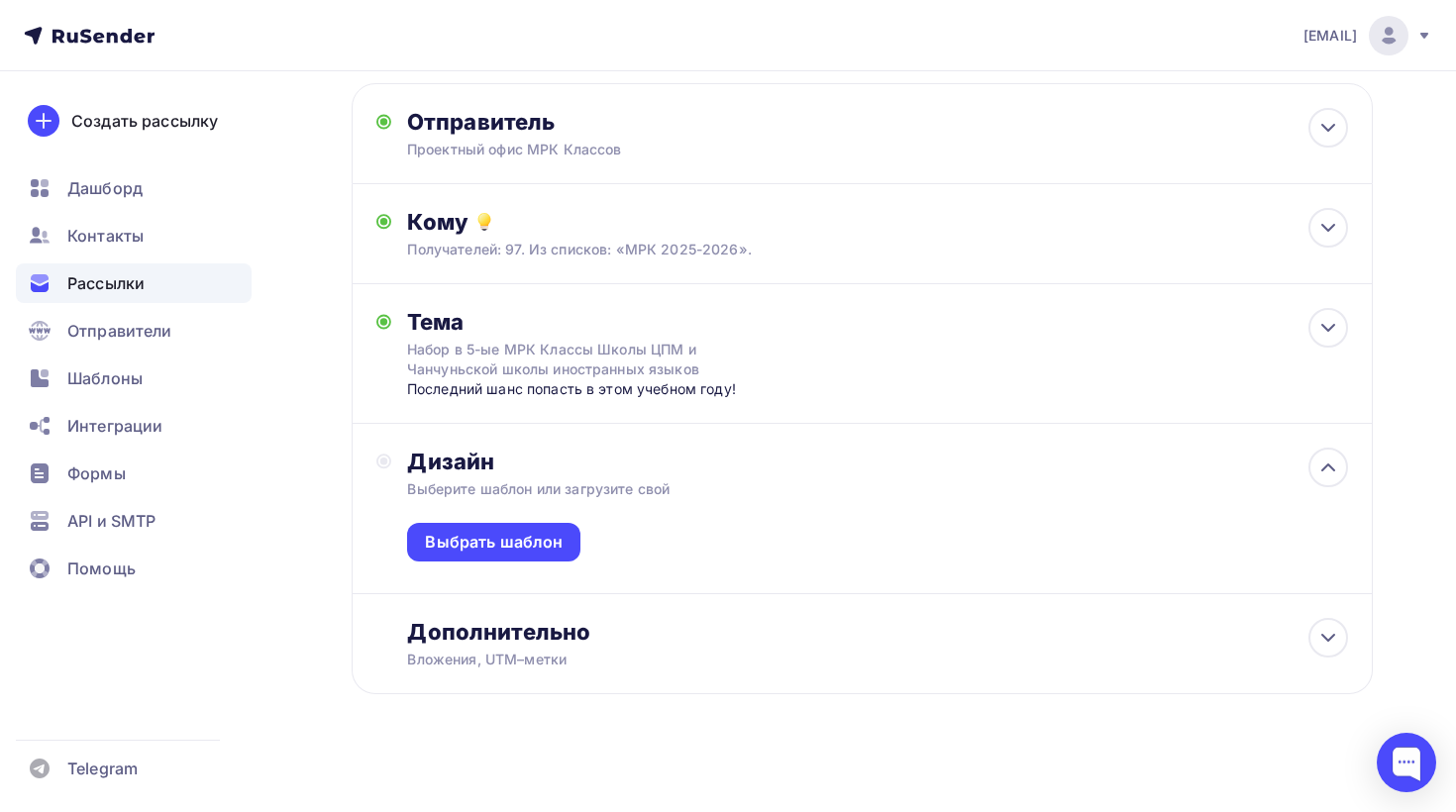 scroll, scrollTop: 112, scrollLeft: 0, axis: vertical 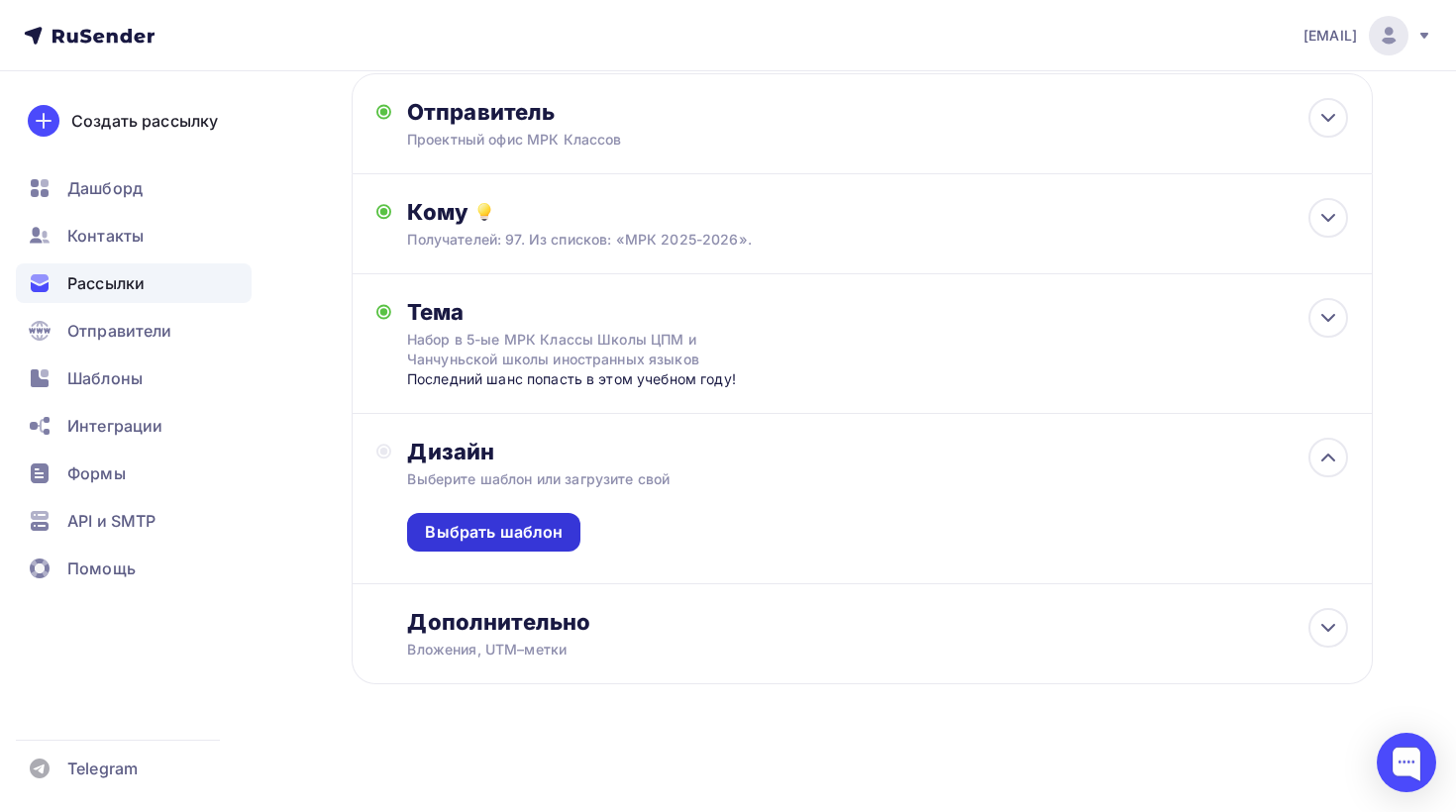 click on "Выбрать шаблон" at bounding box center [493, 532] 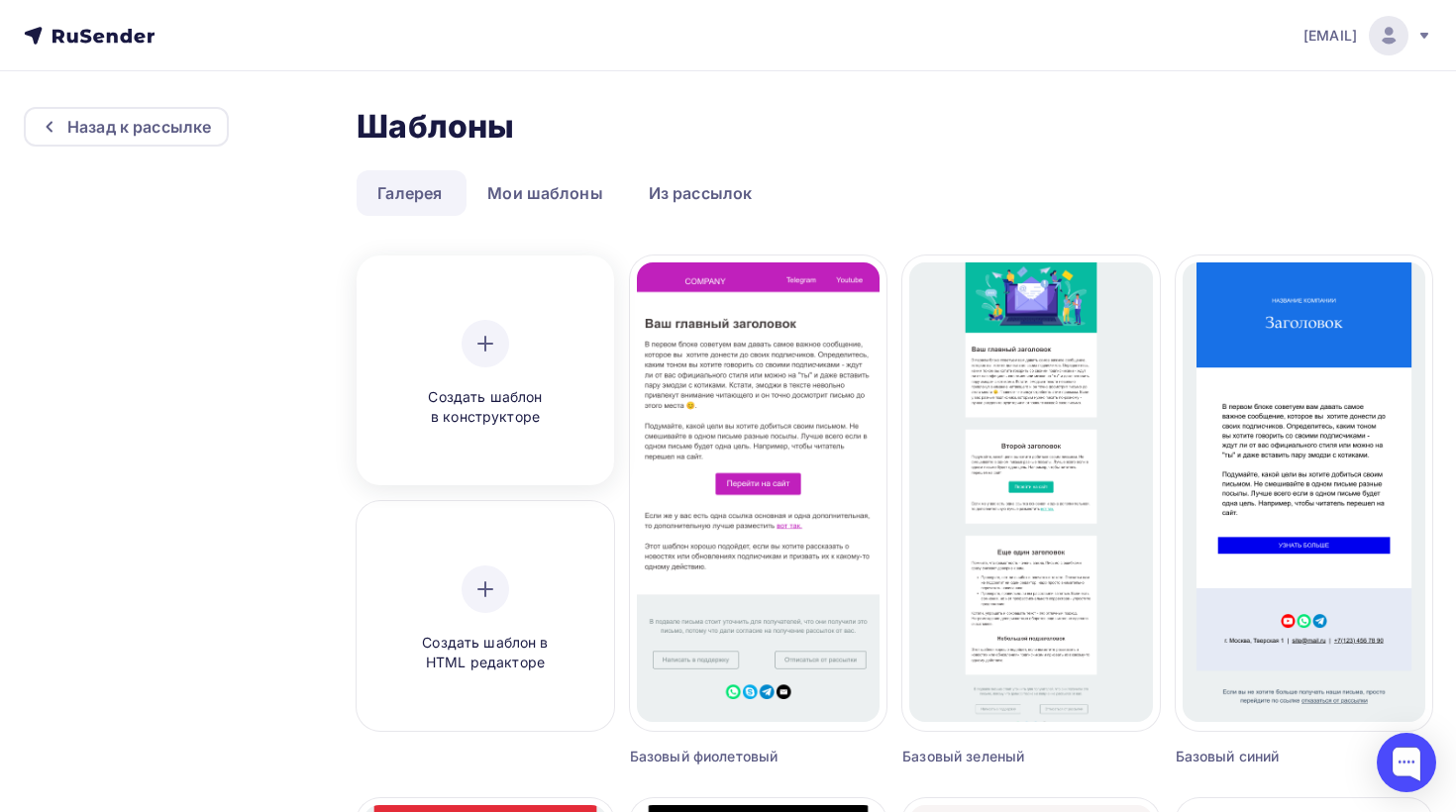 click on "Создать шаблон в конструкторе" at bounding box center [485, 407] 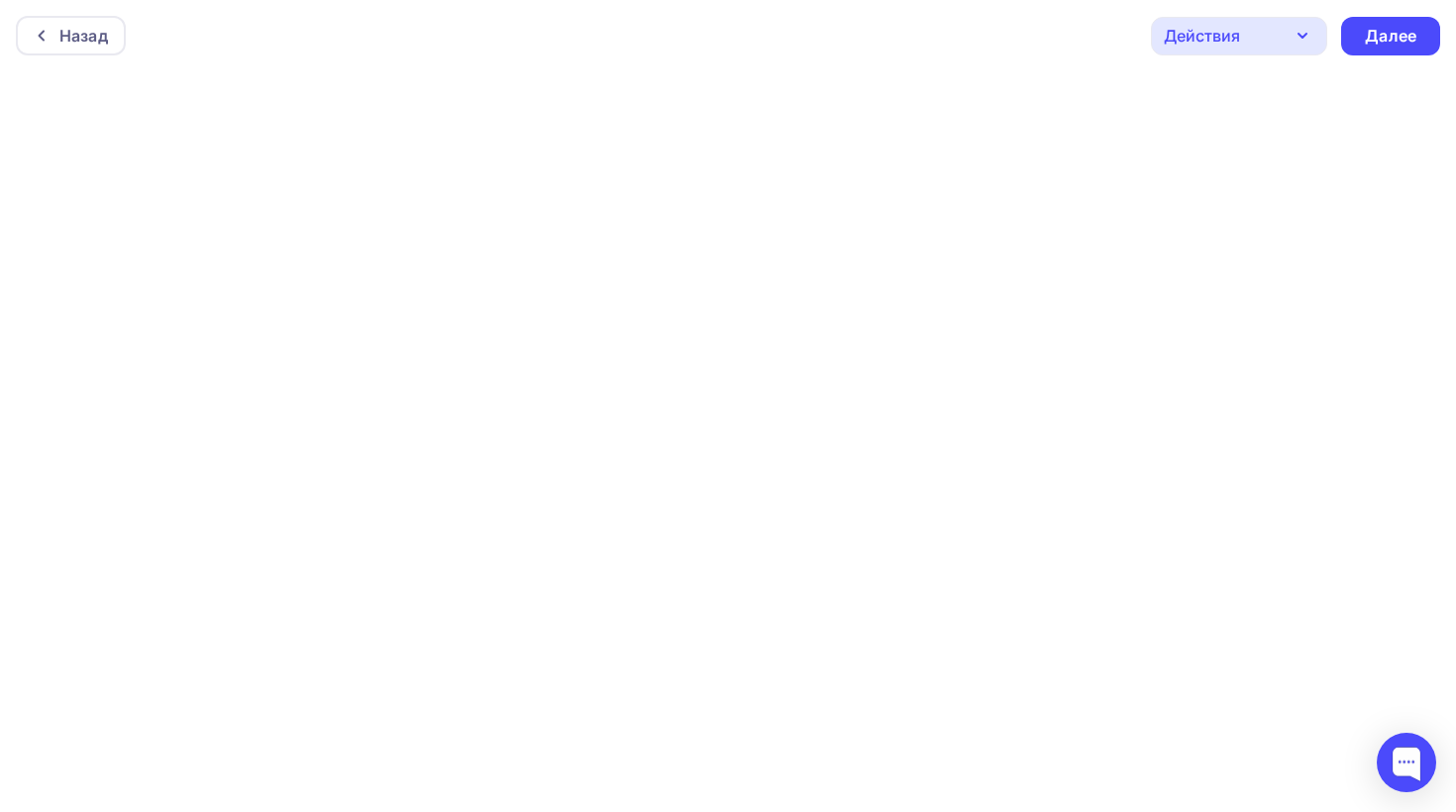 click 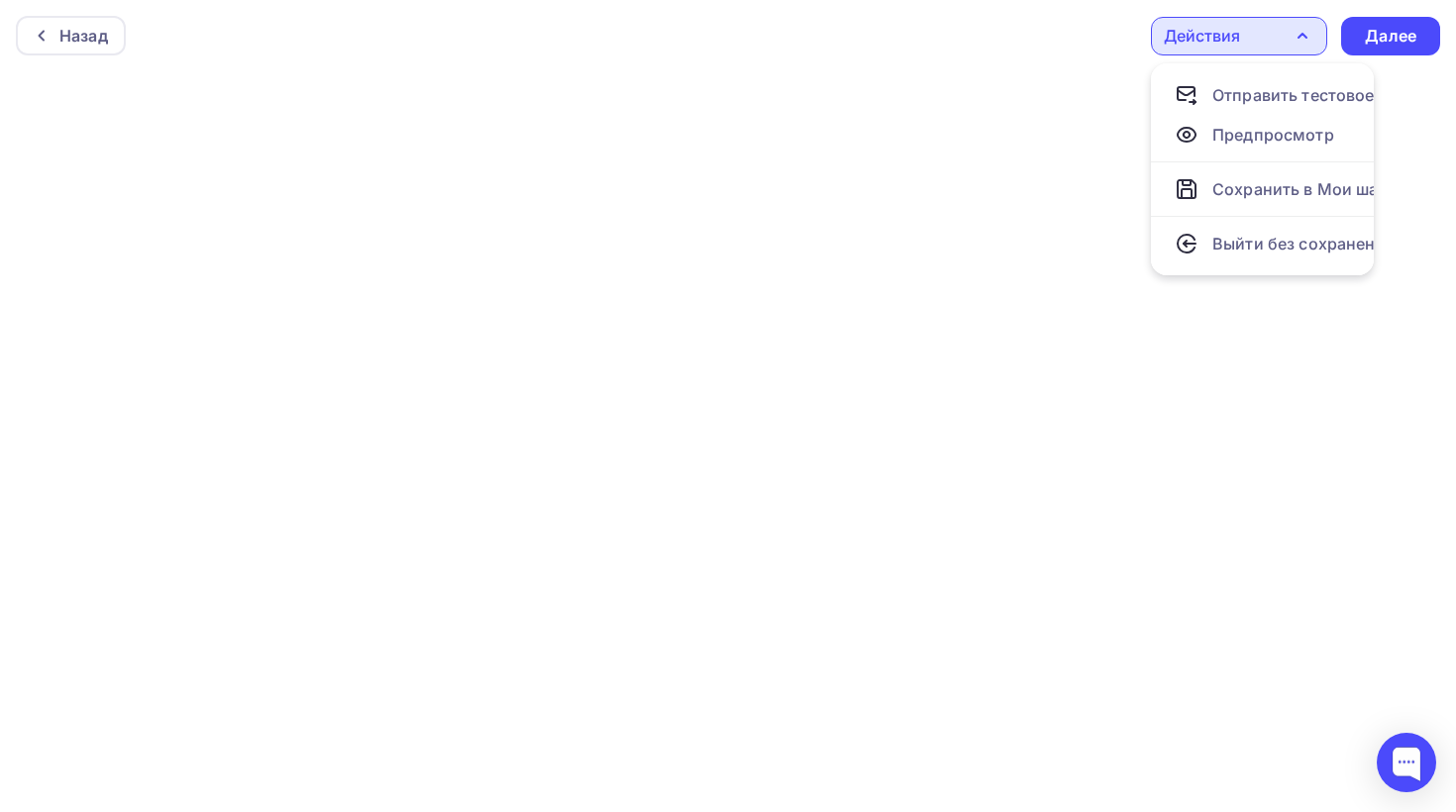 click 